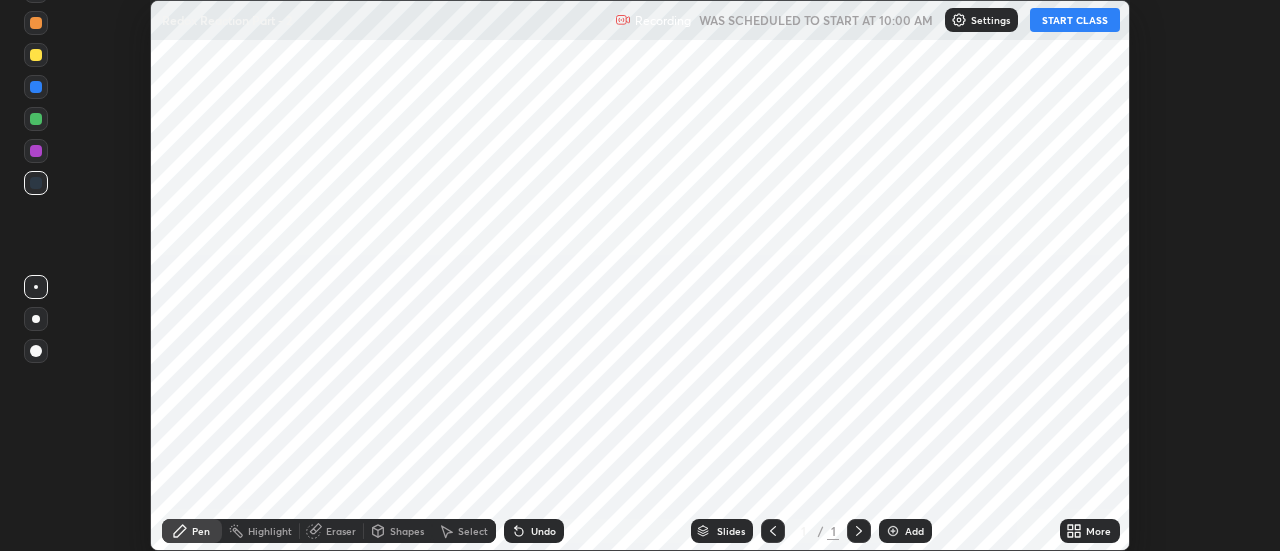 scroll, scrollTop: 0, scrollLeft: 0, axis: both 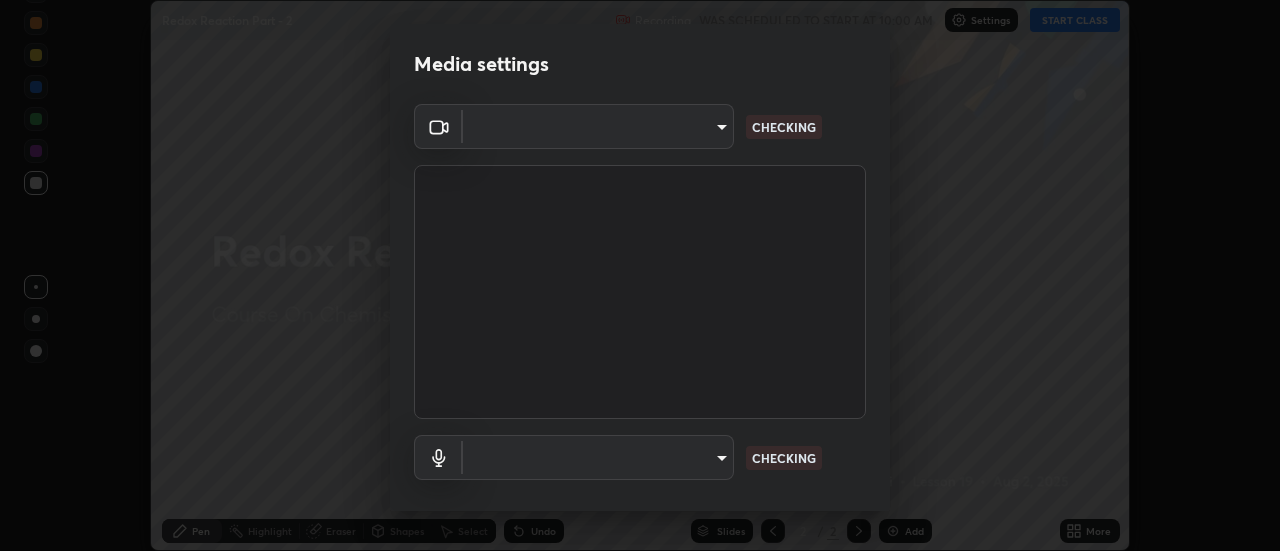 type on "e2aa400b7bb40988937289f1826270d99bb774d75893401bafd8ee5ef144e594" 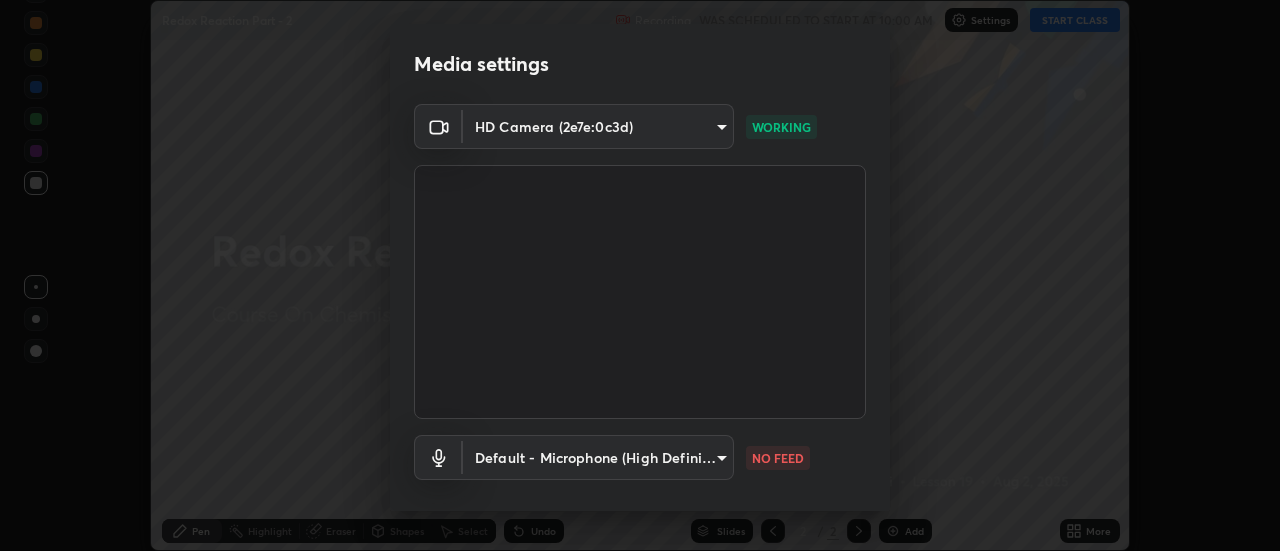 click on "Erase all Redox Reaction Part - 2 Recording WAS SCHEDULED TO START AT  10:00 AM Settings START CLASS Setting up your live class Redox Reaction Part - 2 • L19 of Course On Chemistry for MHT CET Growth 1 2027 [FIRST] [LAST] Pen Highlight Eraser Shapes Select Undo Slides 2 / 2 Add More No doubts shared Encourage your learners to ask a doubt for better clarity Report an issue Reason for reporting Buffering Chat not working Audio - Video sync issue Educator video quality low ​ Attach an image Report Media settings HD Camera (2e7e:0c3d) e2aa400b7bb40988937289f1826270d99bb774d75893401bafd8ee5ef144e594 WORKING Default - Microphone (High Definition Audio Device) default NO FEED 1 / 5 Next" at bounding box center (640, 275) 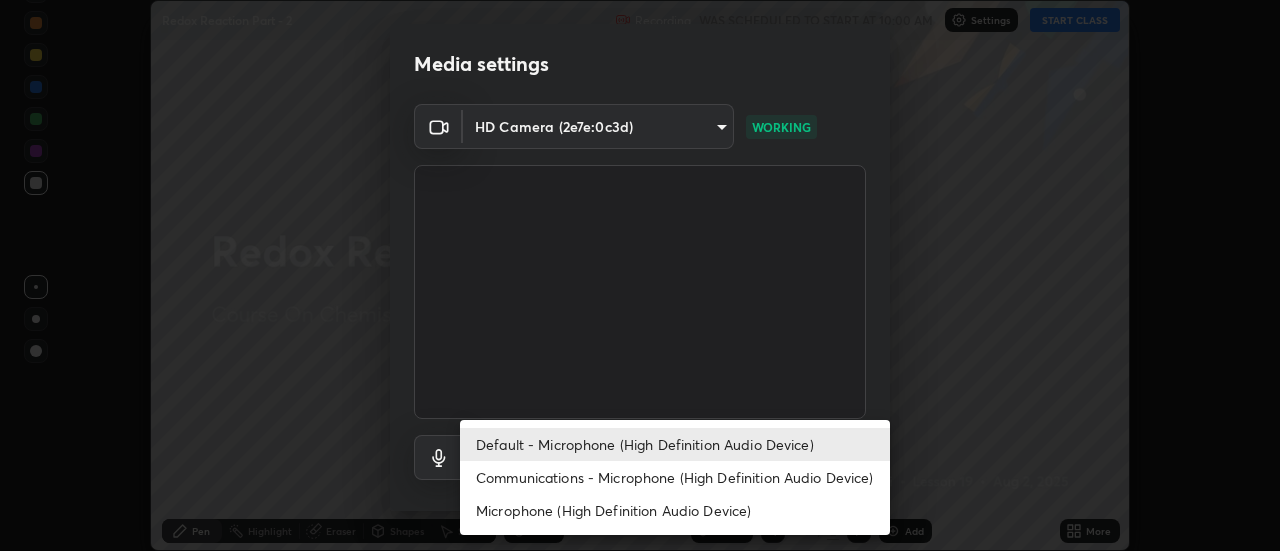 click on "Communications - Microphone (High Definition Audio Device)" at bounding box center [675, 477] 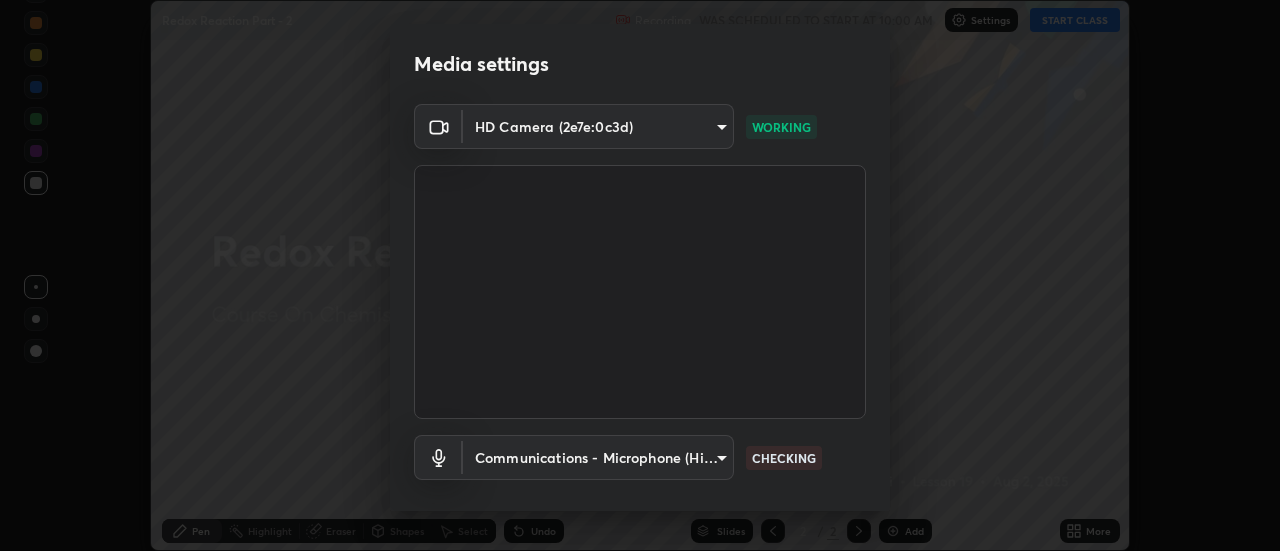 click on "Erase all Redox Reaction Part - 2 Recording WAS SCHEDULED TO START AT  10:00 AM Settings START CLASS Setting up your live class Redox Reaction Part - 2 • L19 of Course On Chemistry for MHT CET Growth 1 2027 [FIRST] [LAST] Pen Highlight Eraser Shapes Select Undo Slides 2 / 2 Add More No doubts shared Encourage your learners to ask a doubt for better clarity Report an issue Reason for reporting Buffering Chat not working Audio - Video sync issue Educator video quality low ​ Attach an image Report Media settings HD Camera (2e7e:0c3d) e2aa400b7bb40988937289f1826270d99bb774d75893401bafd8ee5ef144e594 WORKING Communications - Microphone (High Definition Audio Device) communications CHECKING 1 / 5 Next Default - Microphone (High Definition Audio Device) Communications - Microphone (High Definition Audio Device) Microphone (High Definition Audio Device)" at bounding box center [640, 275] 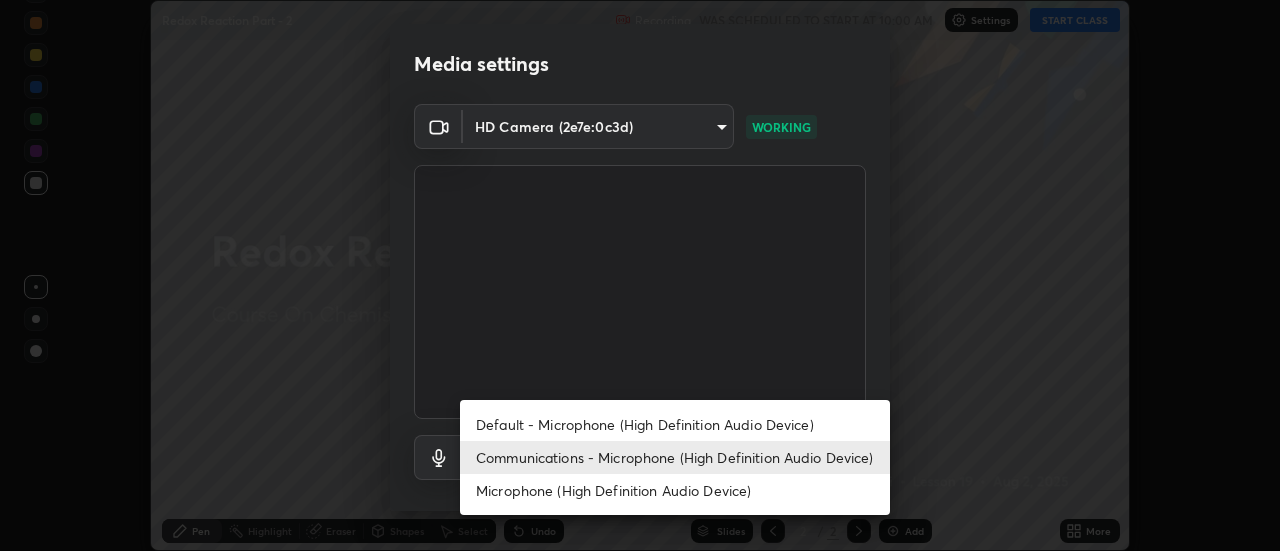 click on "Default - Microphone (High Definition Audio Device)" at bounding box center (675, 424) 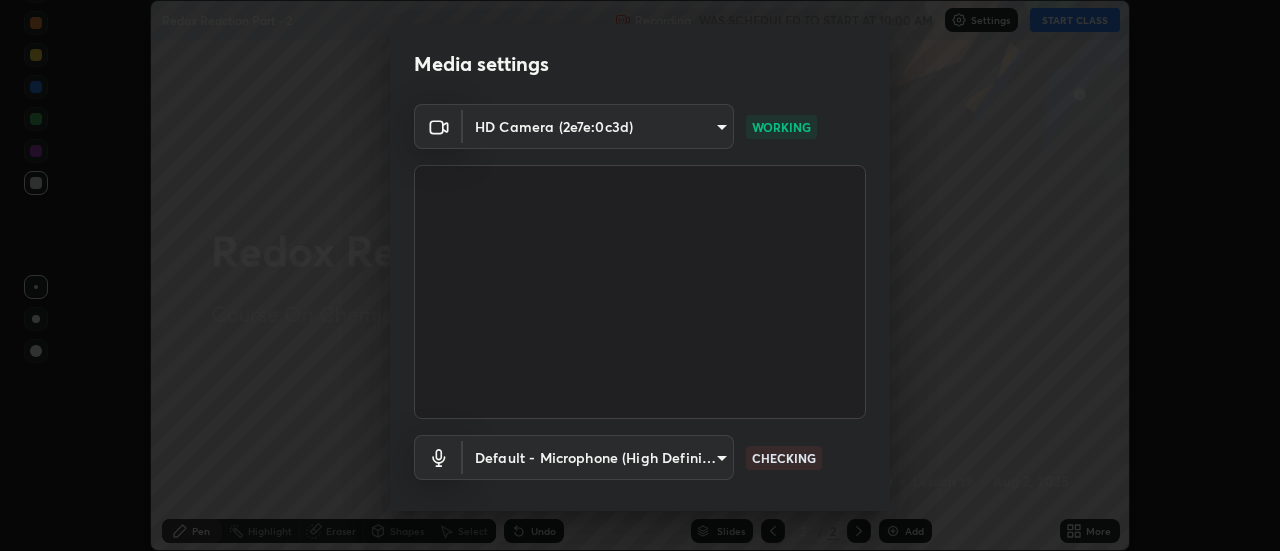 type on "default" 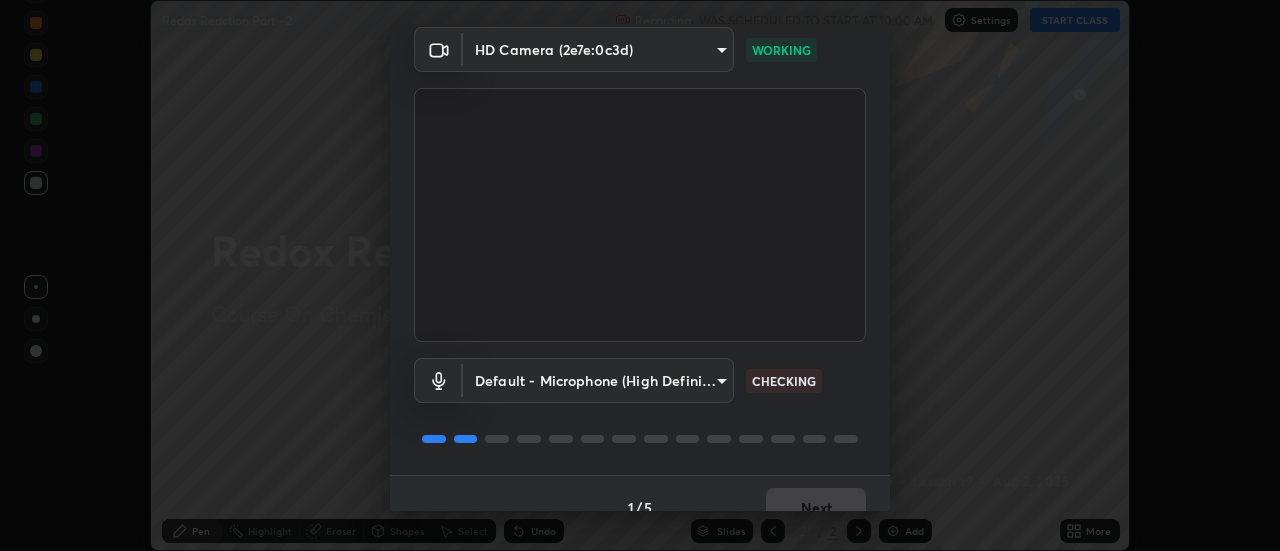 scroll, scrollTop: 105, scrollLeft: 0, axis: vertical 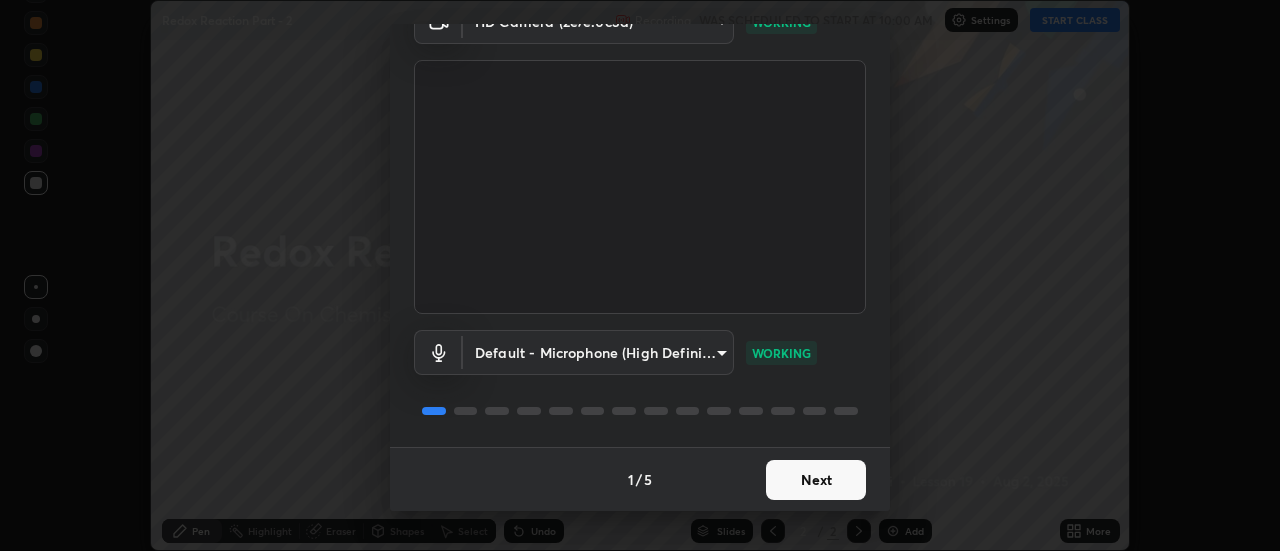 click on "Next" at bounding box center (816, 480) 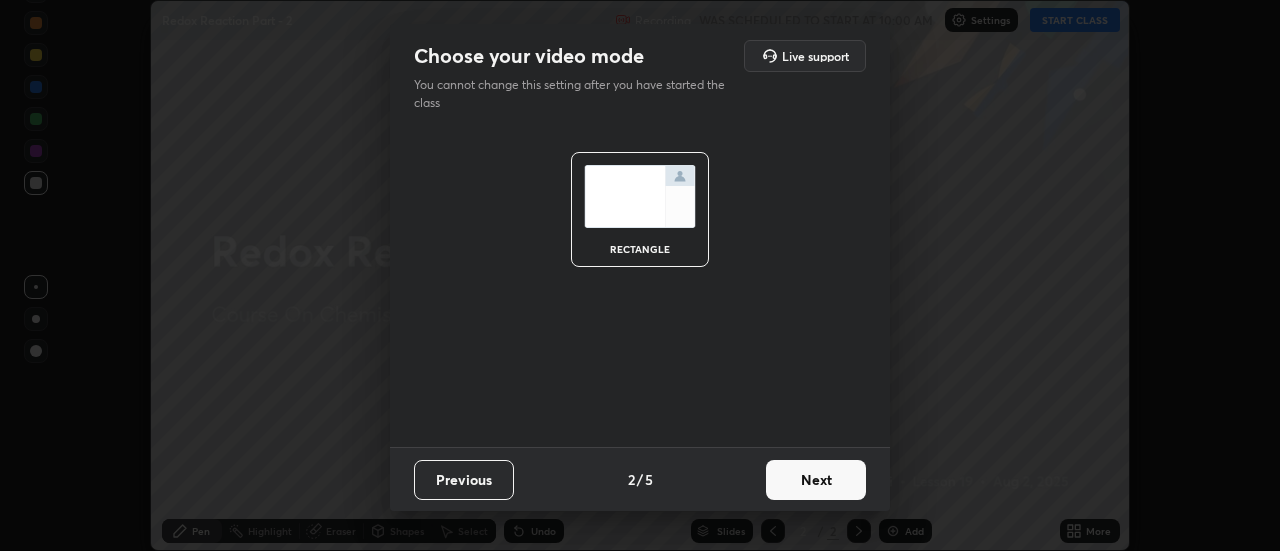 scroll, scrollTop: 0, scrollLeft: 0, axis: both 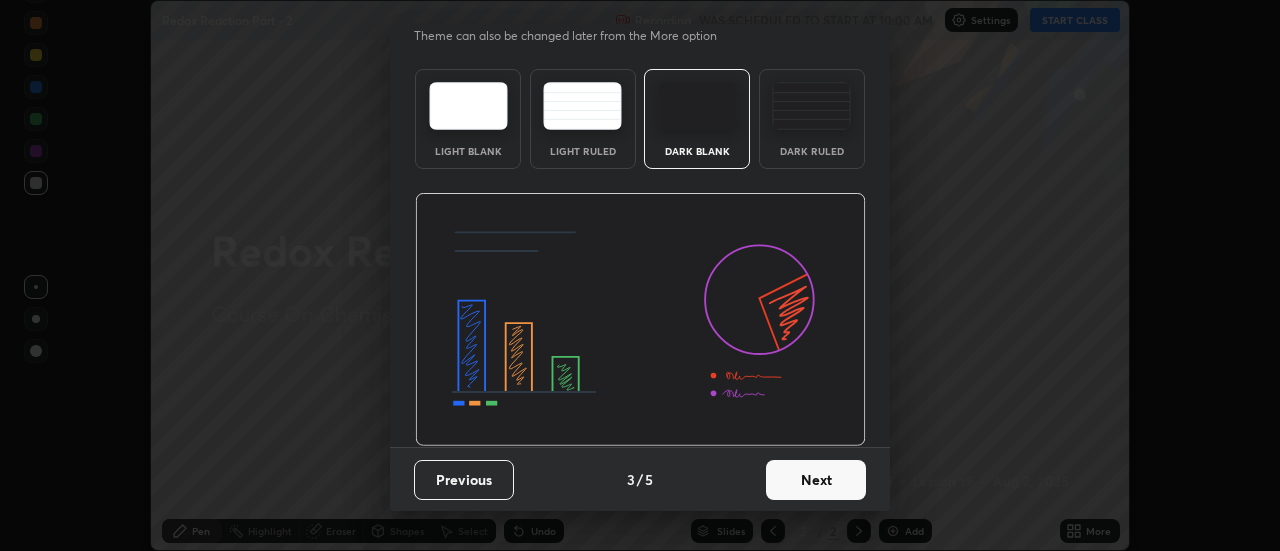 click on "Next" at bounding box center (816, 480) 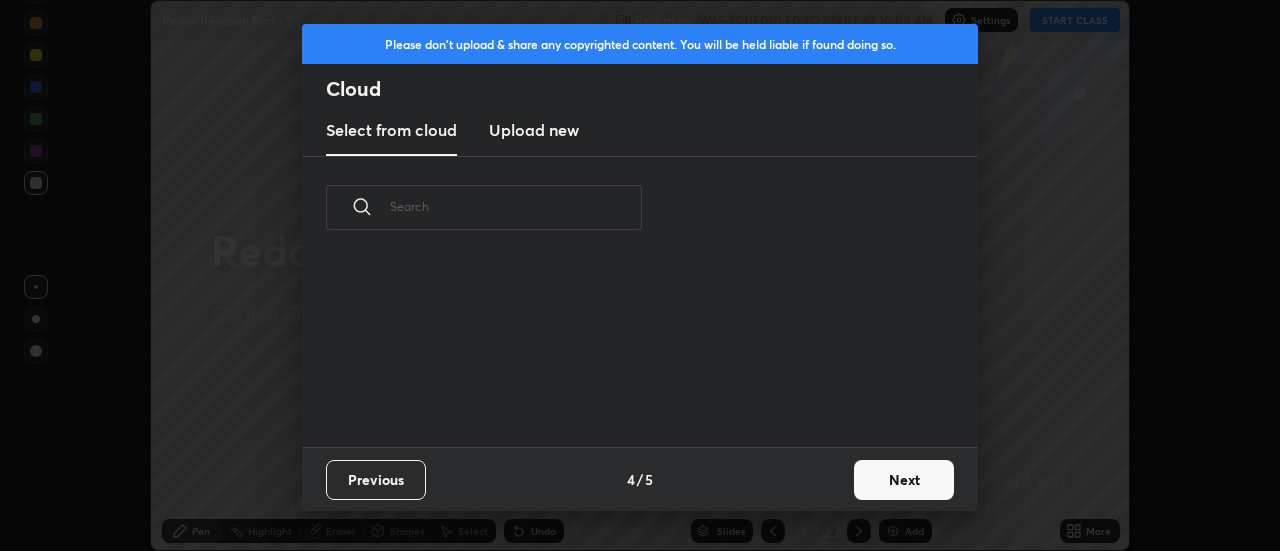 click on "Next" at bounding box center [904, 480] 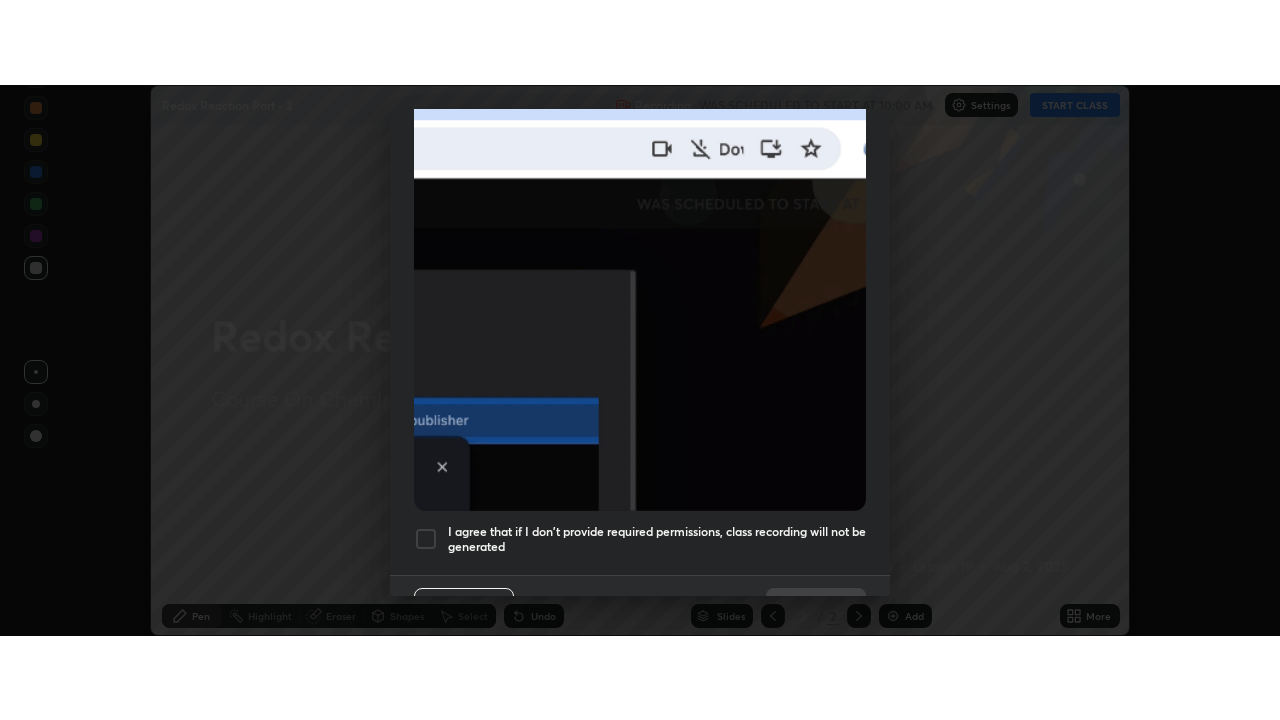 scroll, scrollTop: 513, scrollLeft: 0, axis: vertical 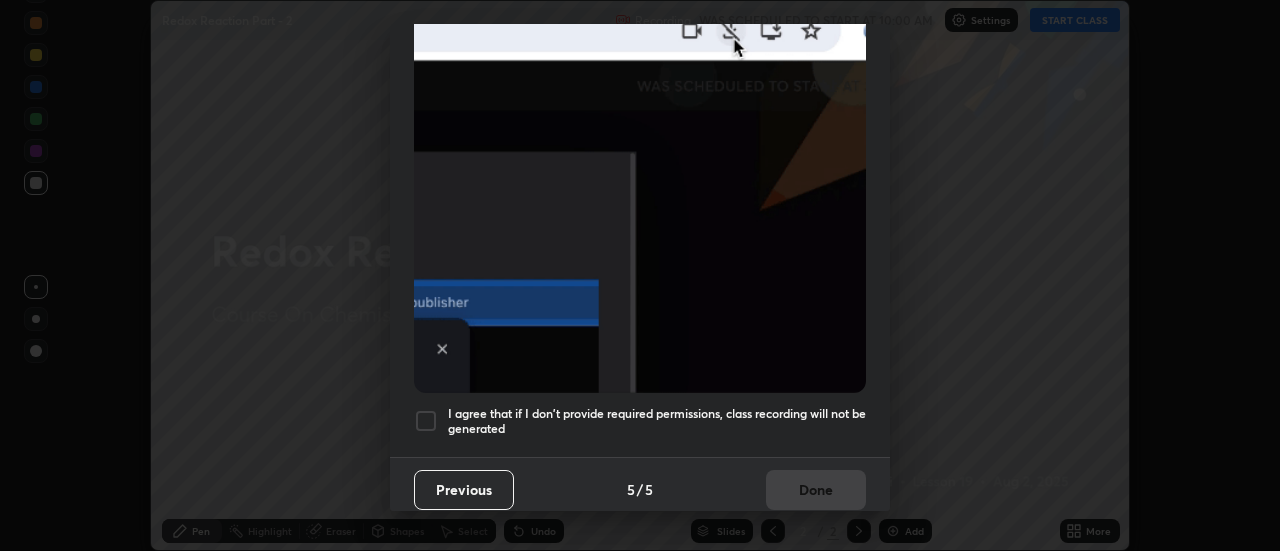 click at bounding box center (426, 421) 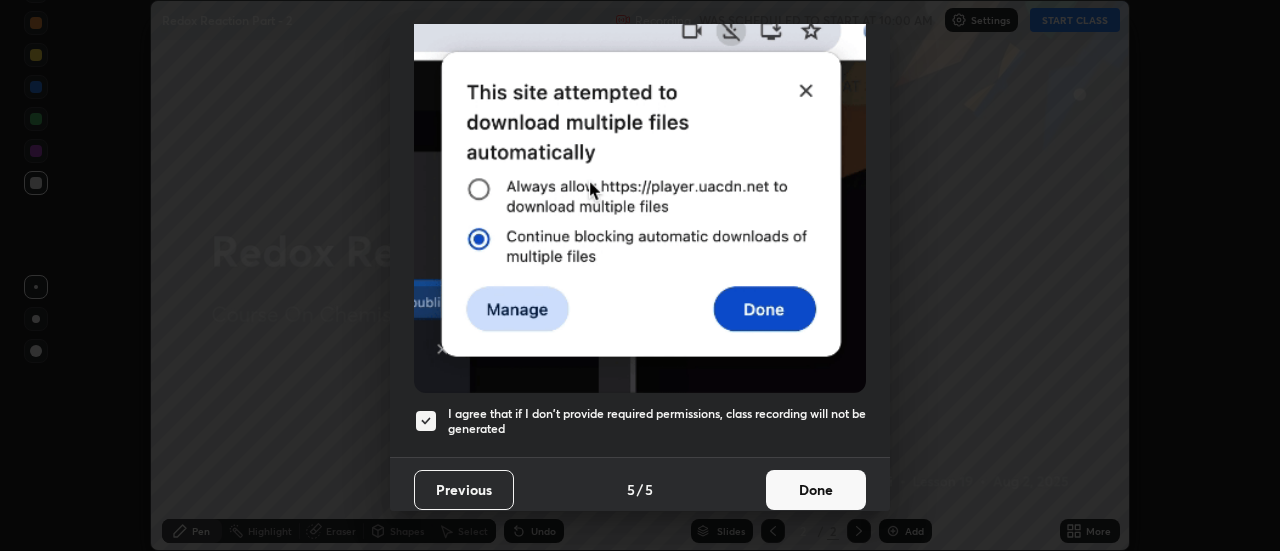 click on "Done" at bounding box center [816, 490] 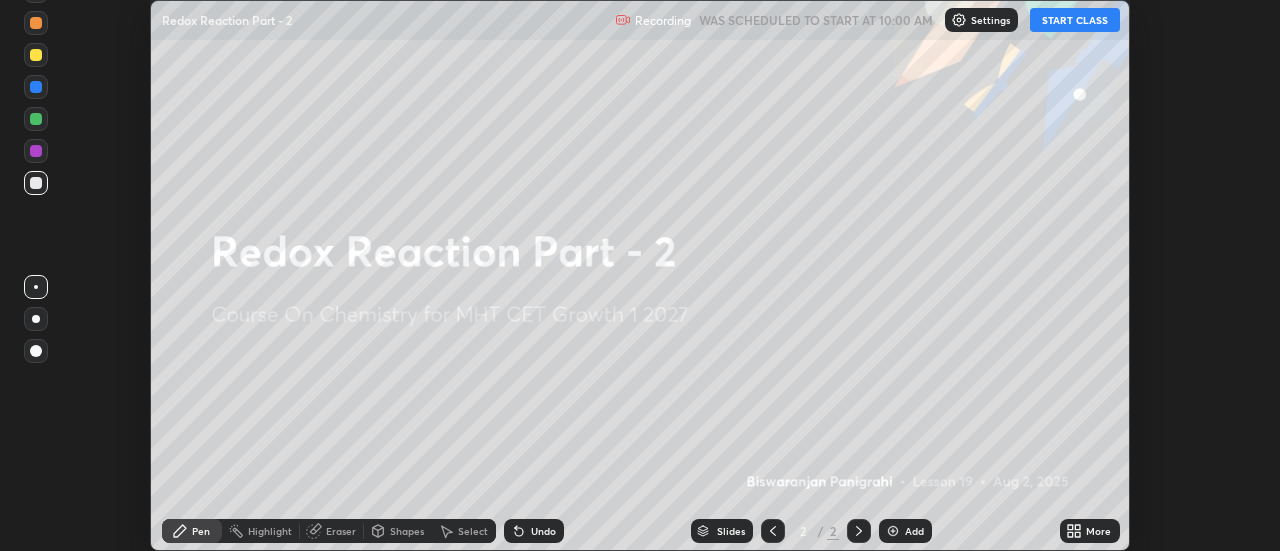 click on "Add" at bounding box center [905, 531] 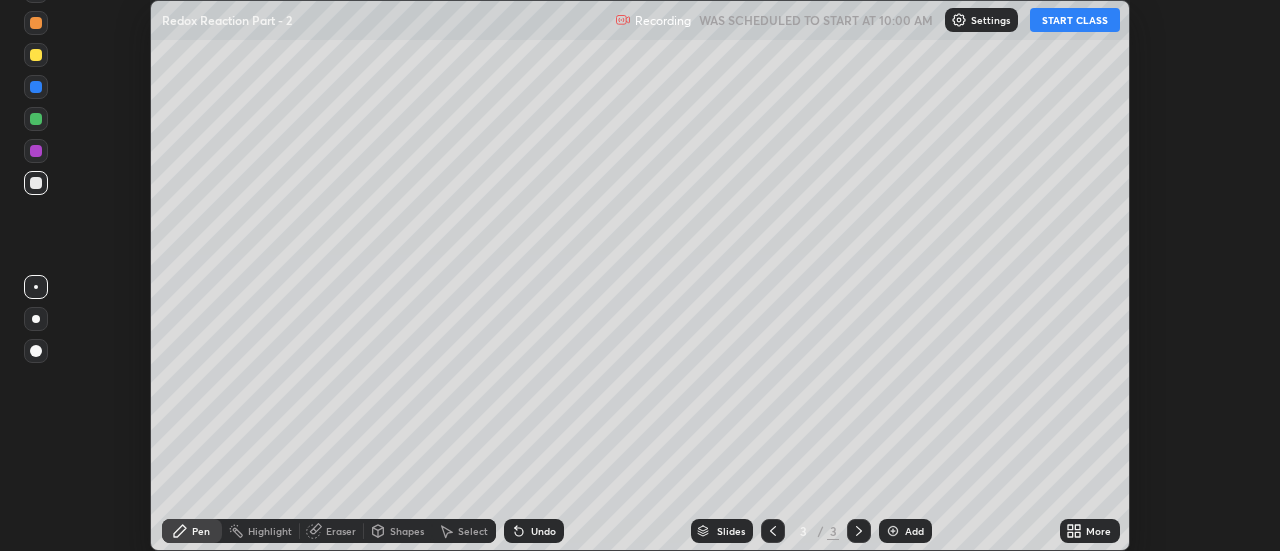 click 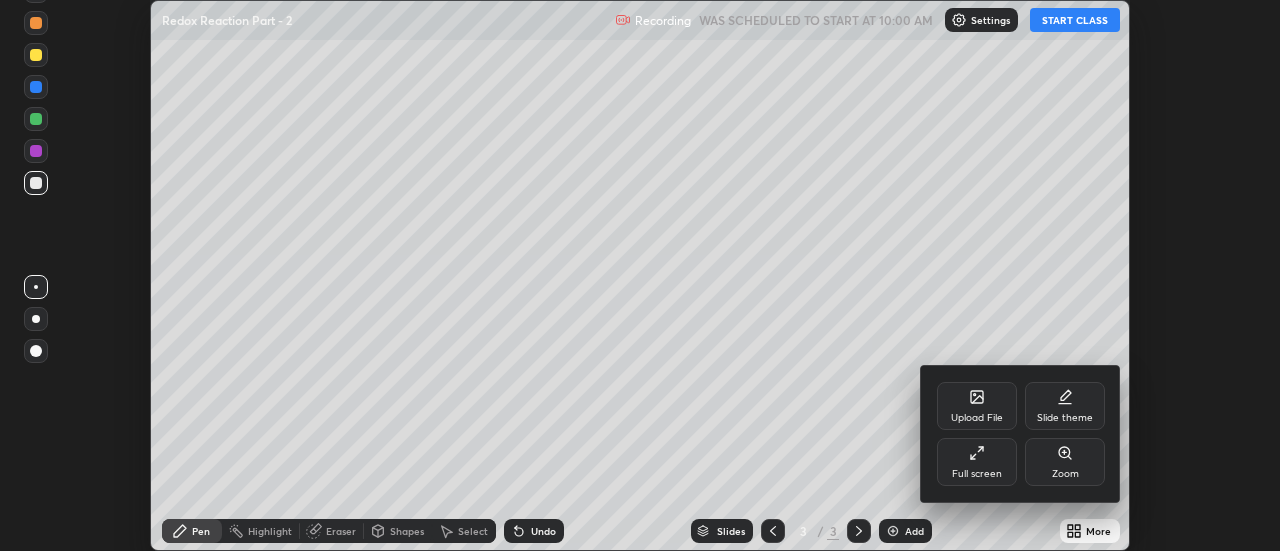 click on "Full screen" at bounding box center [977, 462] 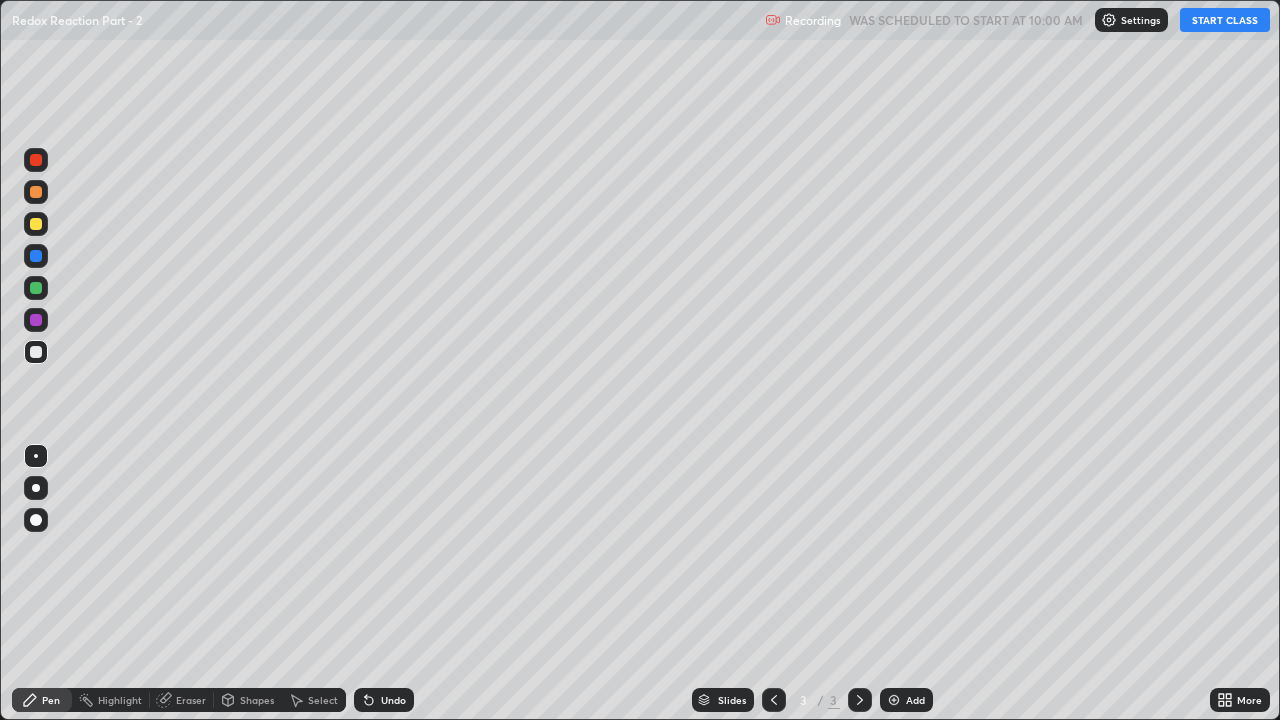 scroll, scrollTop: 99280, scrollLeft: 98720, axis: both 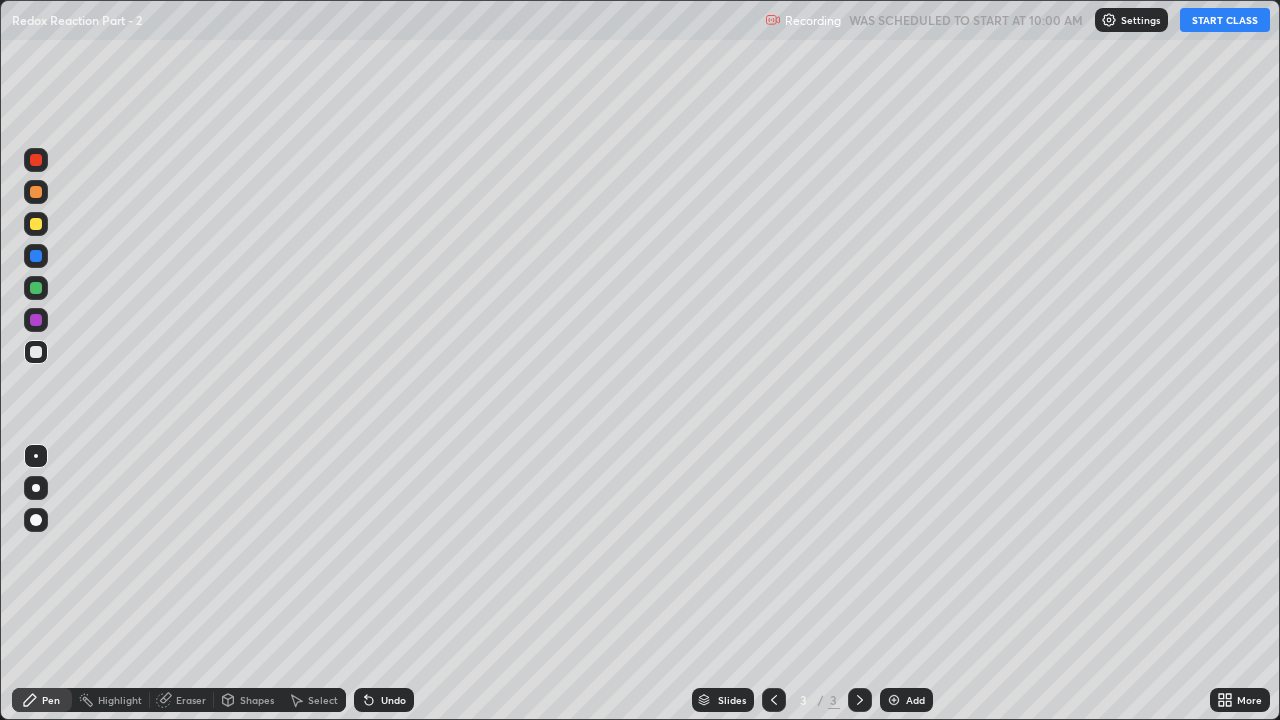 click on "START CLASS" at bounding box center [1225, 20] 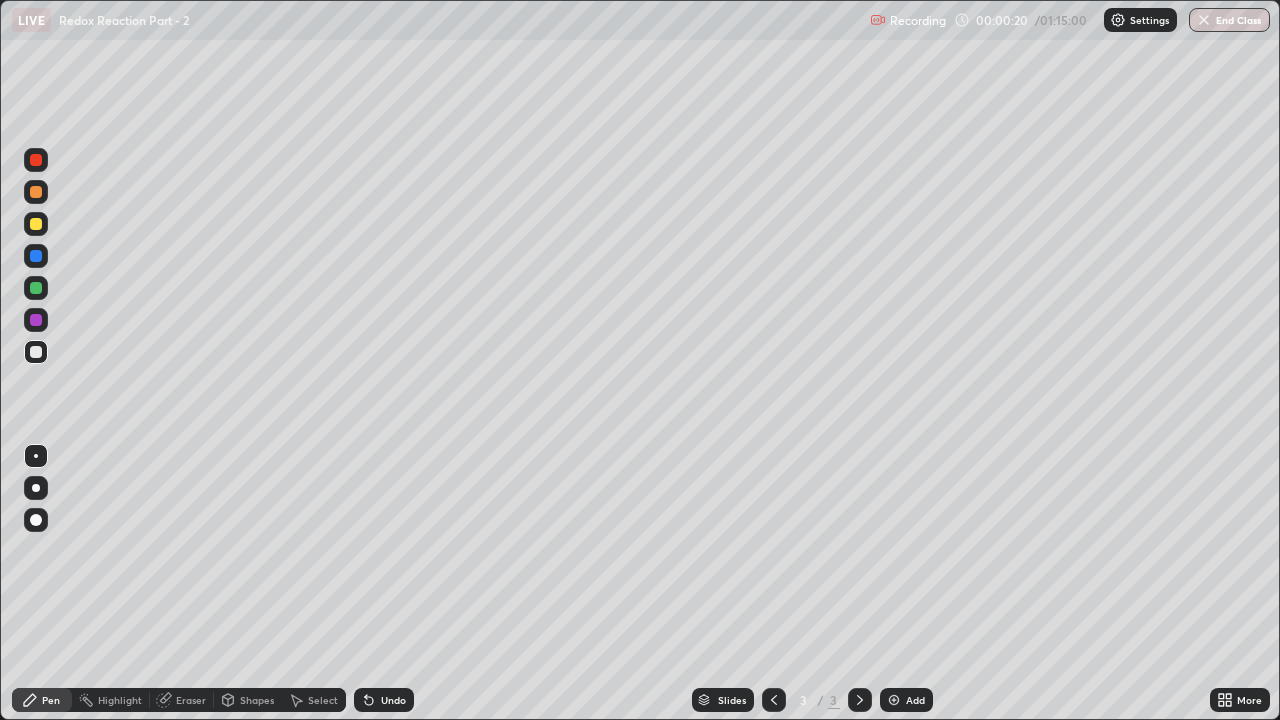 click at bounding box center (36, 224) 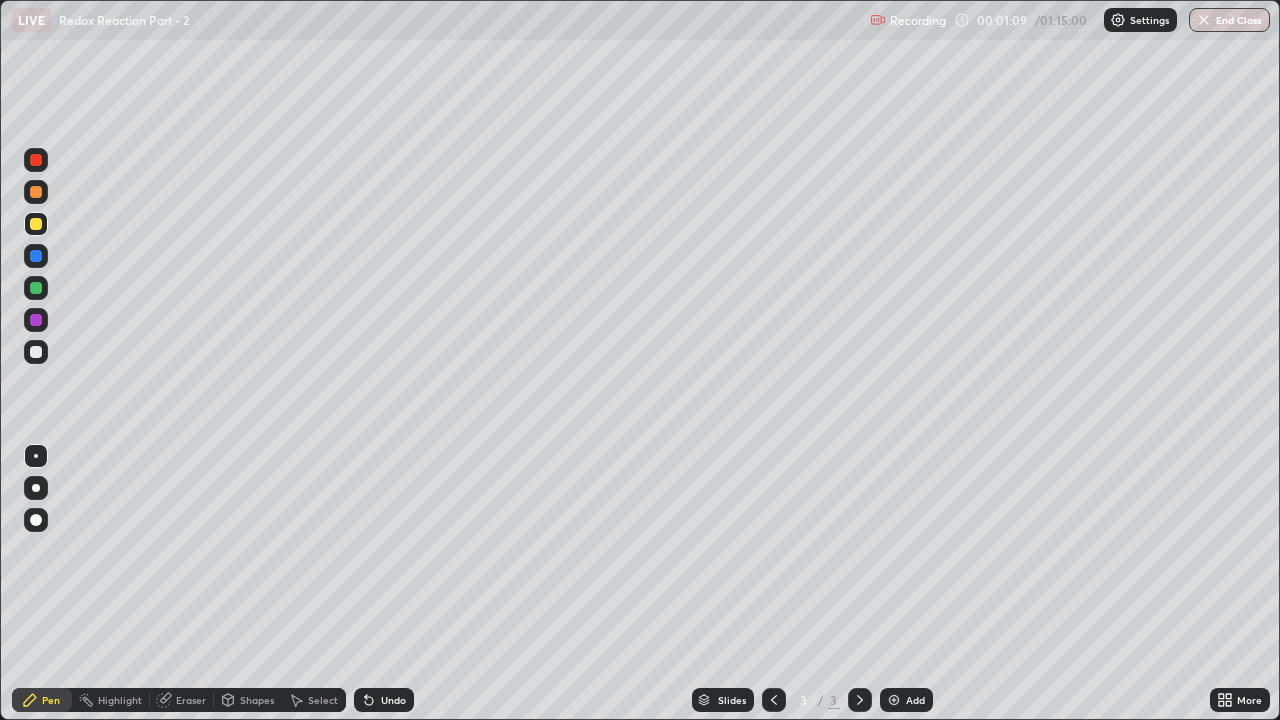 click at bounding box center [36, 192] 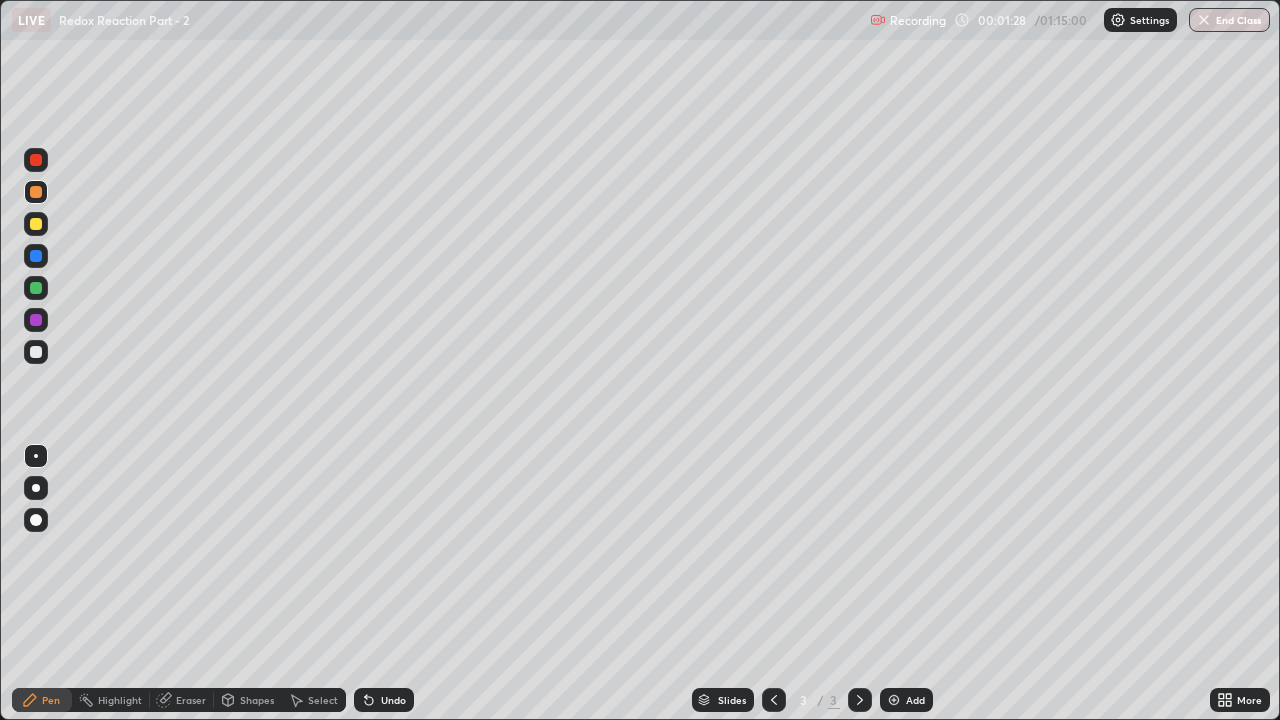 click at bounding box center (36, 352) 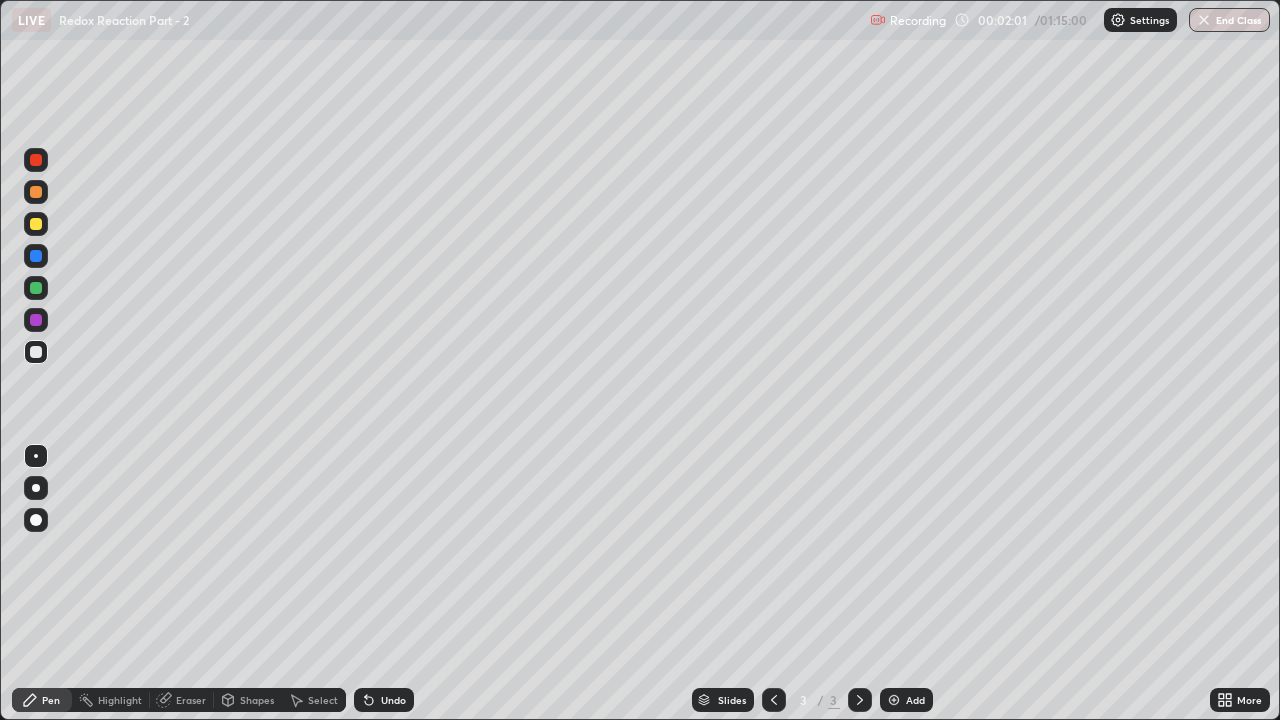 click at bounding box center [36, 224] 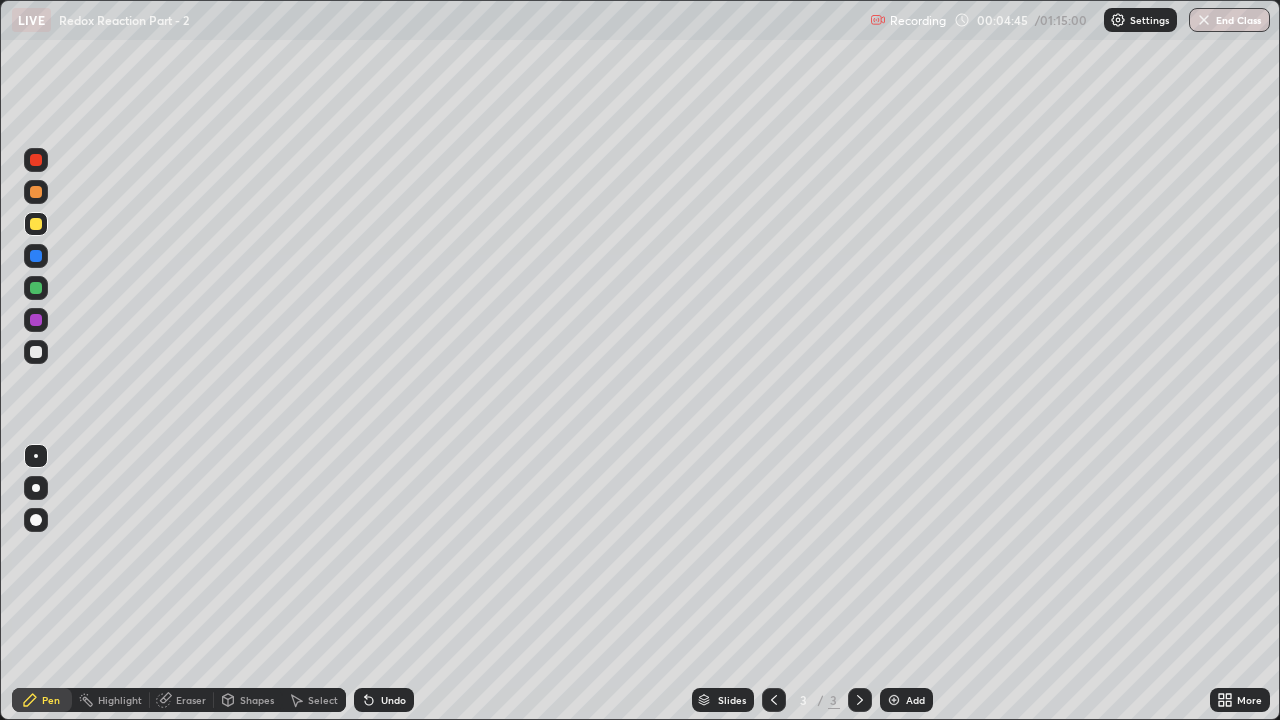 click on "Undo" at bounding box center [393, 700] 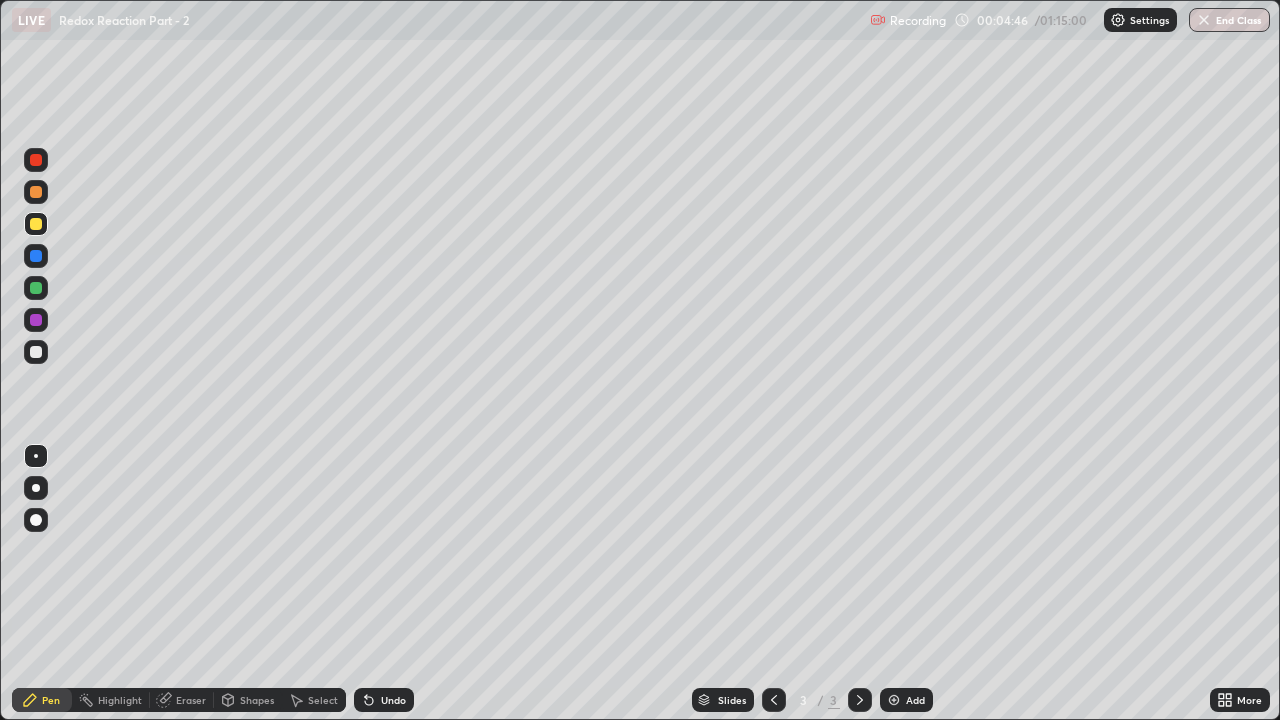 click on "Undo" at bounding box center [393, 700] 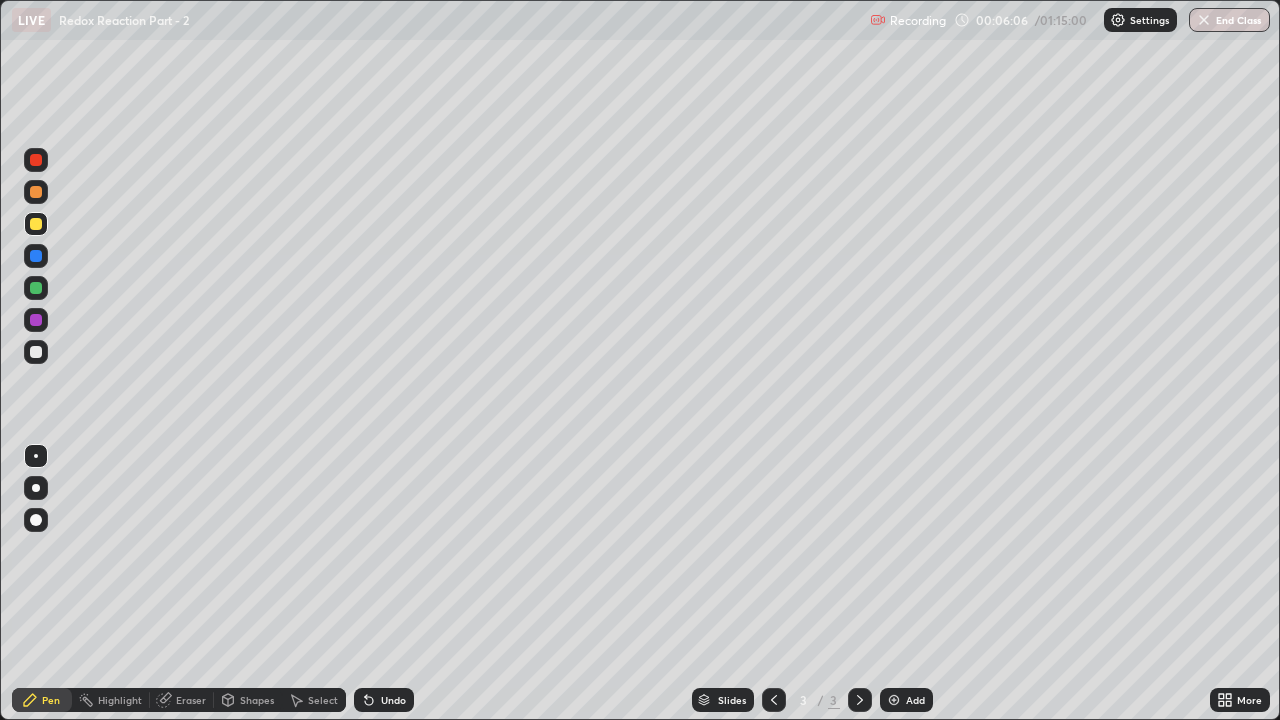 click at bounding box center (894, 700) 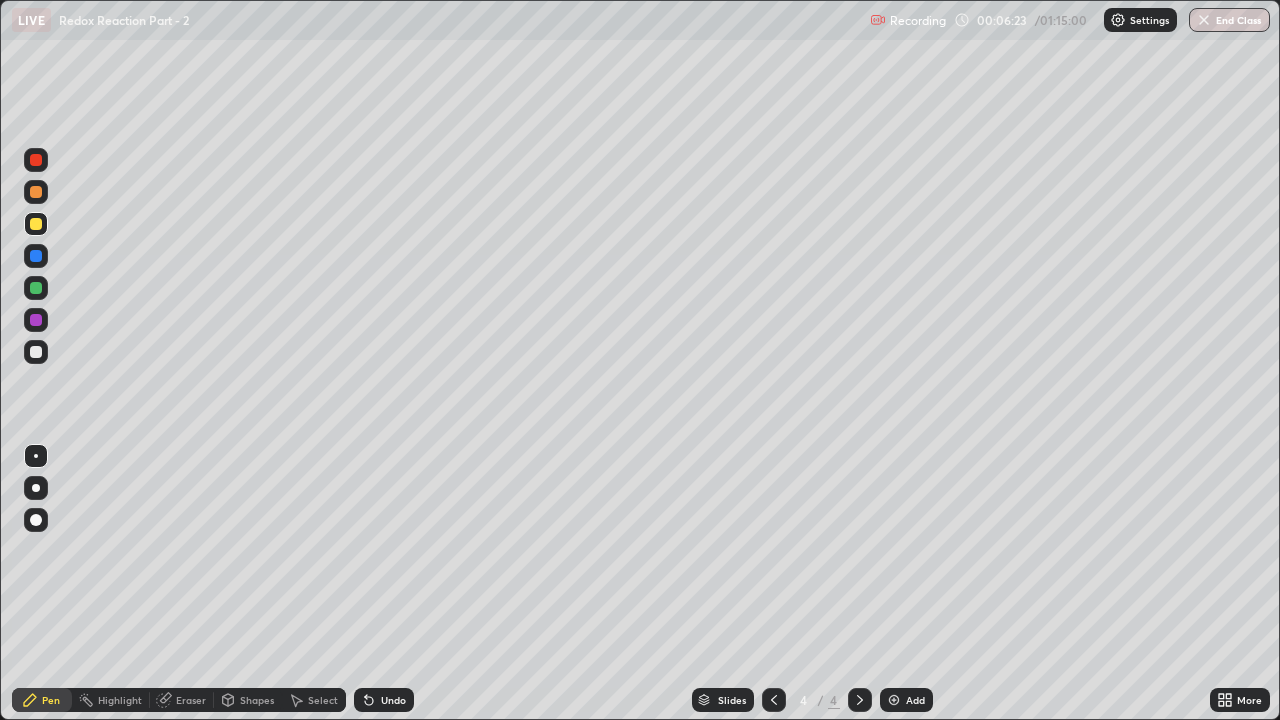 click at bounding box center (36, 192) 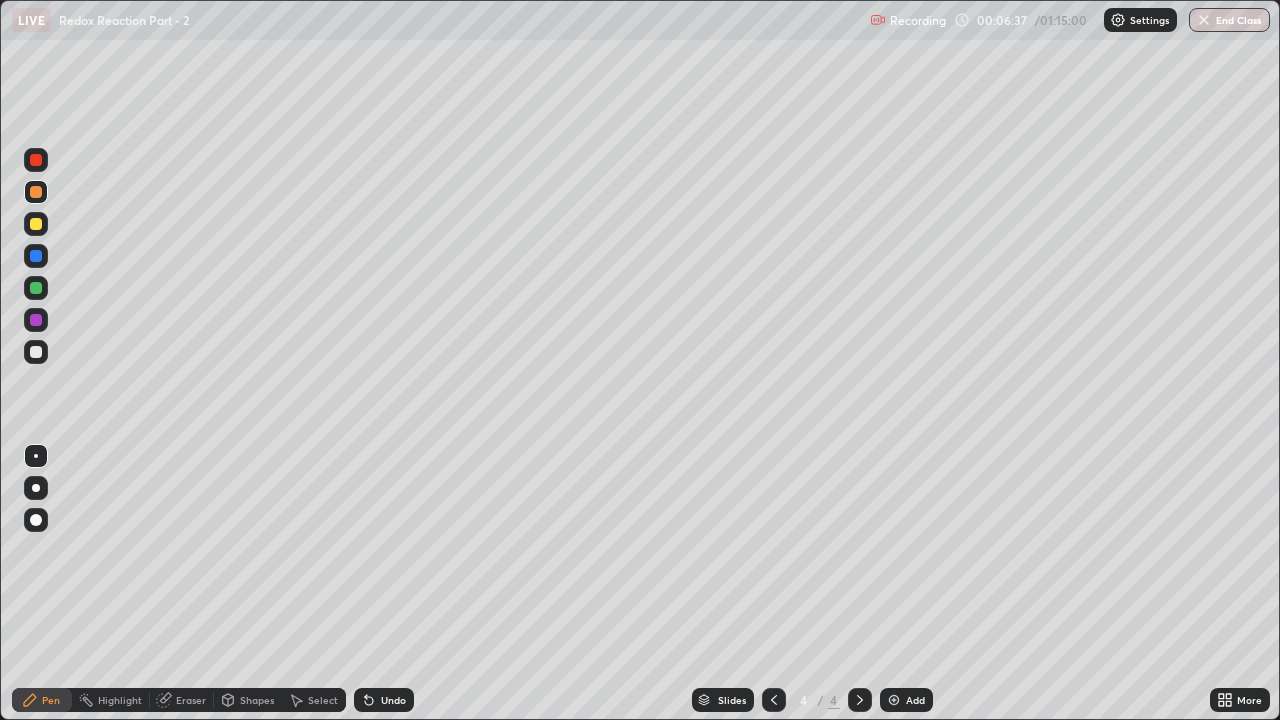 click at bounding box center [36, 224] 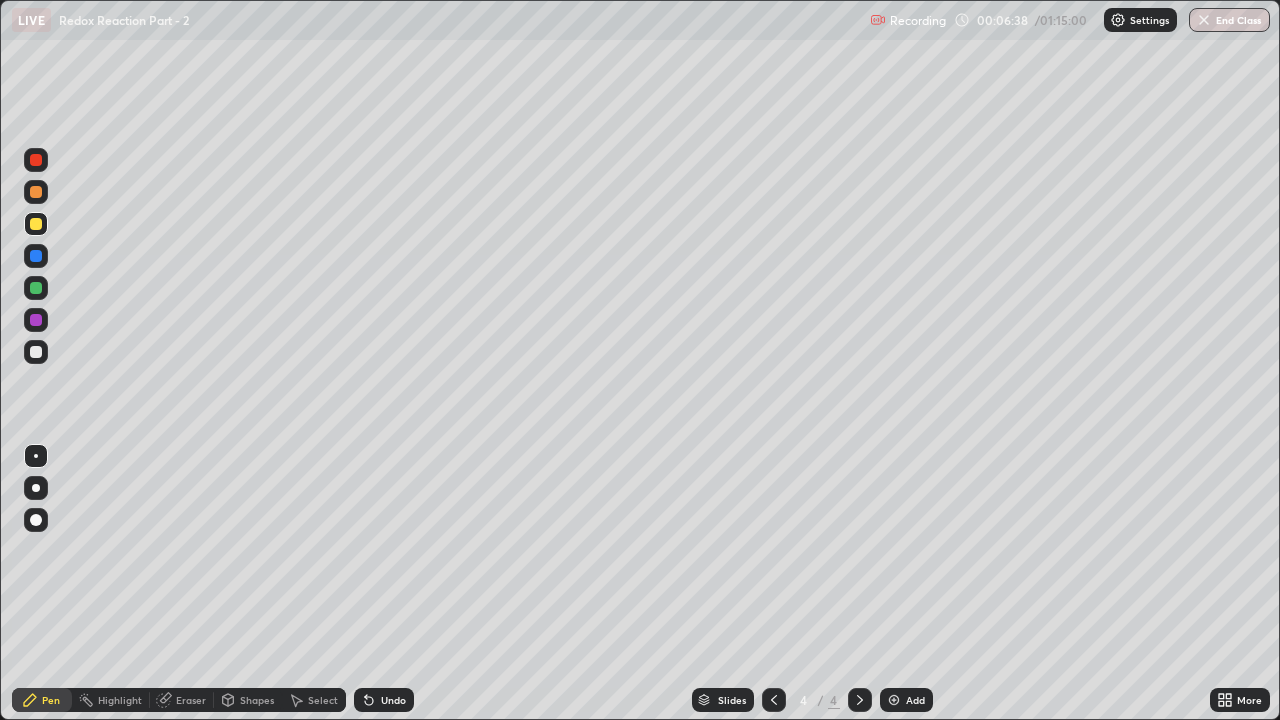 click at bounding box center [36, 192] 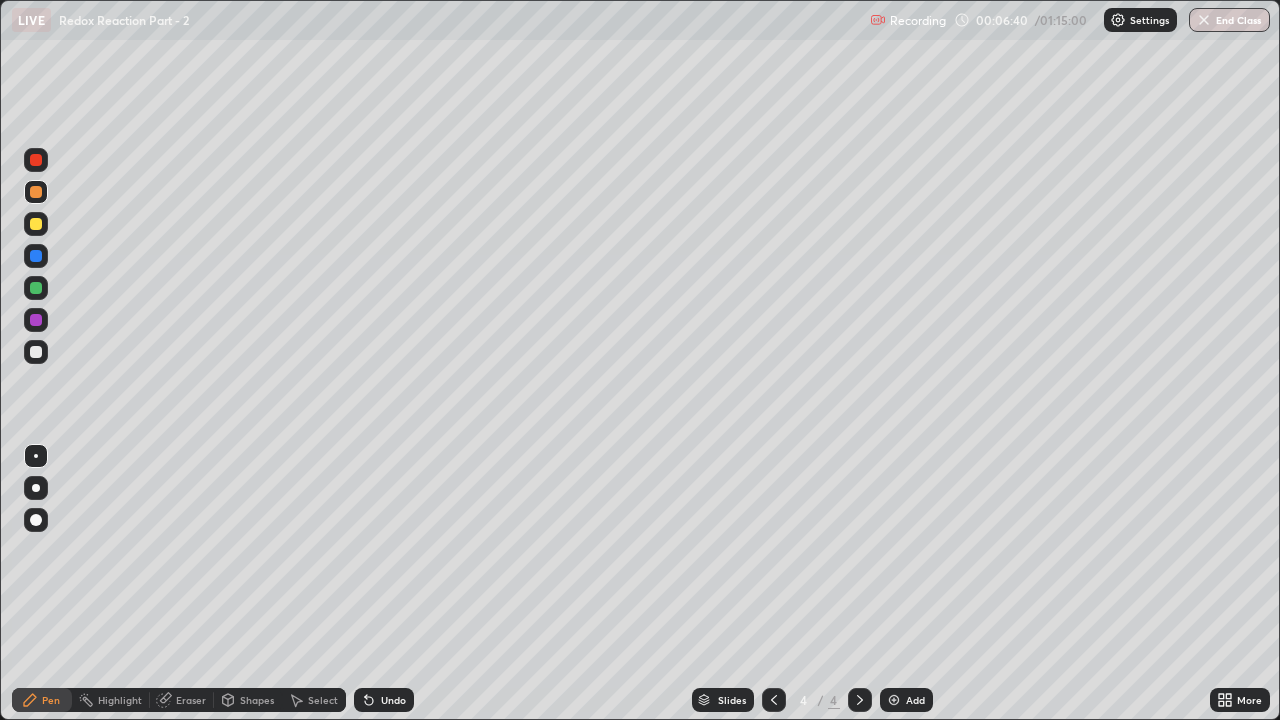click at bounding box center [36, 352] 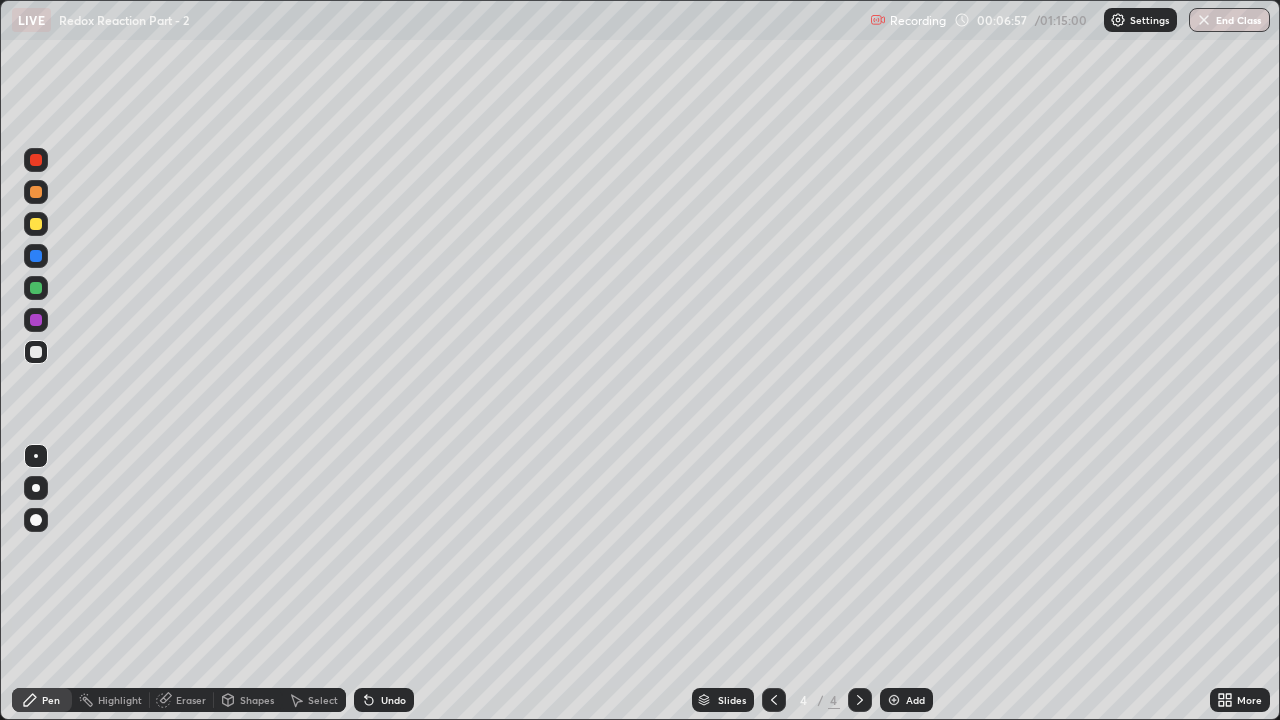 click 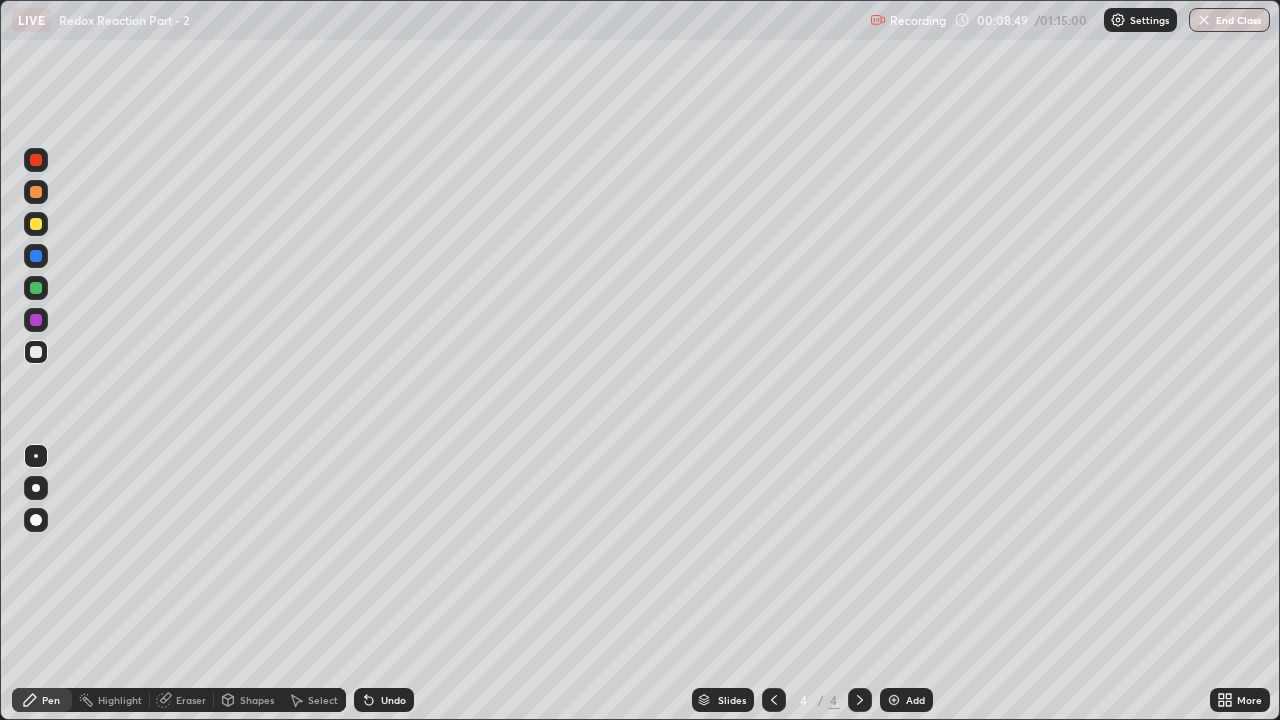 click 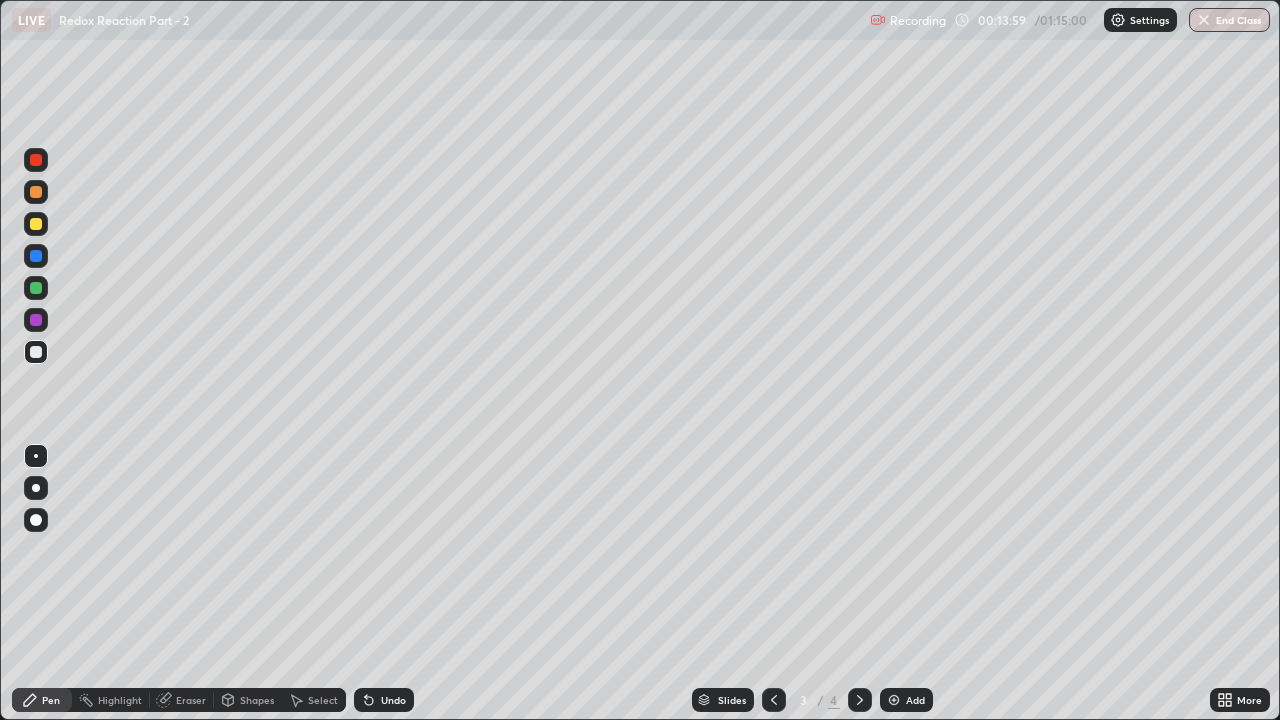 click 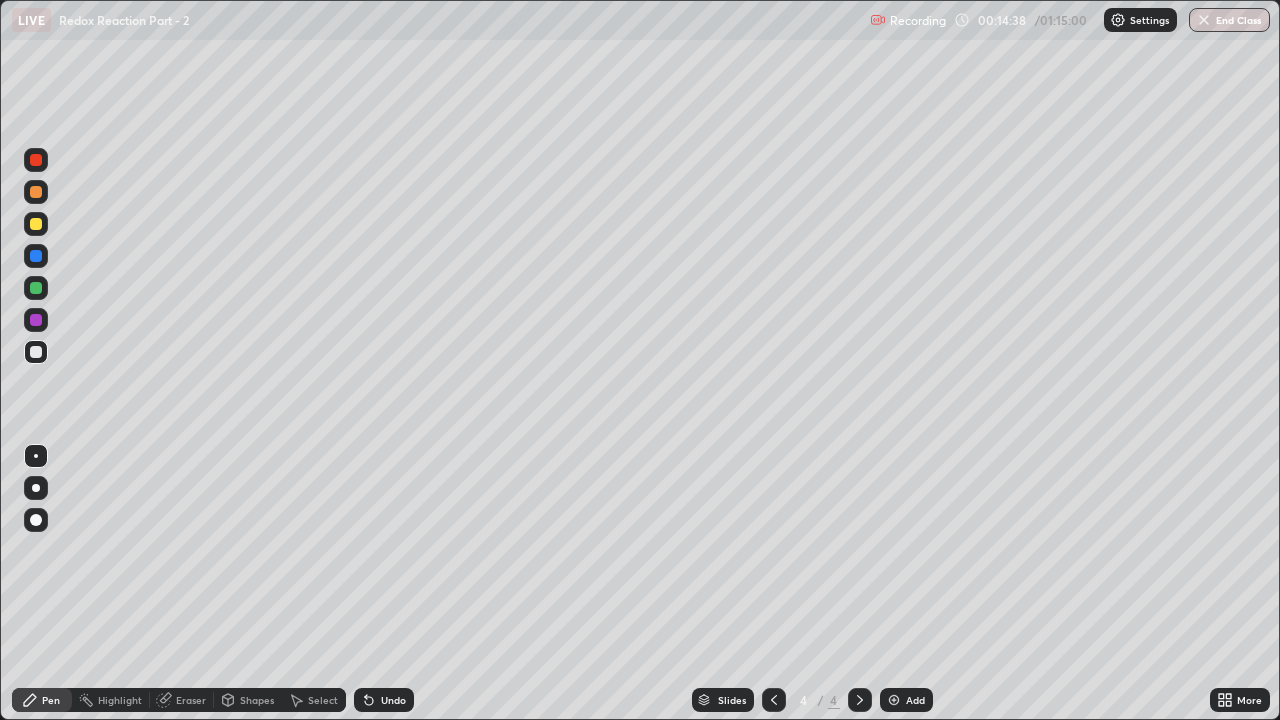 click at bounding box center (36, 224) 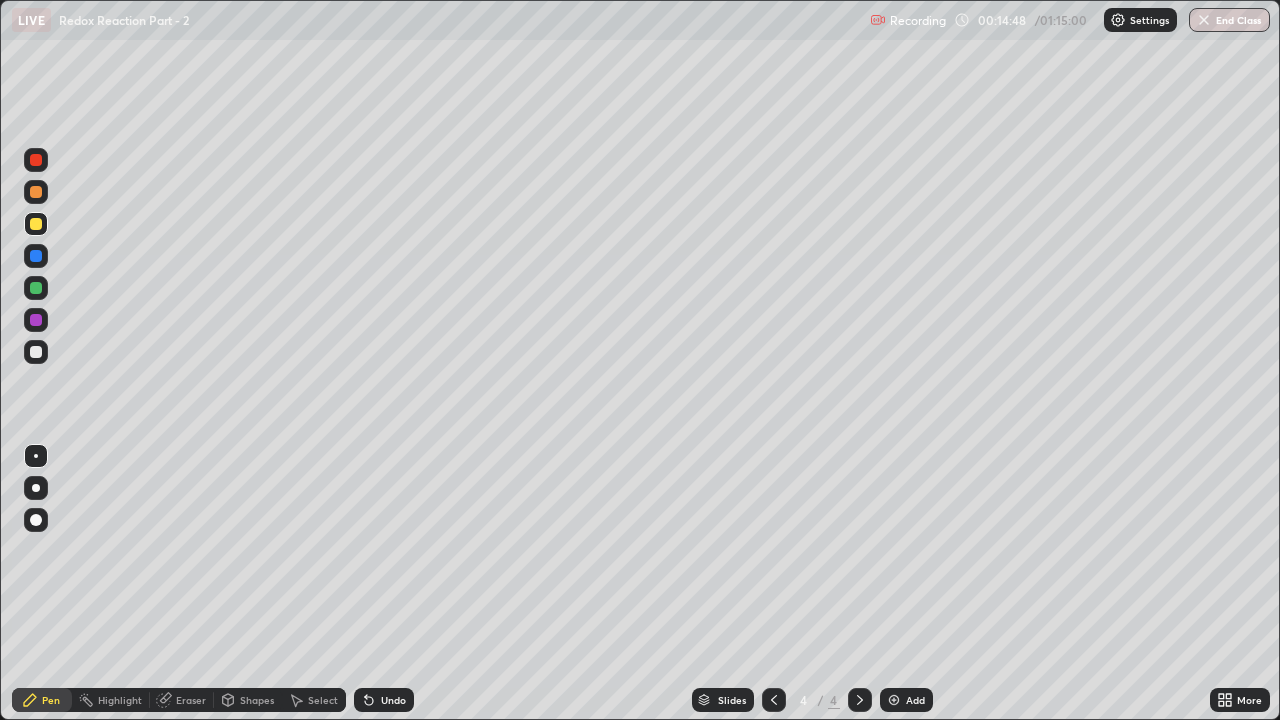 click on "Undo" at bounding box center [393, 700] 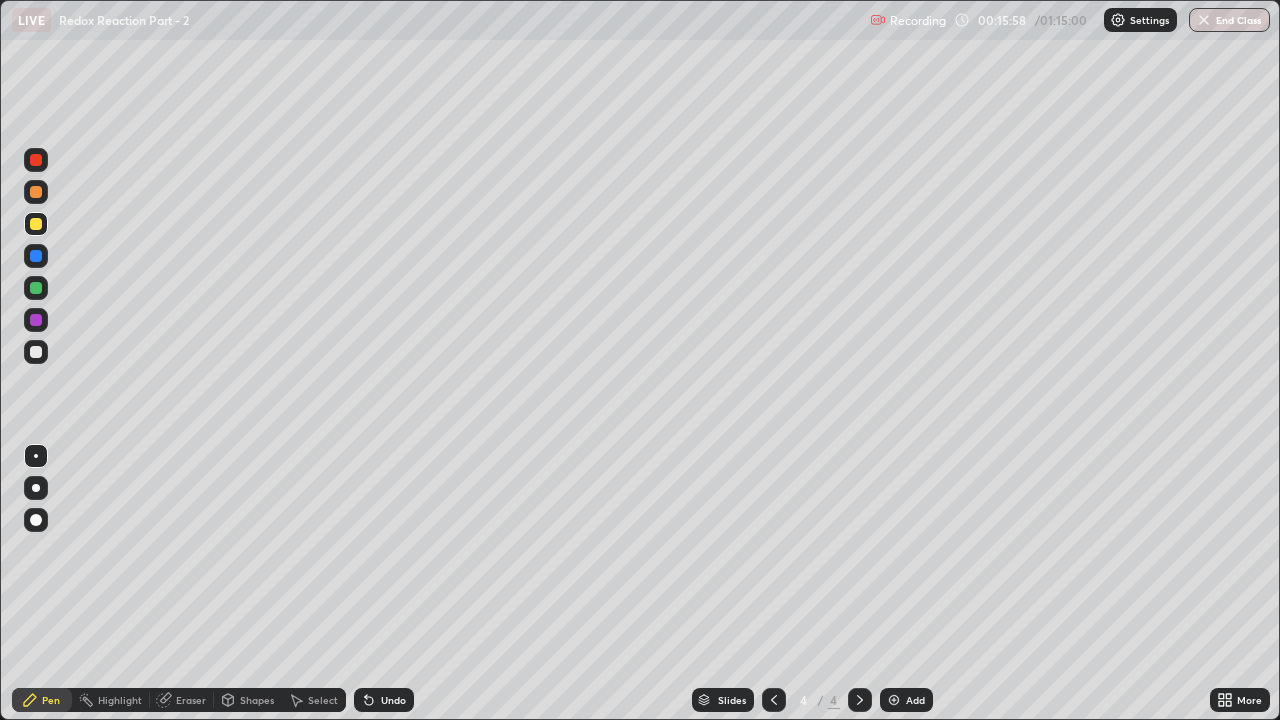 click on "Eraser" at bounding box center [191, 700] 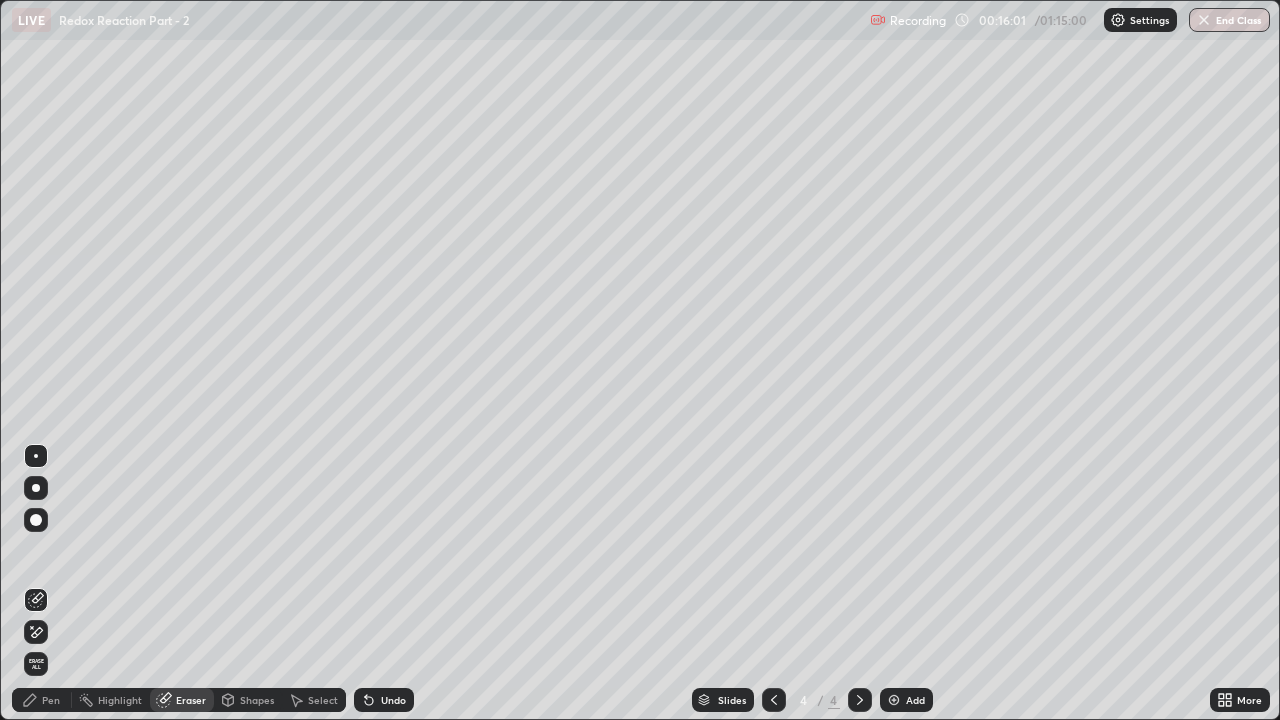 click on "Pen" at bounding box center (42, 700) 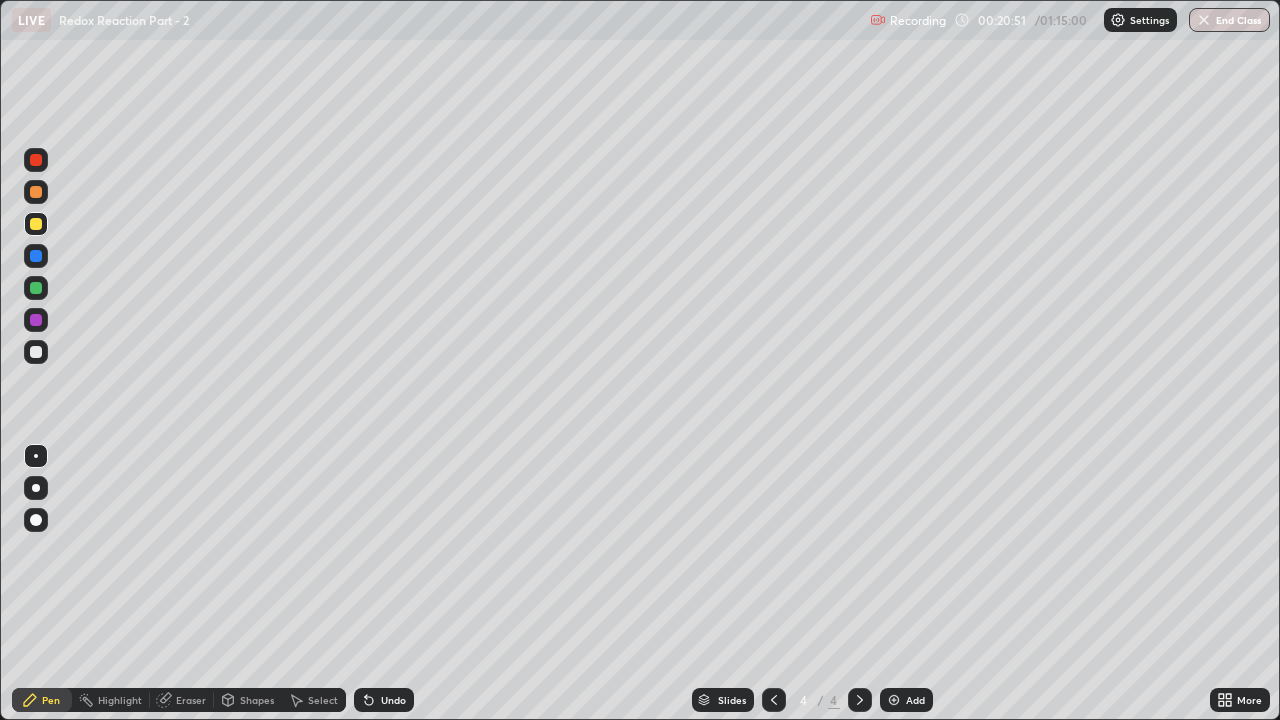 click 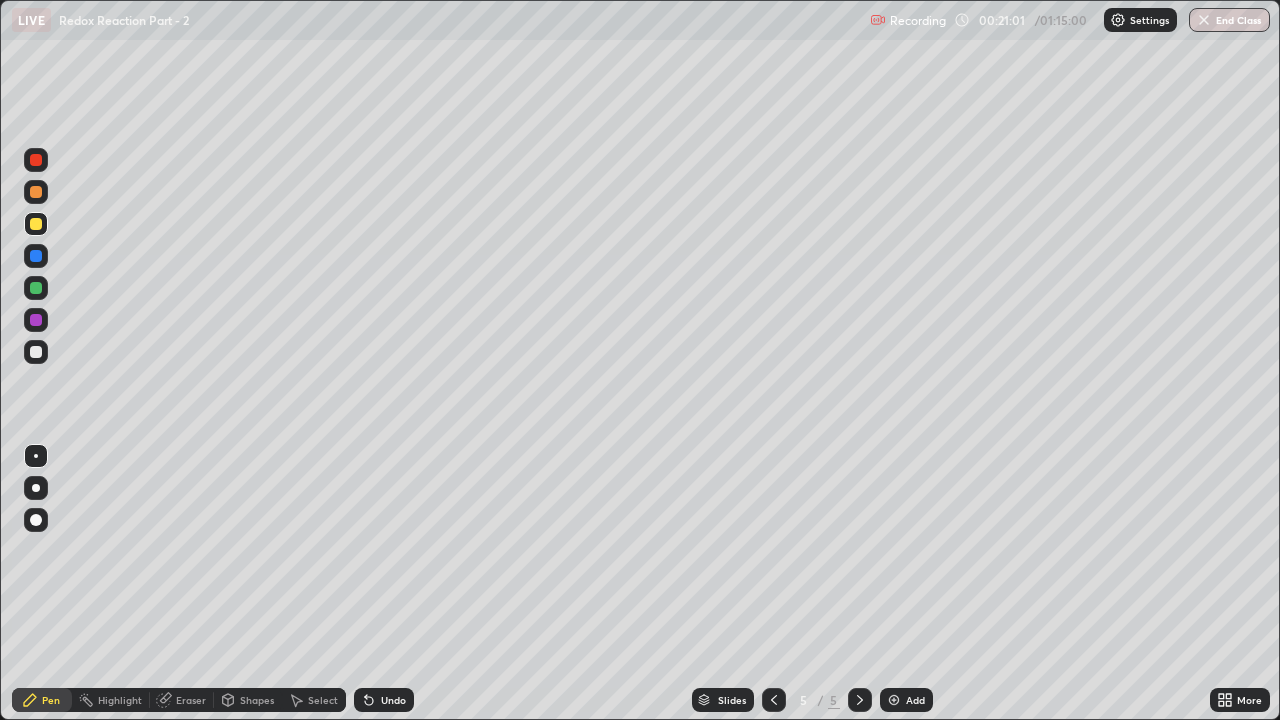 click at bounding box center (36, 192) 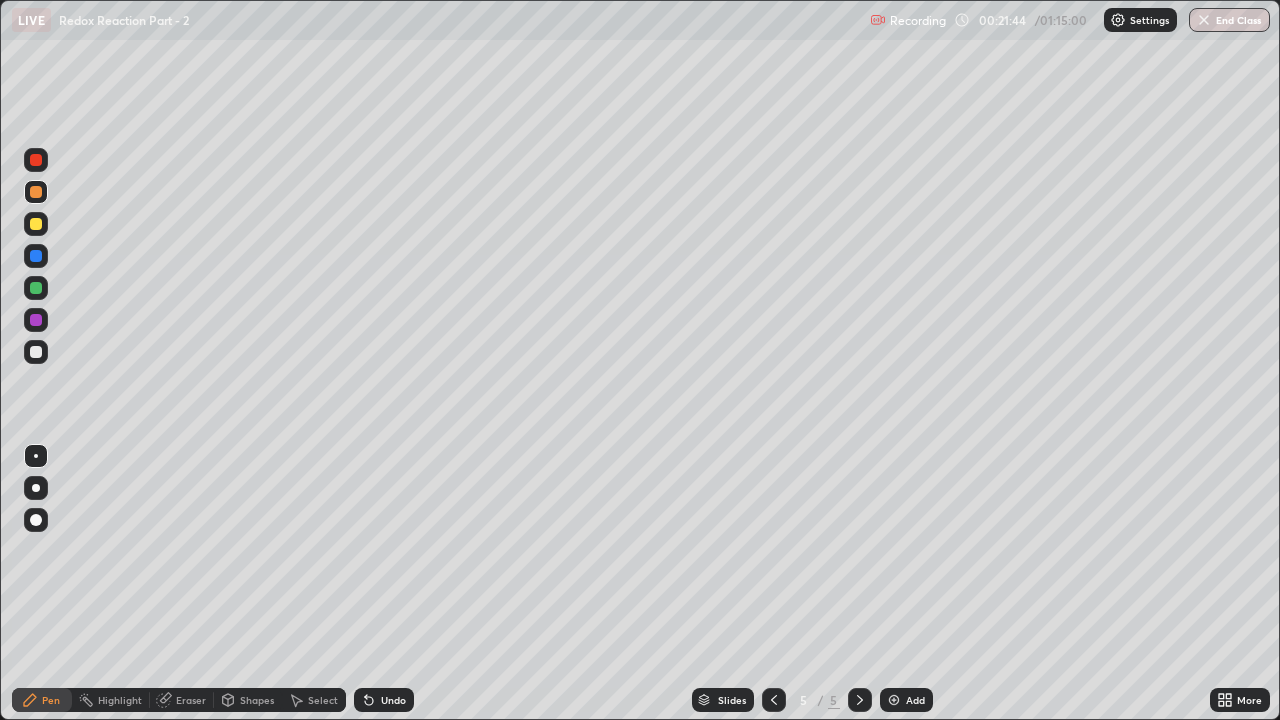 click at bounding box center (36, 352) 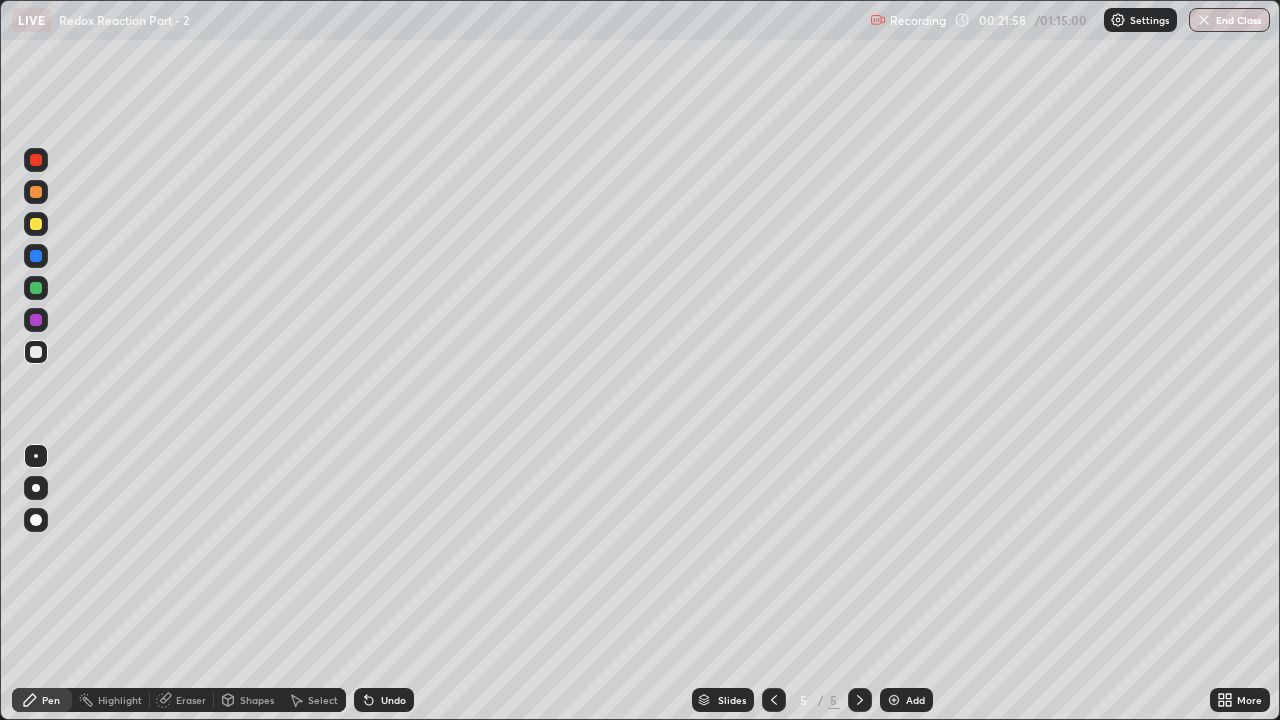 click 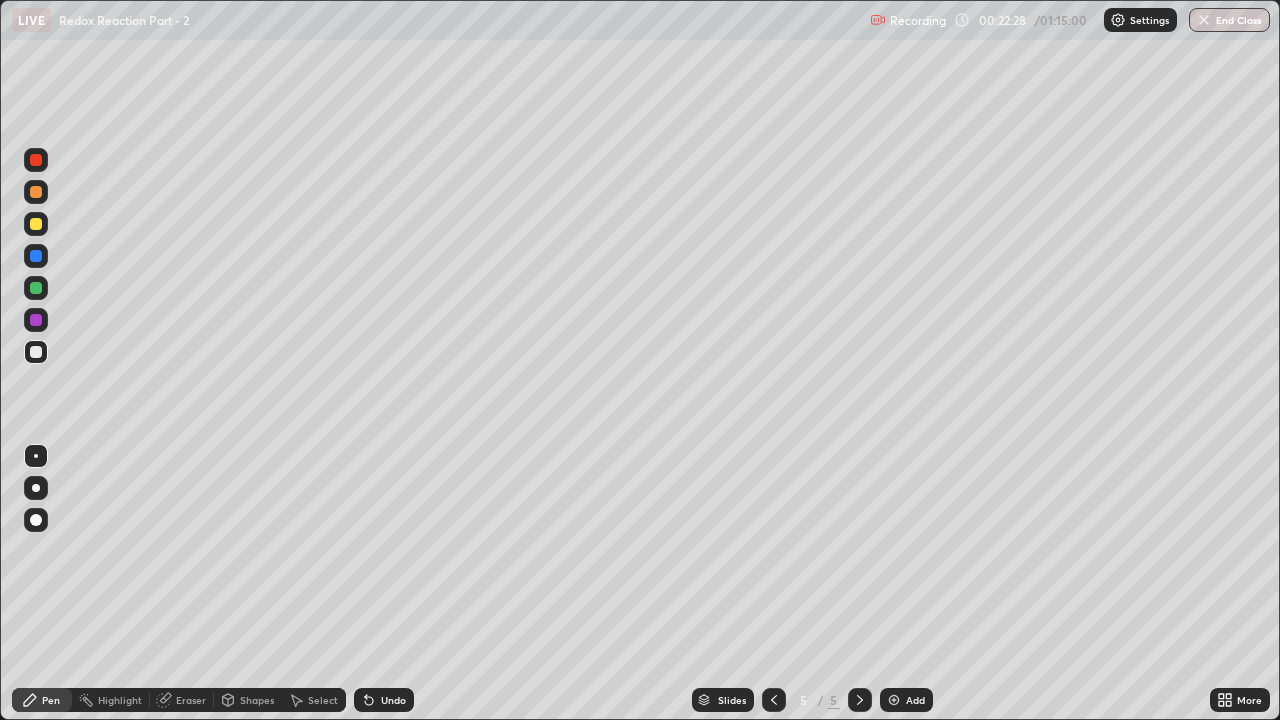 click at bounding box center (36, 192) 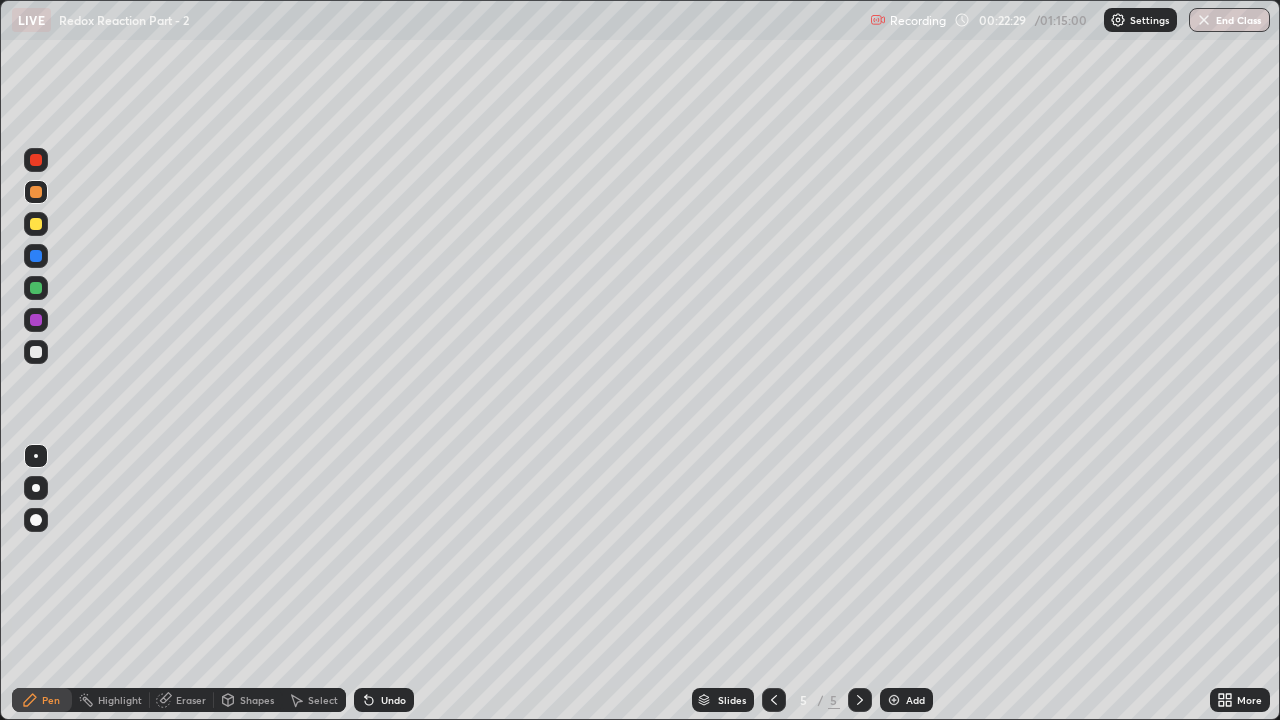 click at bounding box center [36, 320] 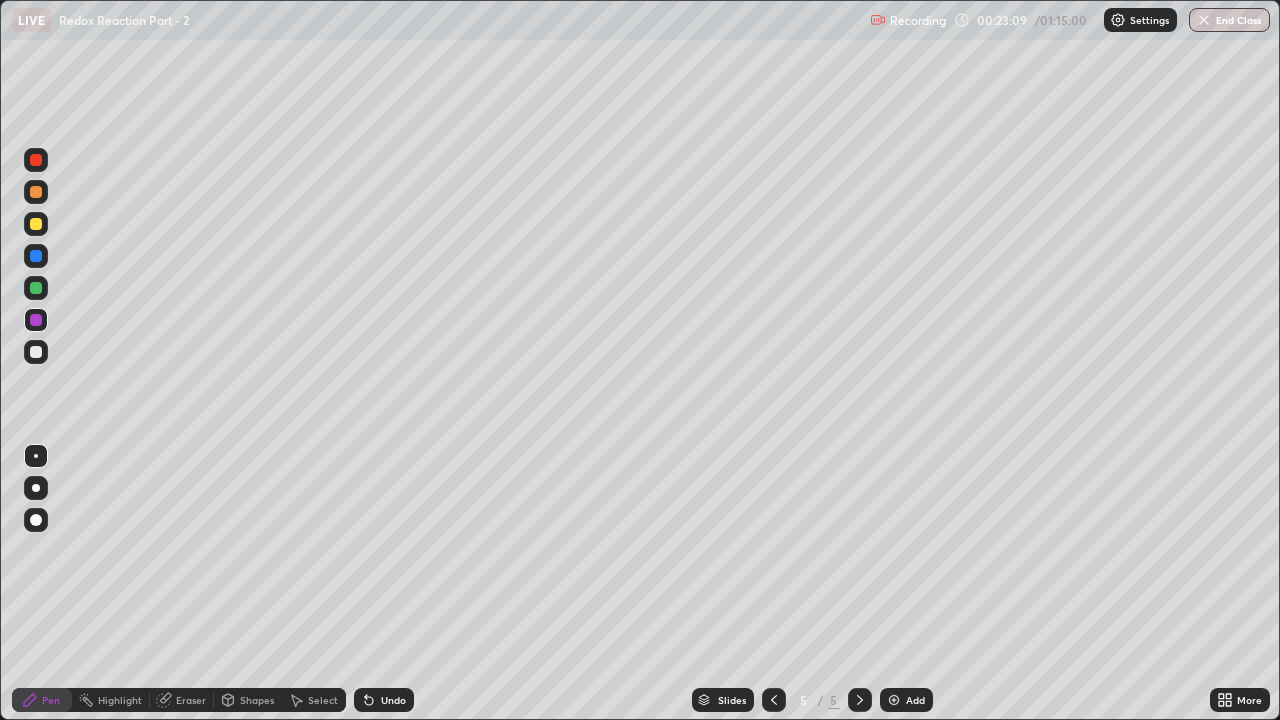 click at bounding box center [36, 352] 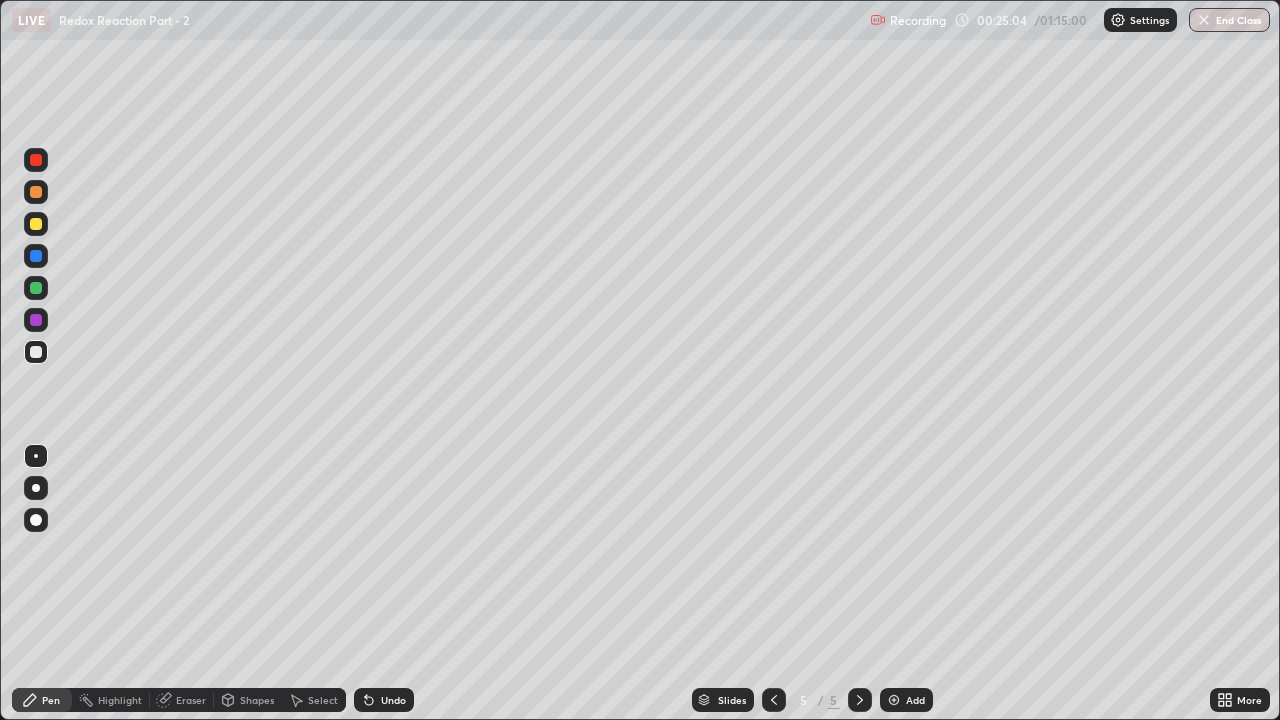 click on "Undo" at bounding box center (393, 700) 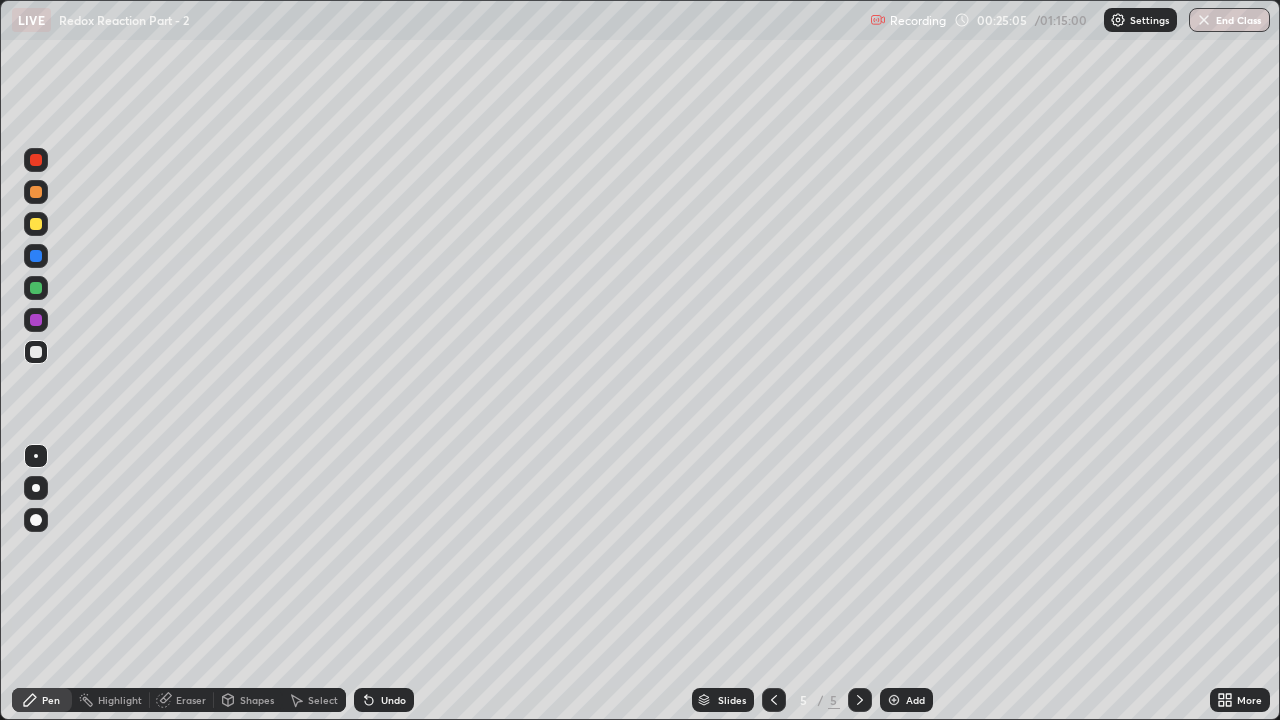 click on "Undo" at bounding box center (393, 700) 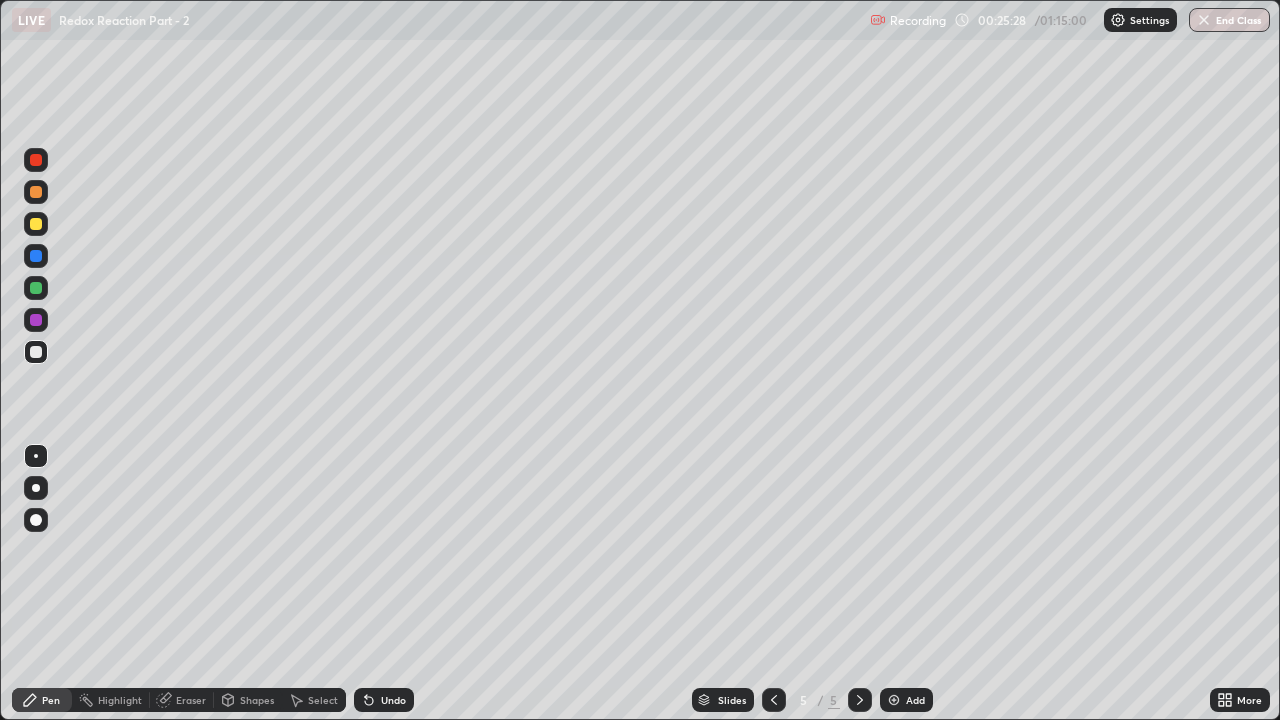 click on "Undo" at bounding box center [384, 700] 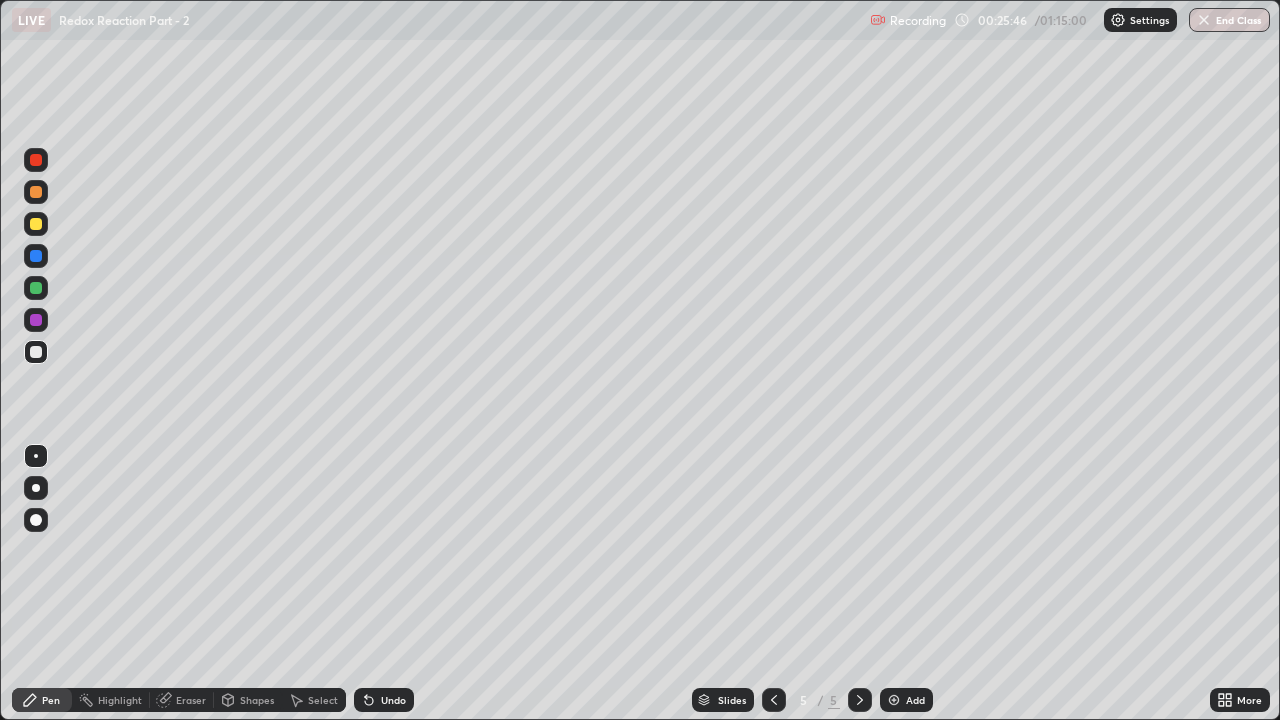 click at bounding box center (36, 288) 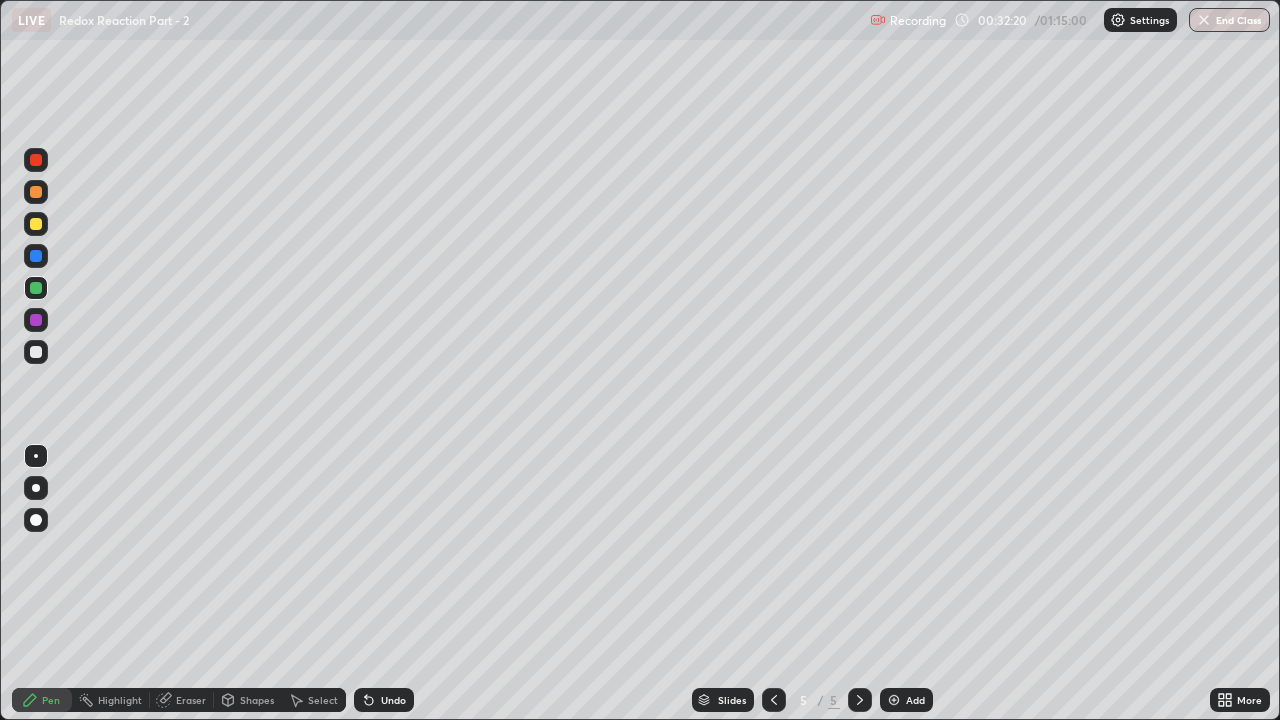 click at bounding box center [894, 700] 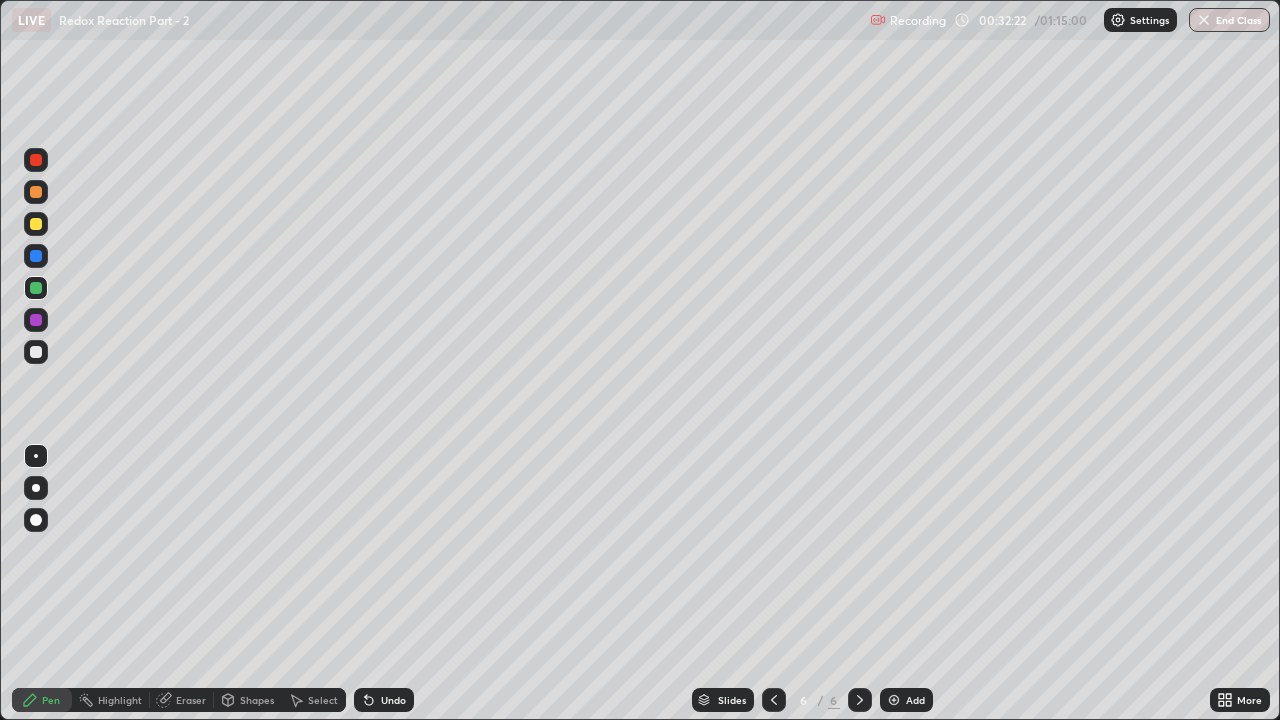 click at bounding box center [36, 352] 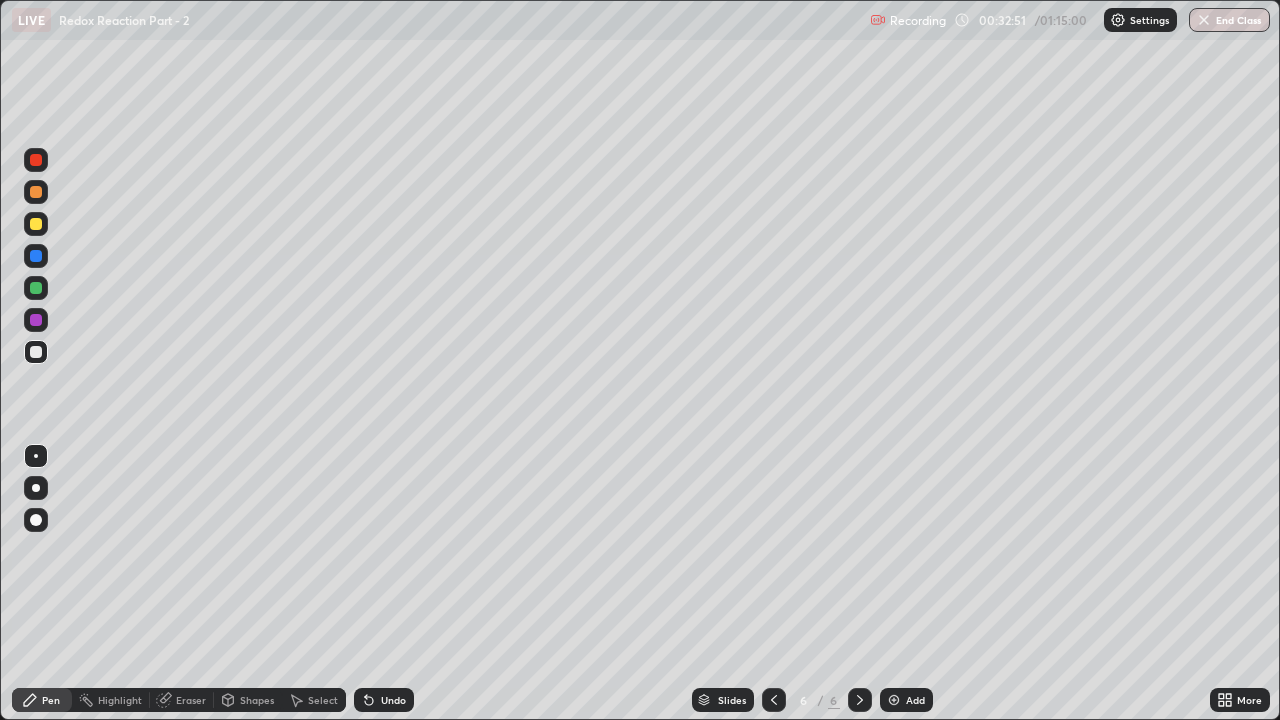 click at bounding box center (36, 352) 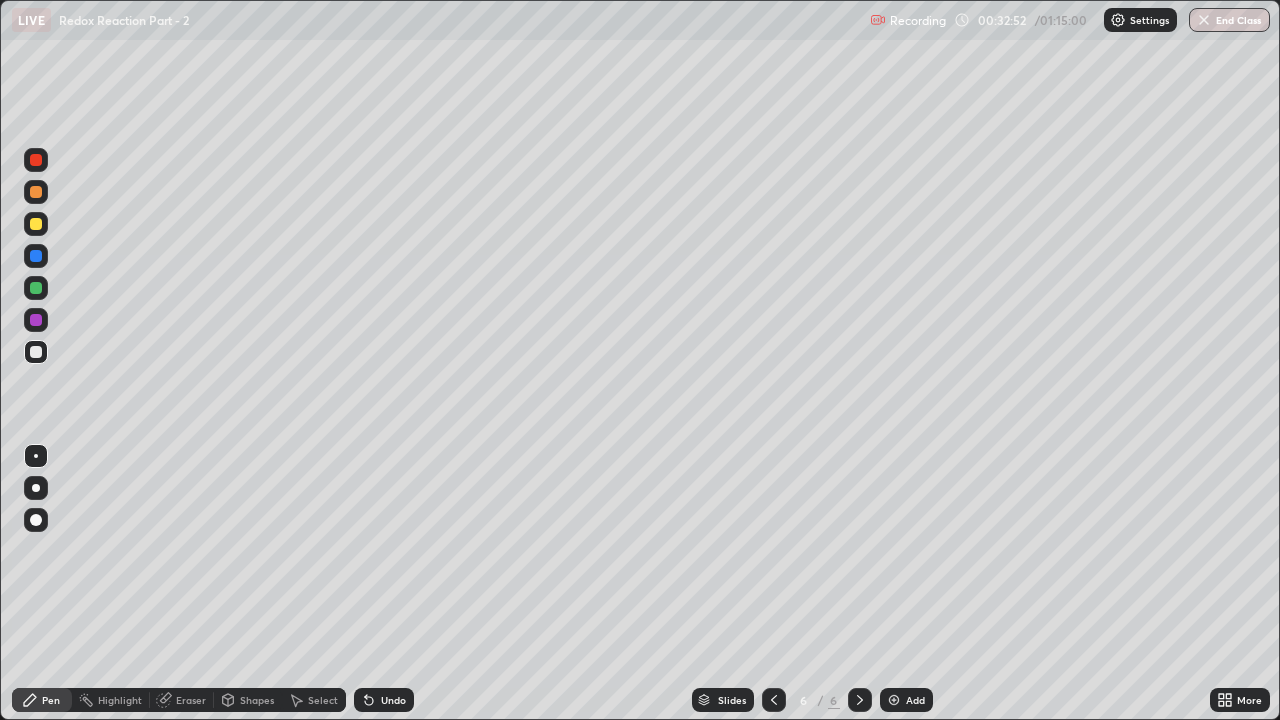 click at bounding box center (36, 192) 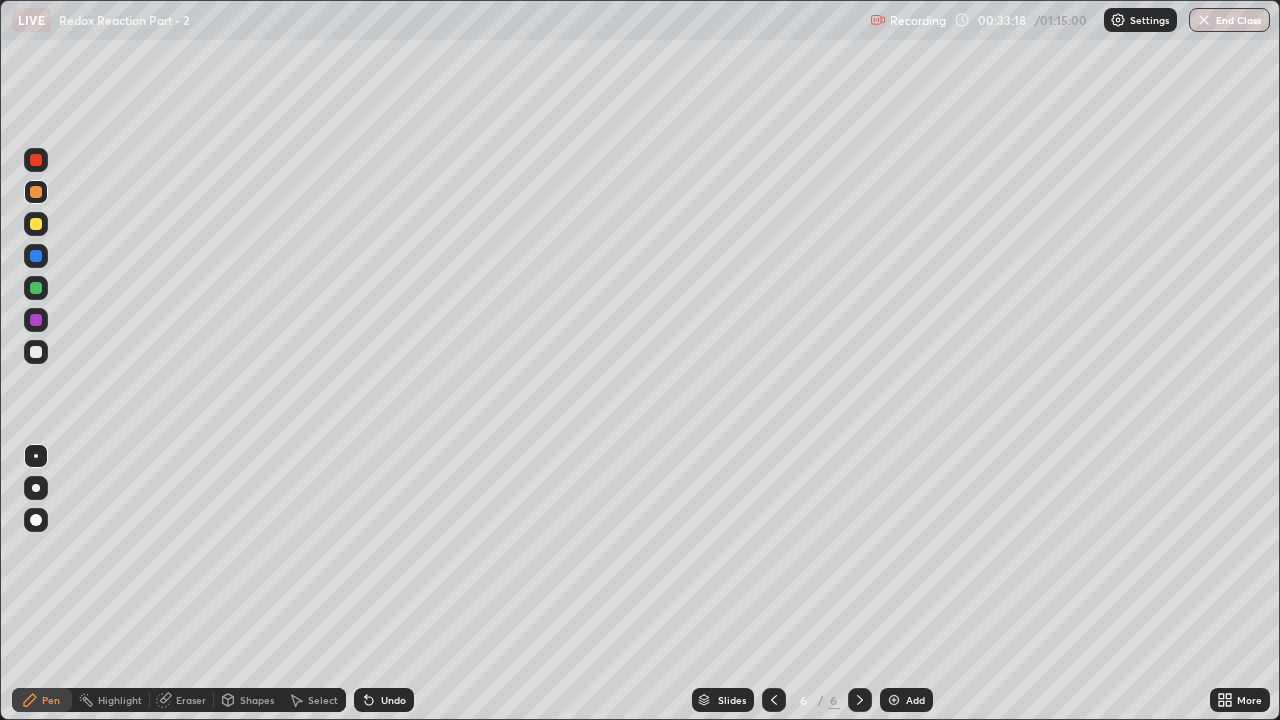 click at bounding box center (36, 352) 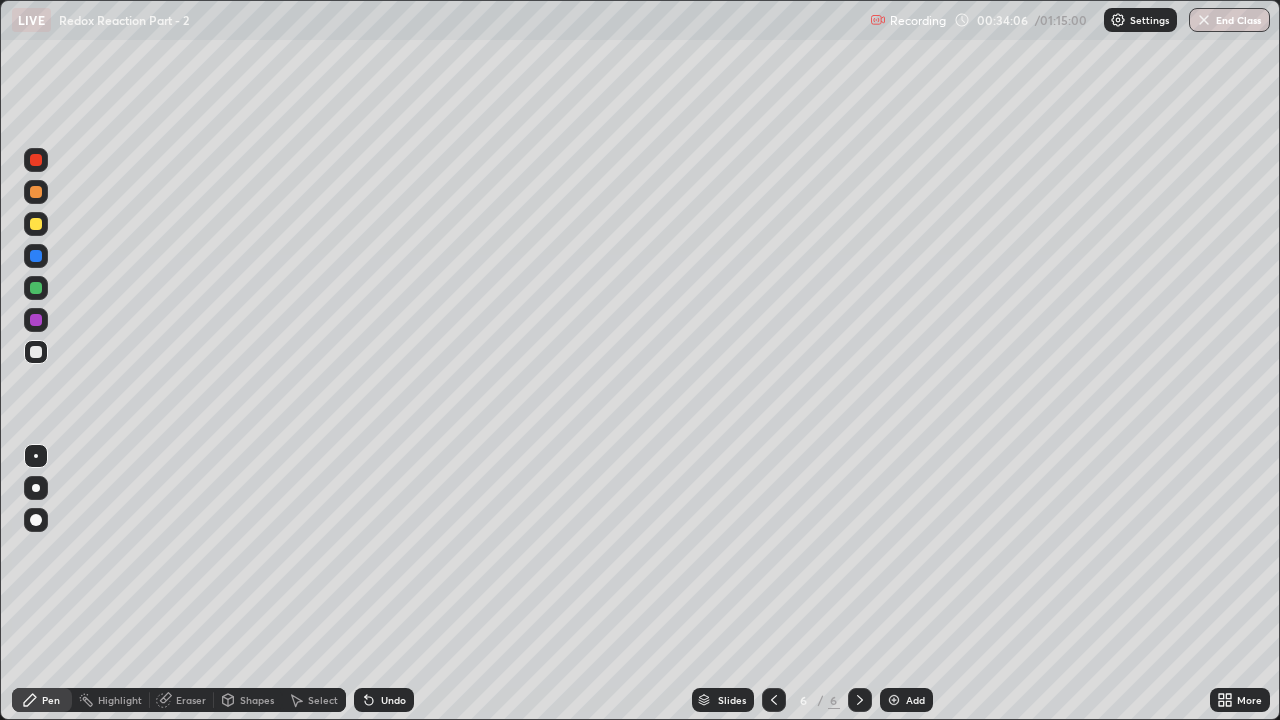 click at bounding box center (36, 320) 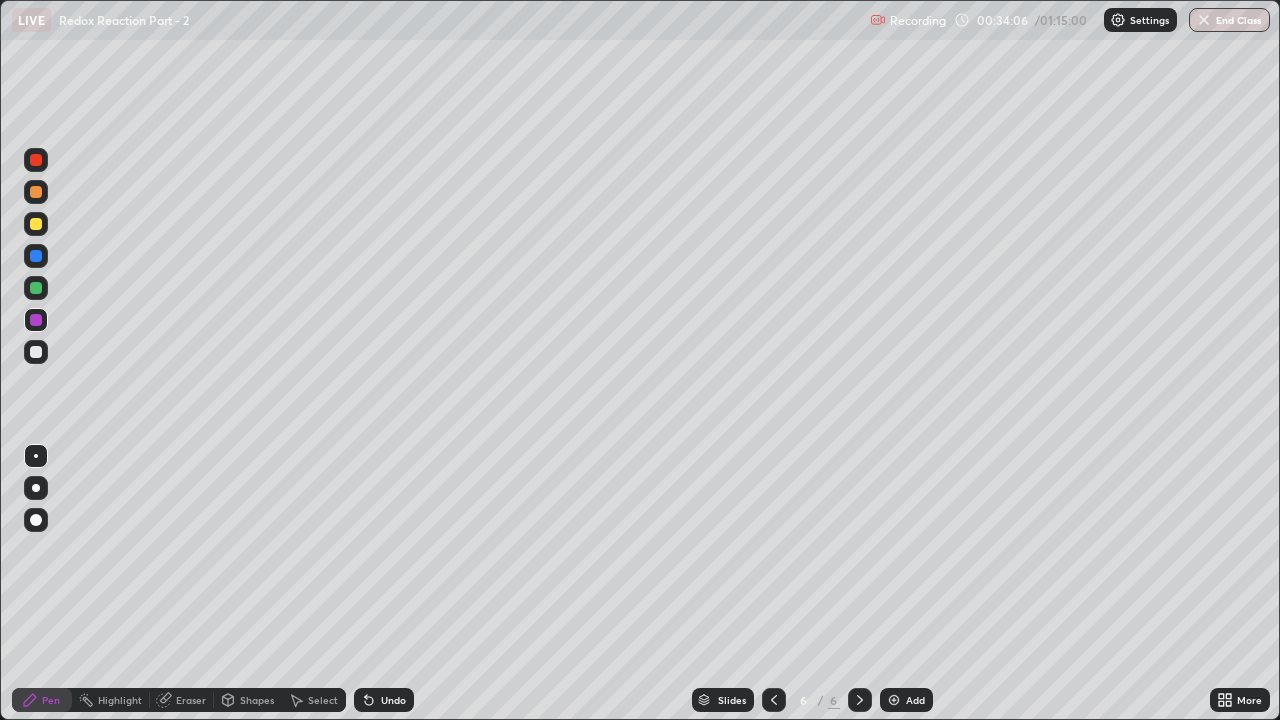 click at bounding box center (36, 288) 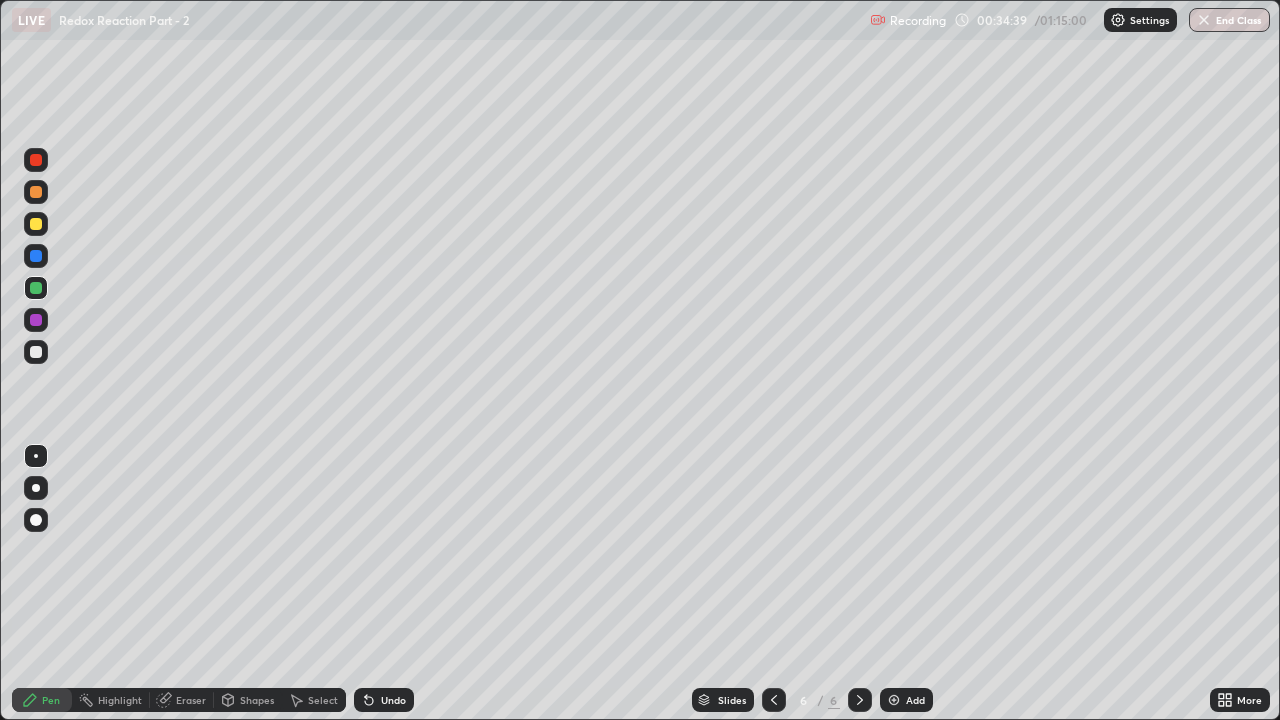 click at bounding box center (36, 352) 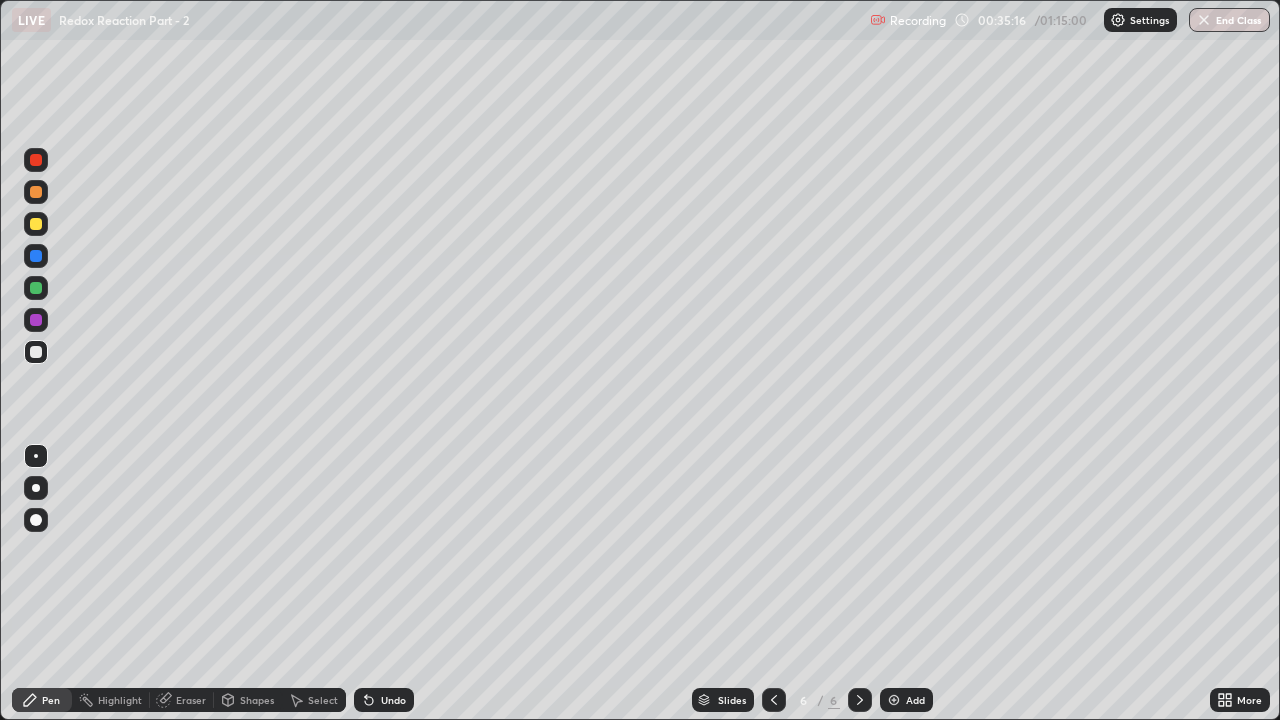 click on "Undo" at bounding box center (384, 700) 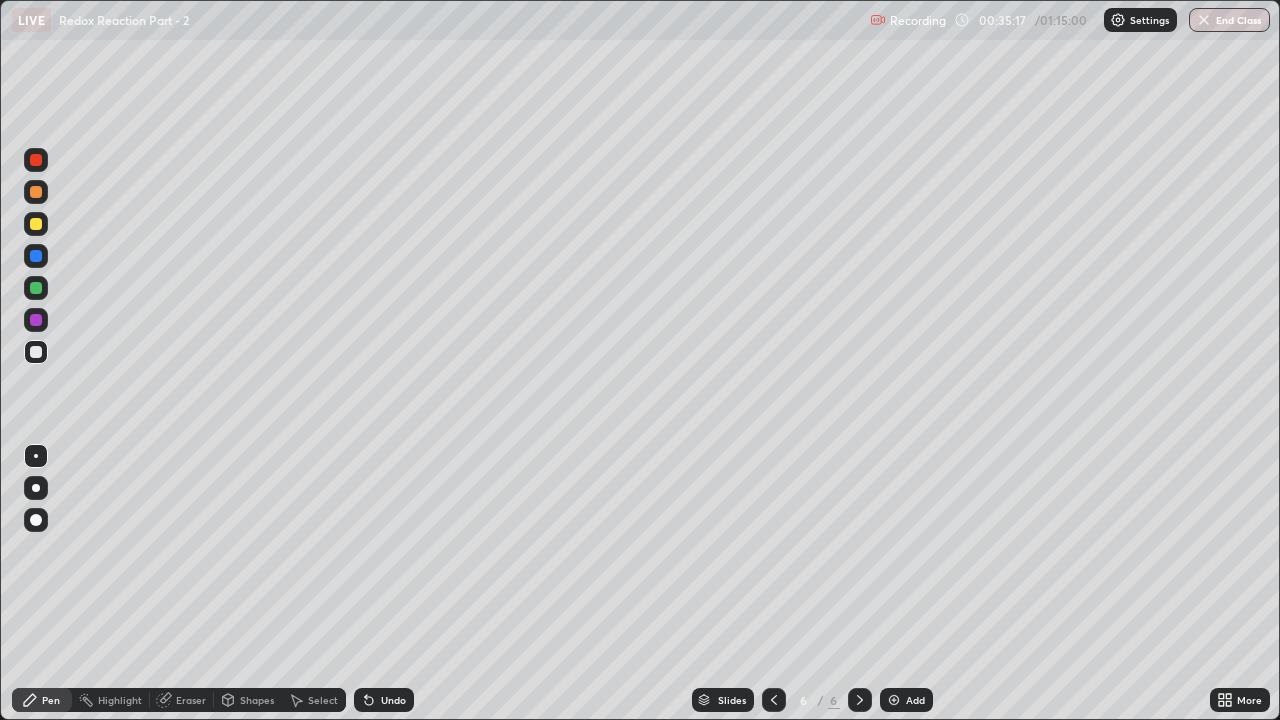 click on "Undo" at bounding box center (384, 700) 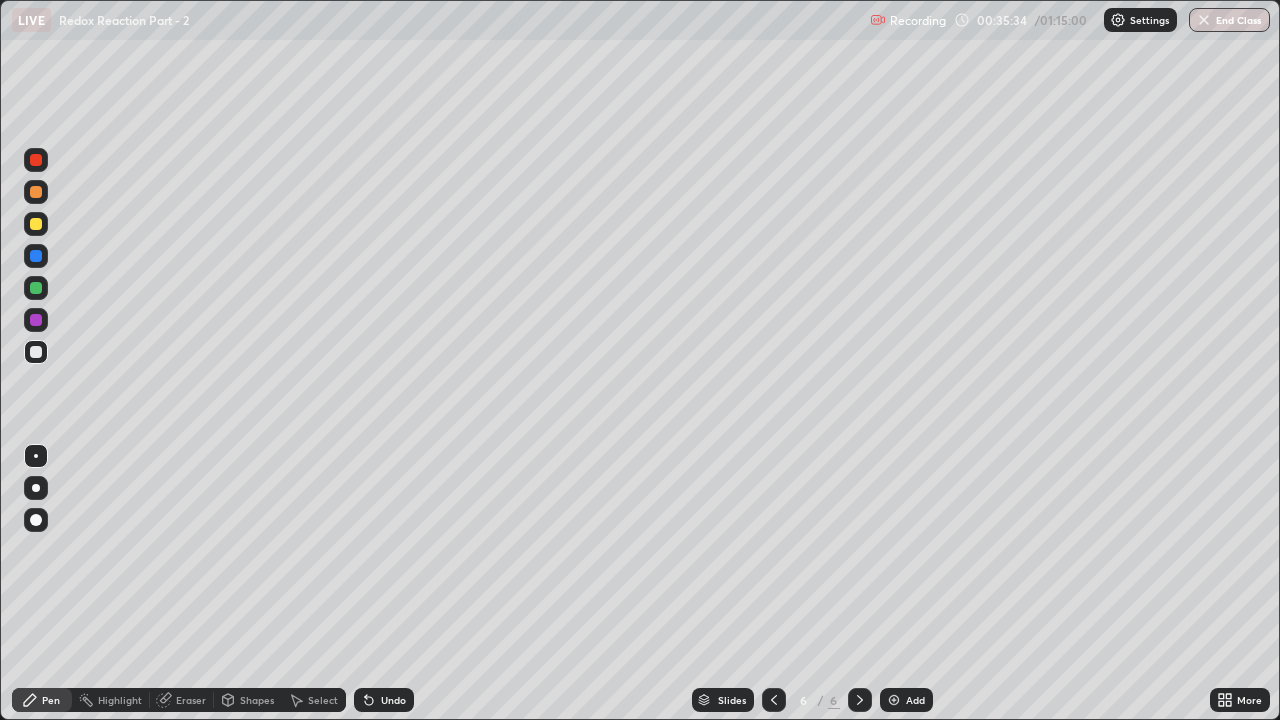 click at bounding box center [36, 224] 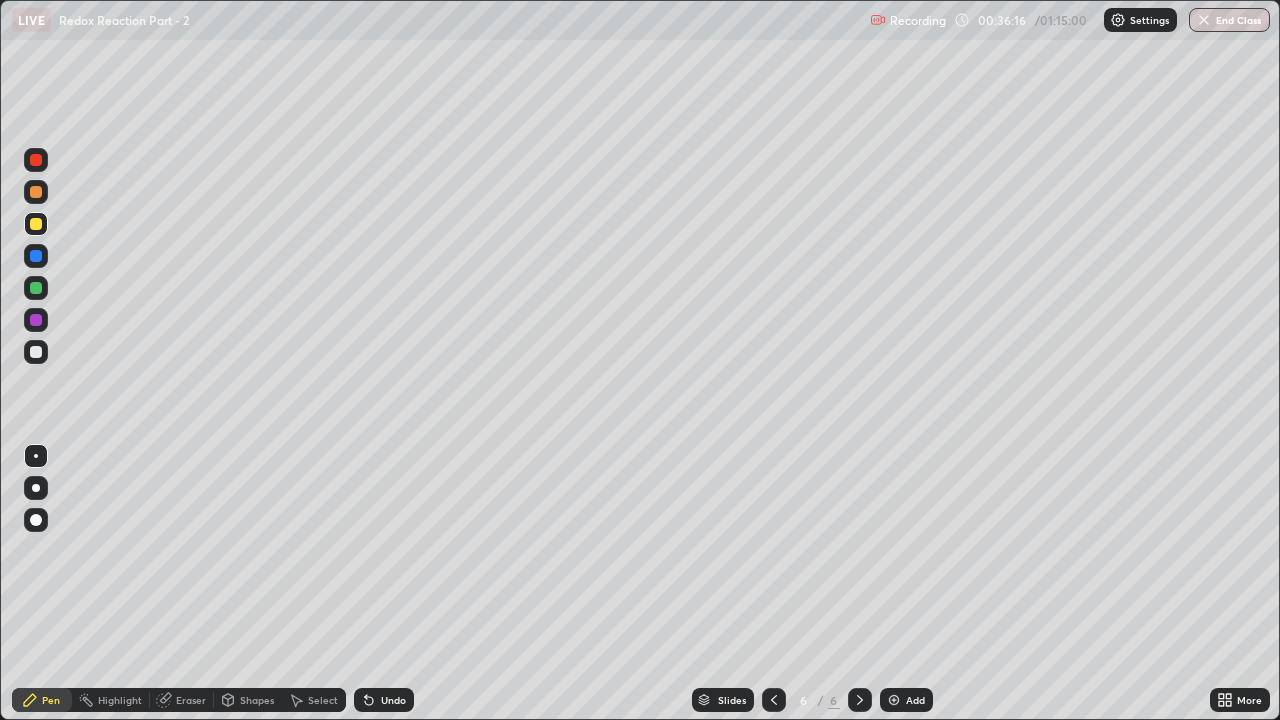 click at bounding box center (36, 352) 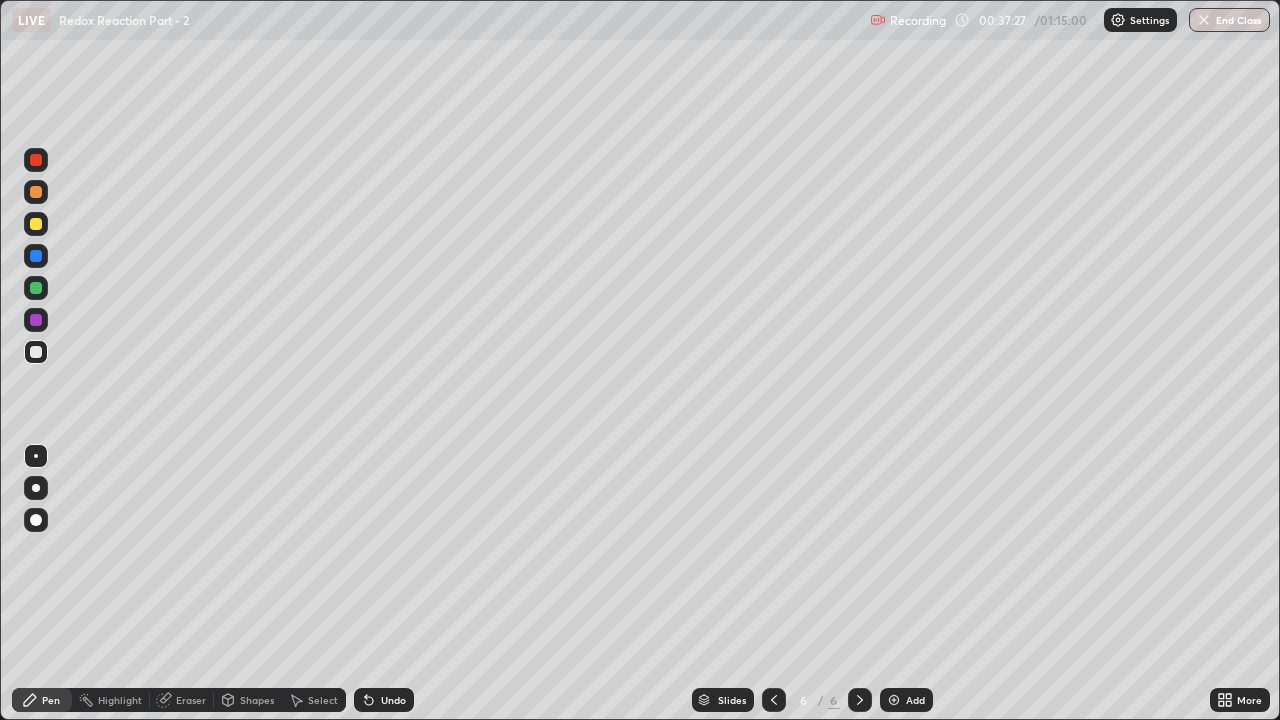 click at bounding box center [36, 224] 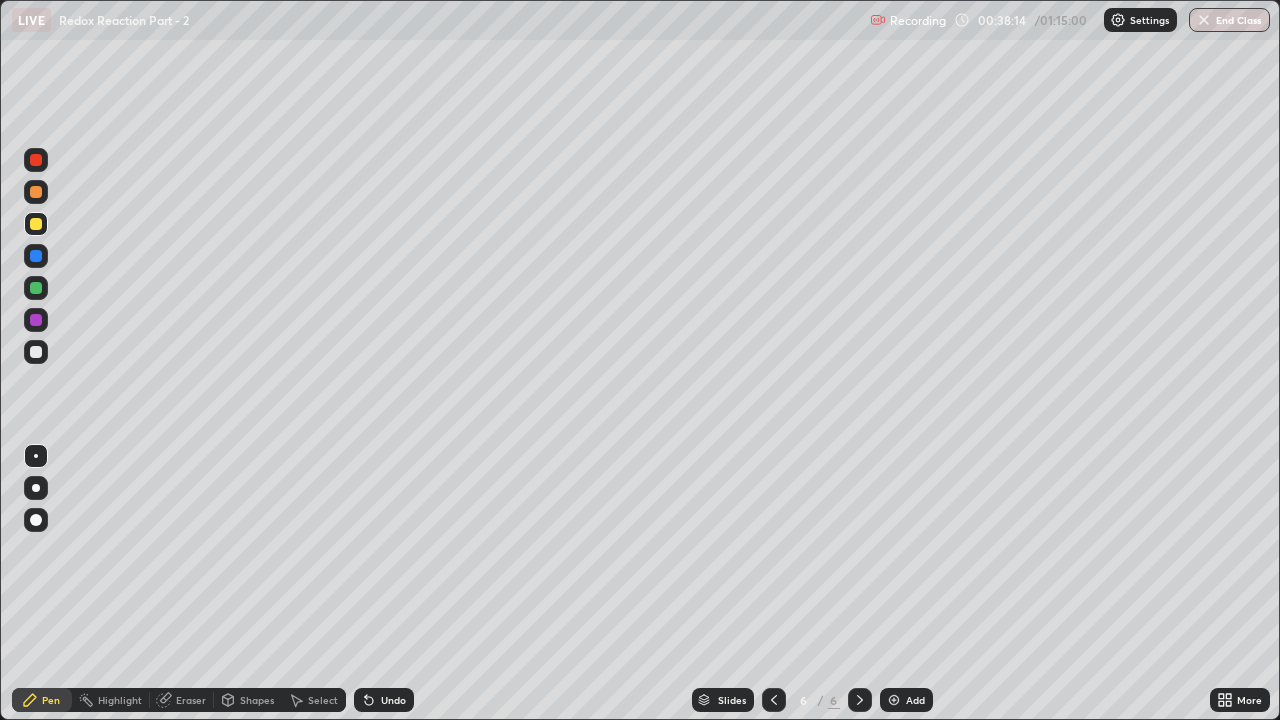 click on "Undo" at bounding box center [393, 700] 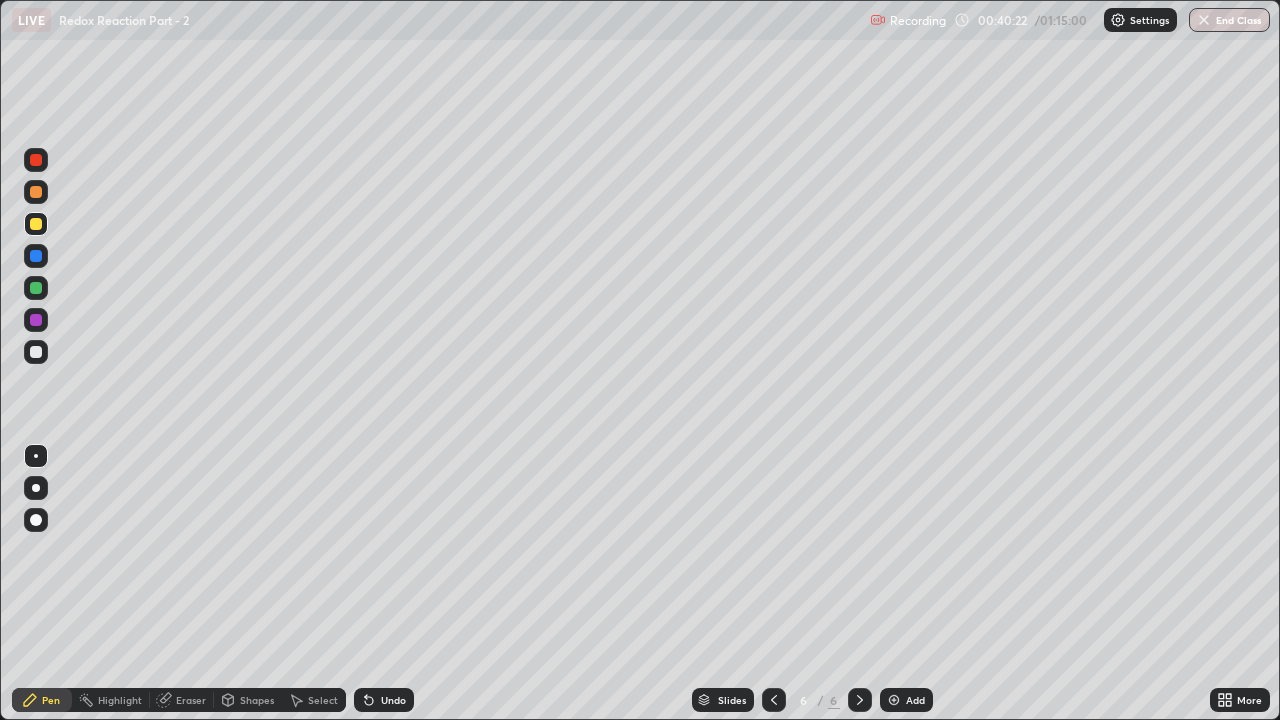 click at bounding box center (36, 352) 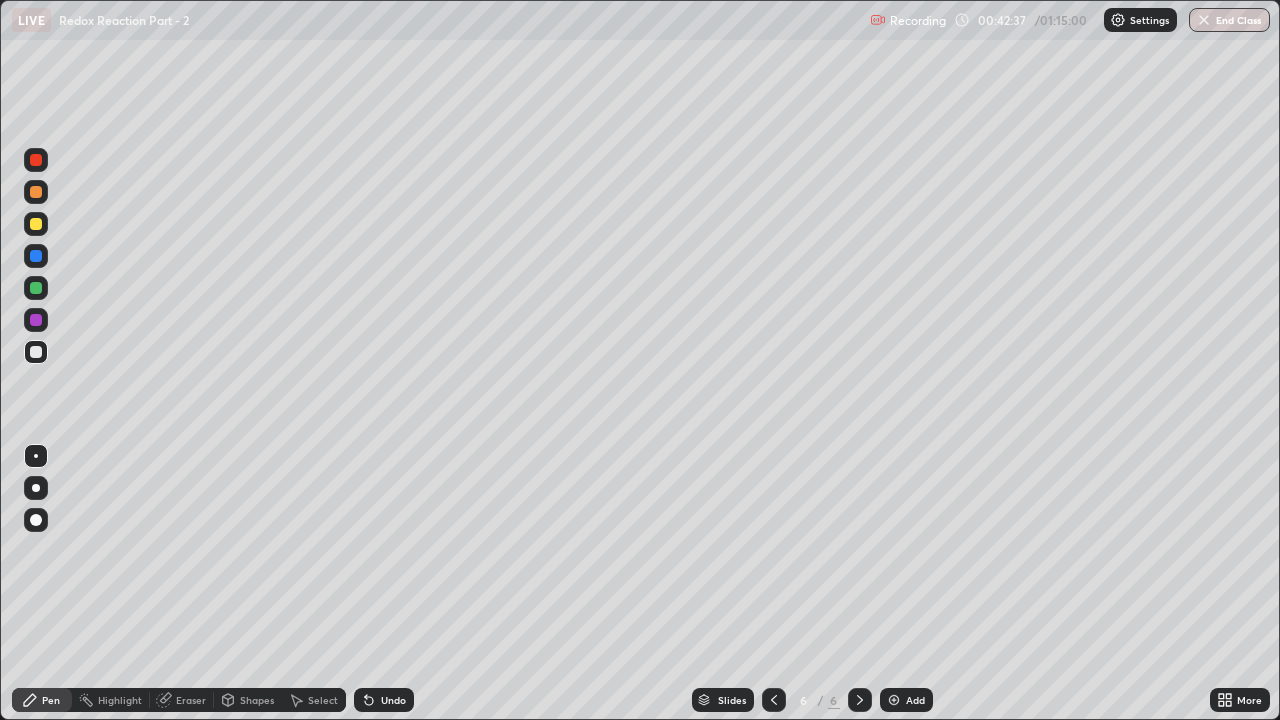 click at bounding box center [36, 288] 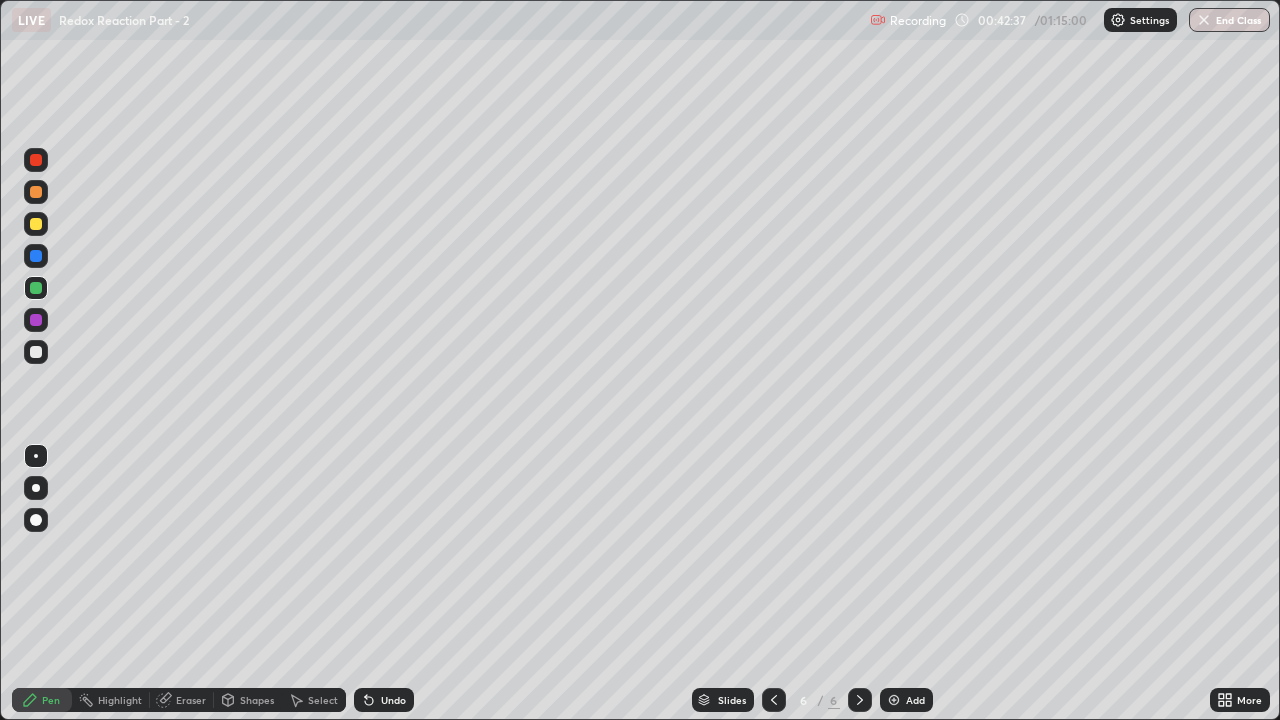 click at bounding box center [36, 224] 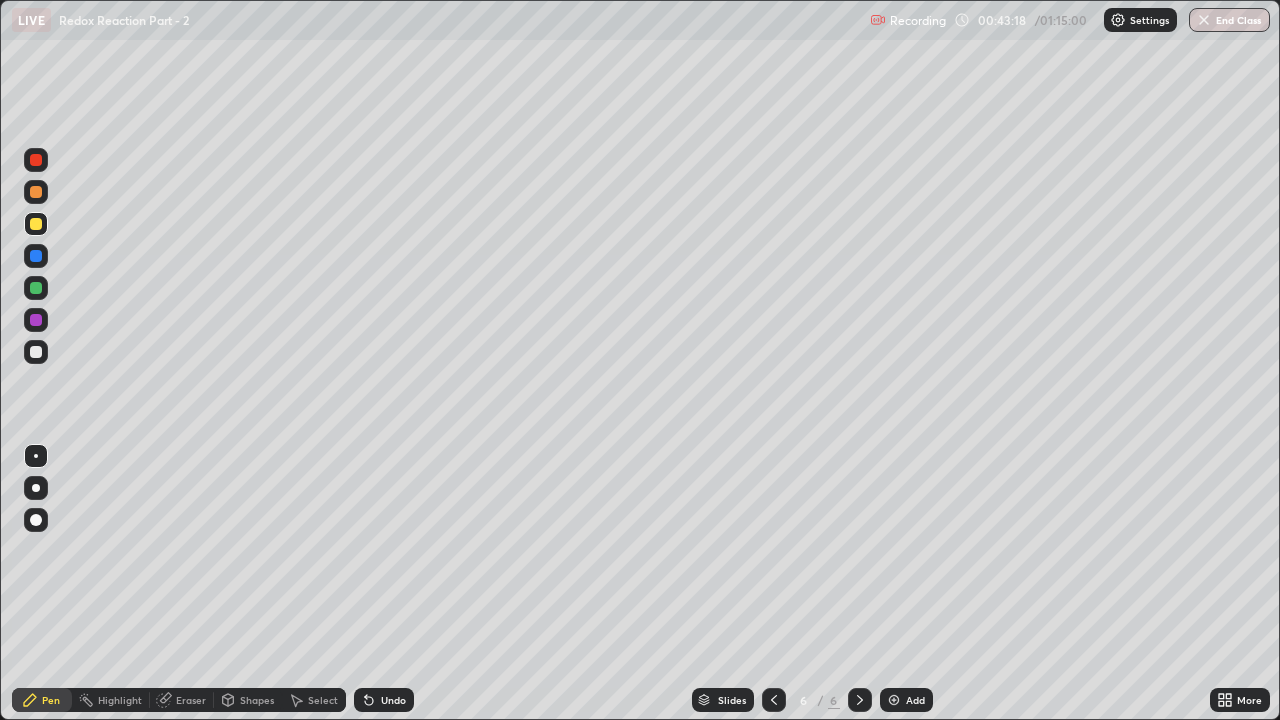 click at bounding box center [36, 352] 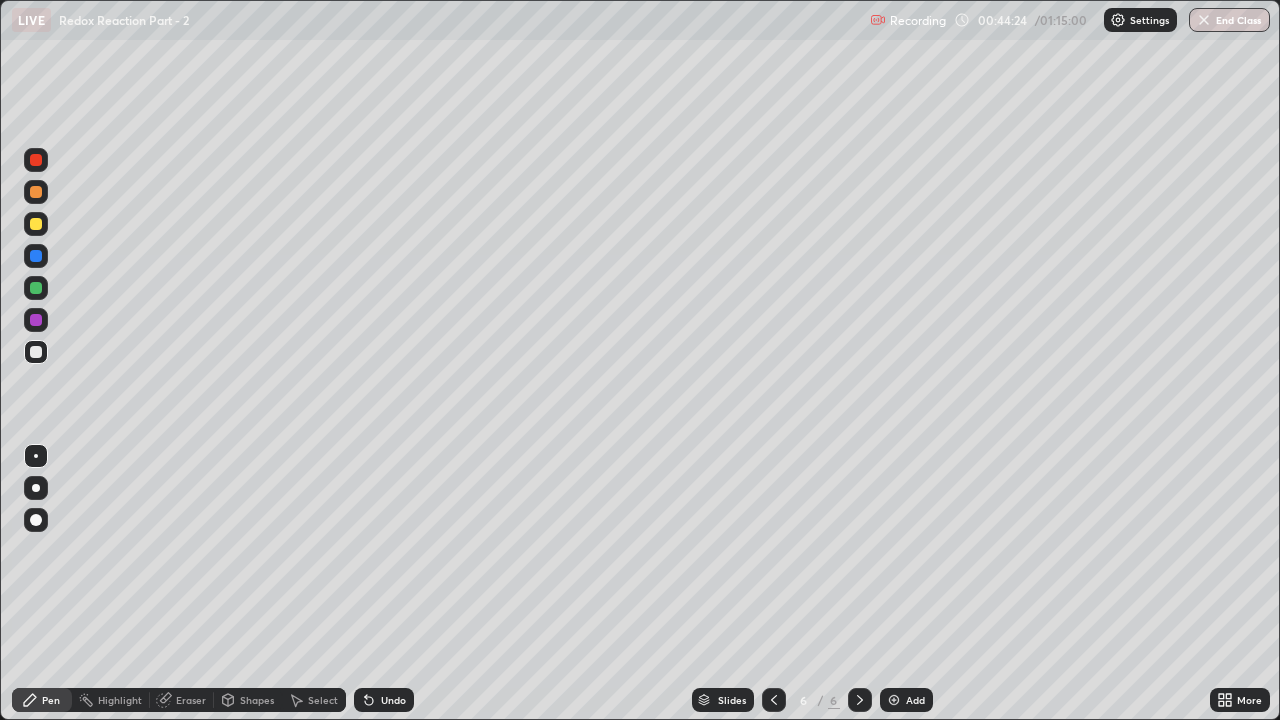 click at bounding box center [894, 700] 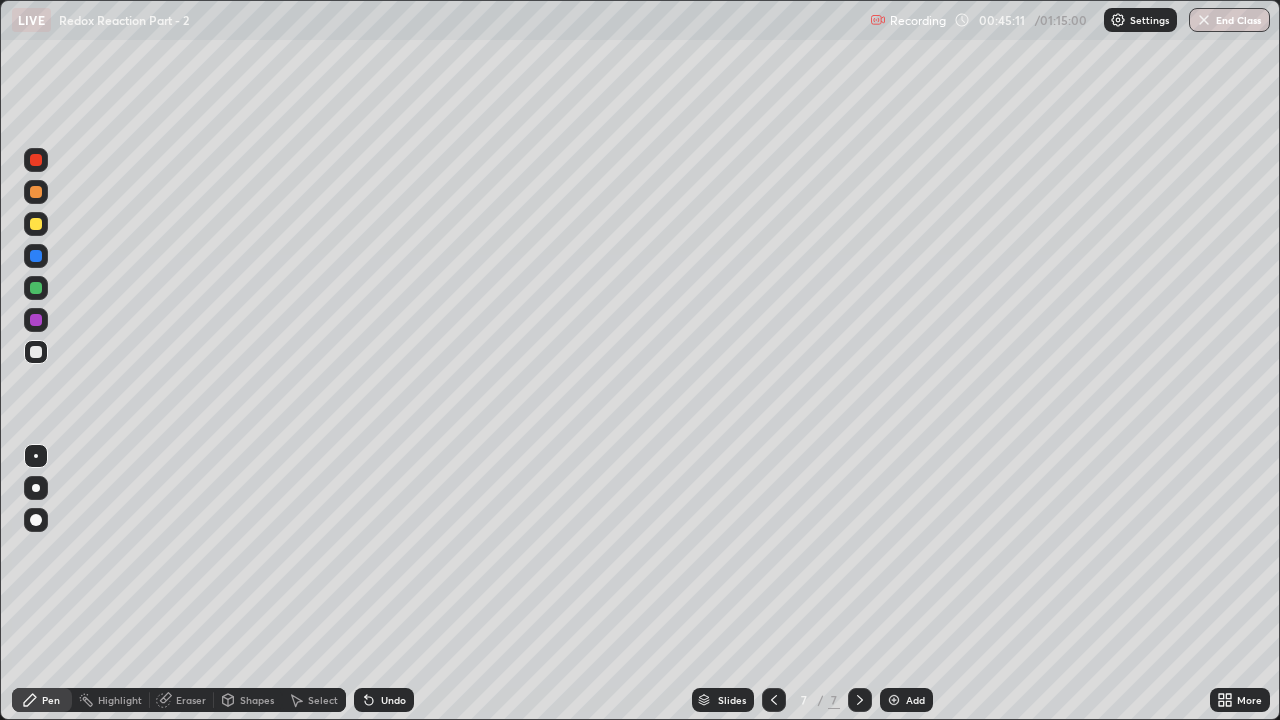 click 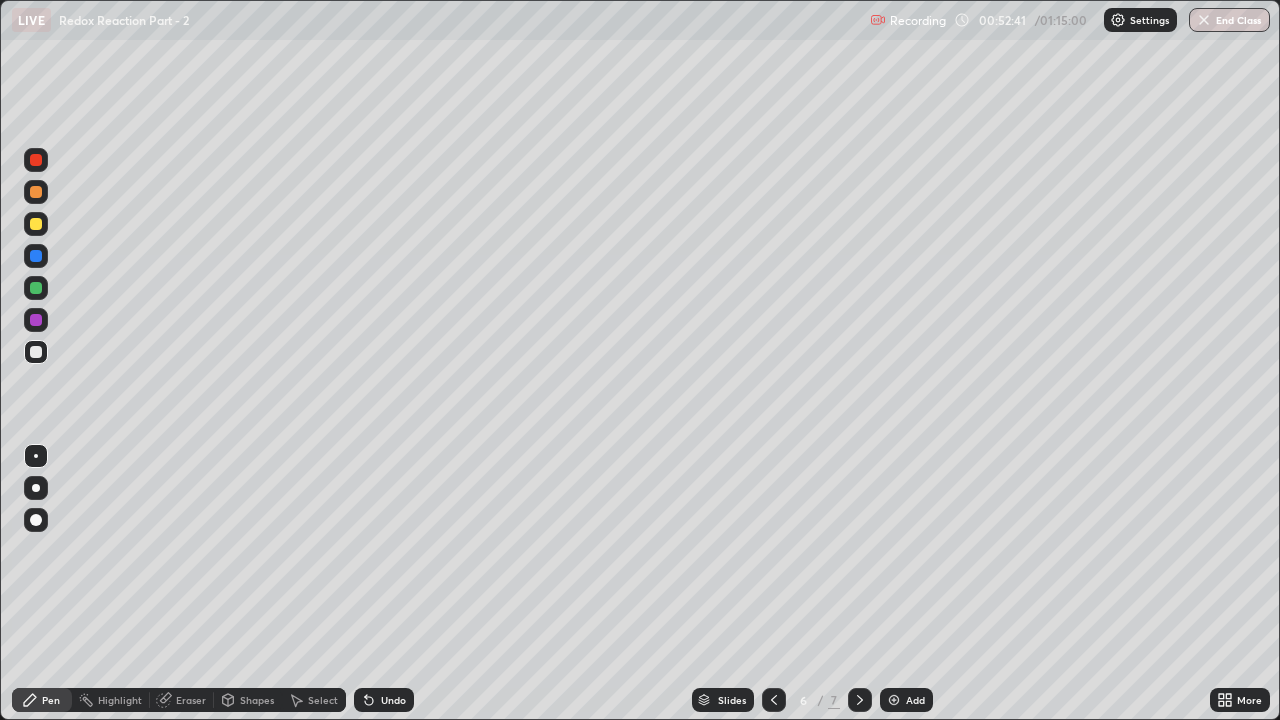 click 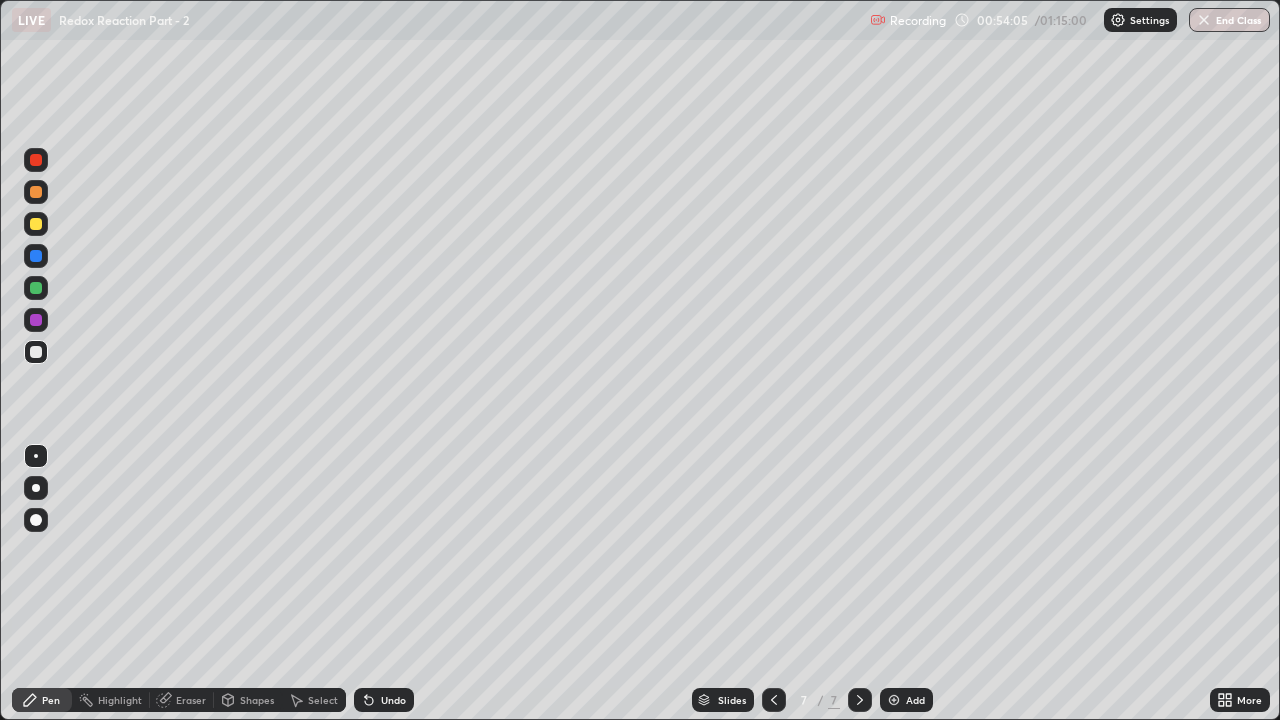 click 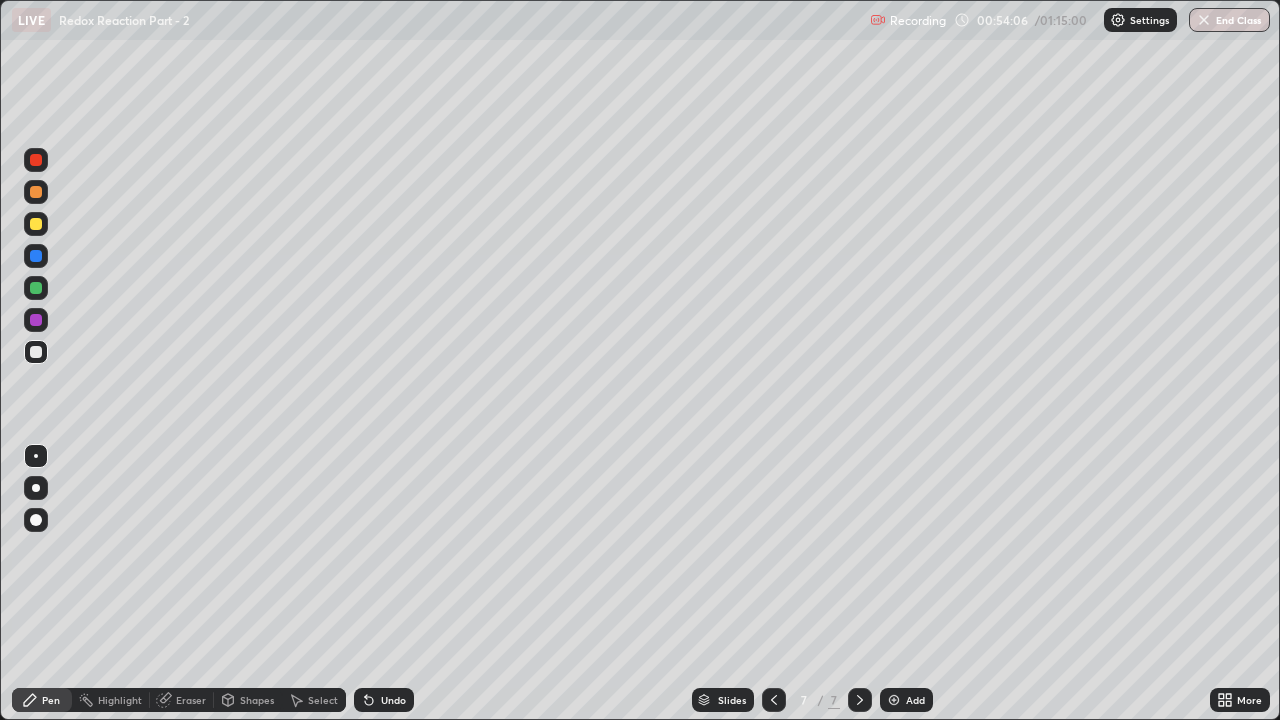 click 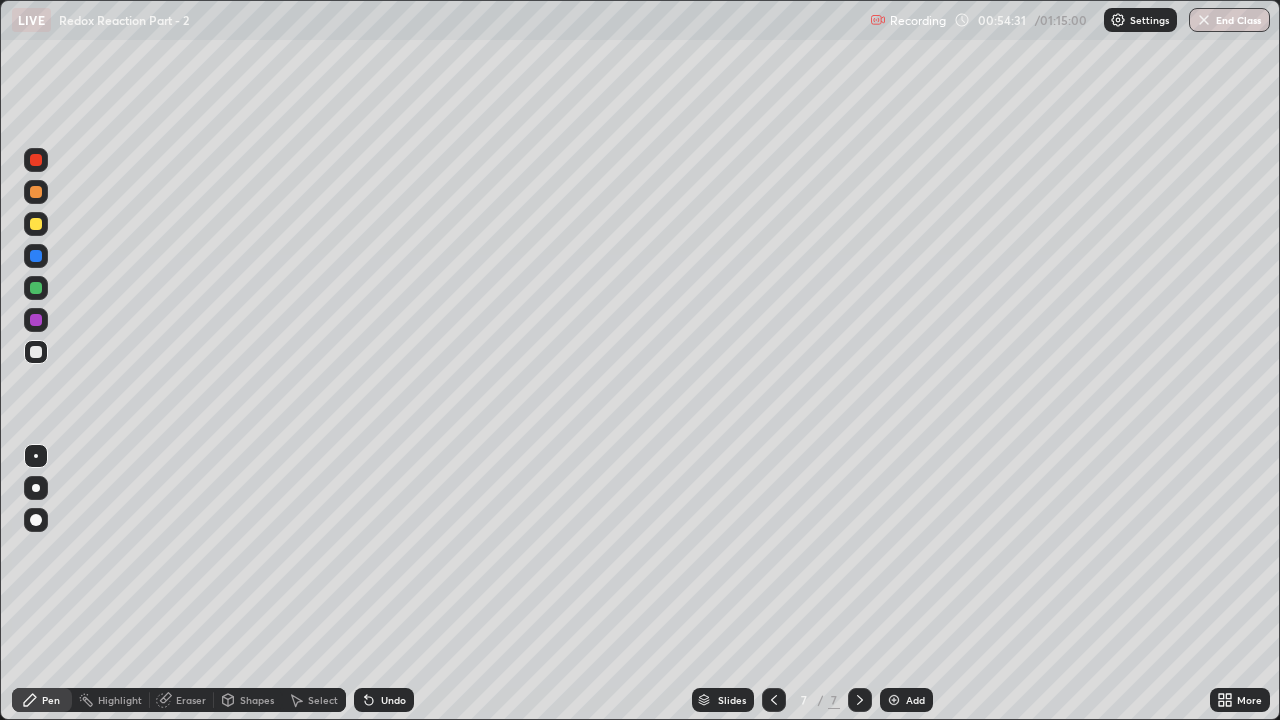 click 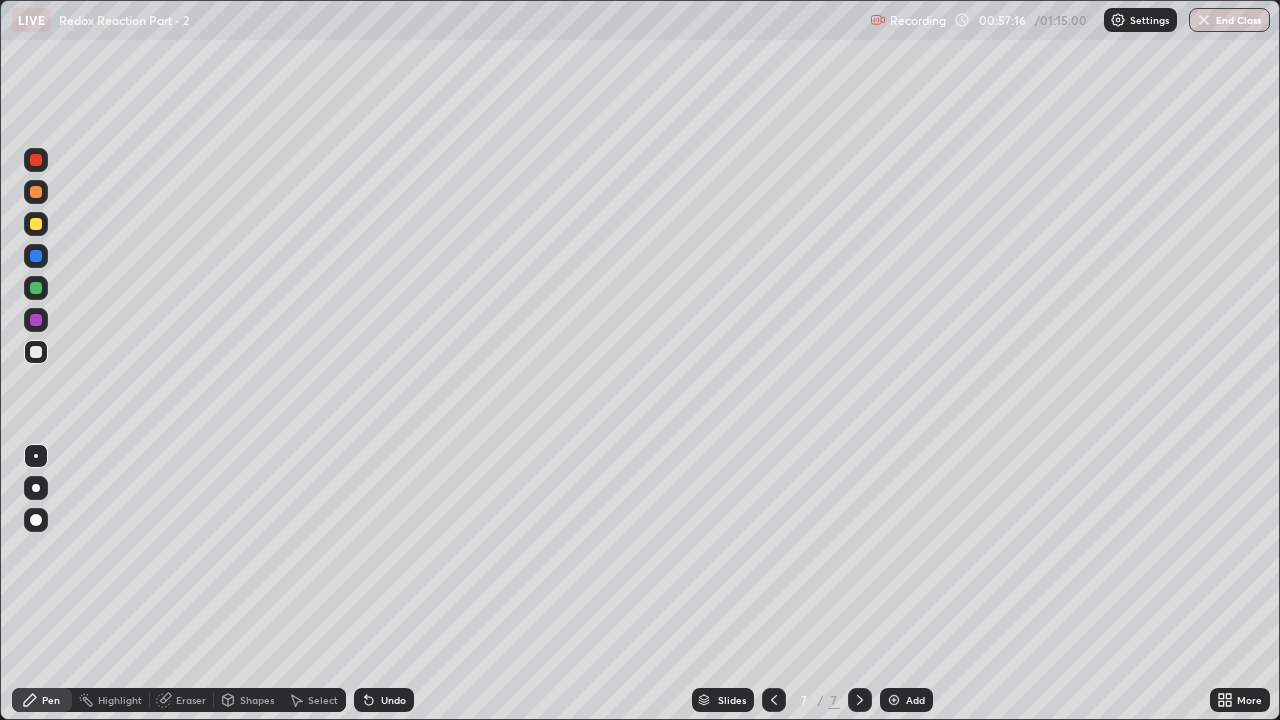 click on "Undo" at bounding box center [384, 700] 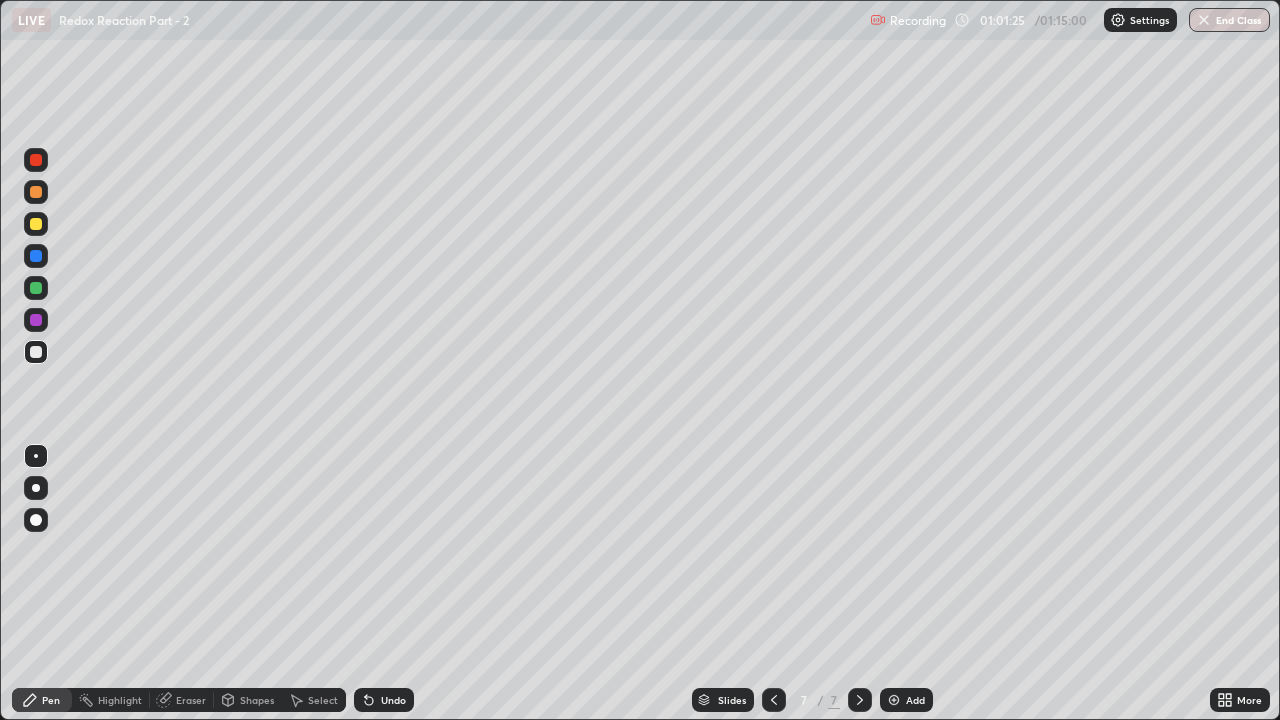 click at bounding box center (894, 700) 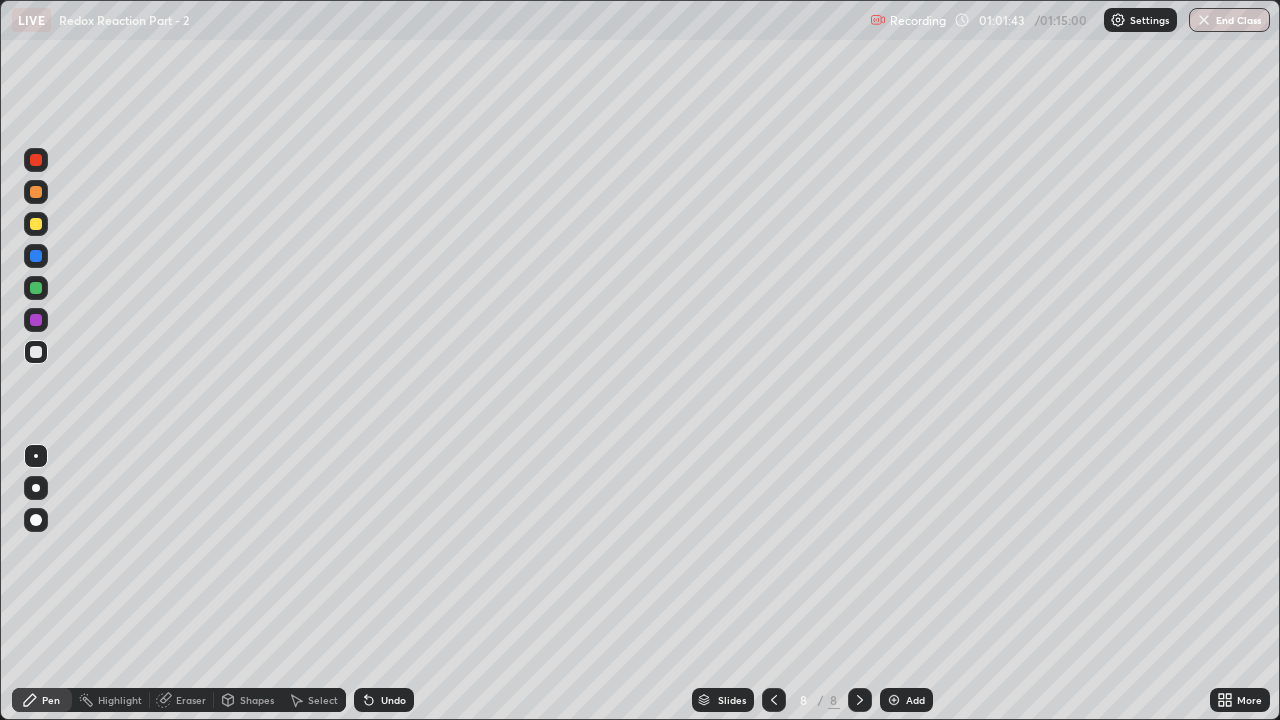 click at bounding box center [36, 224] 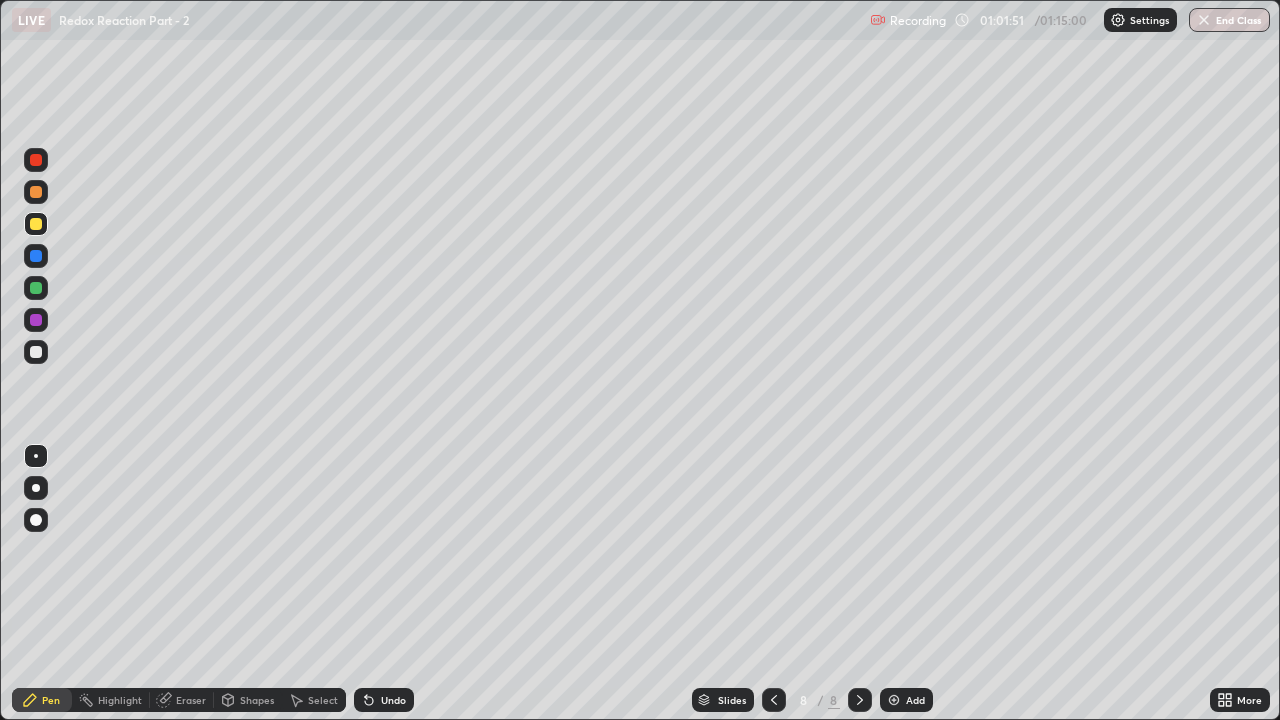 click on "Undo" at bounding box center (384, 700) 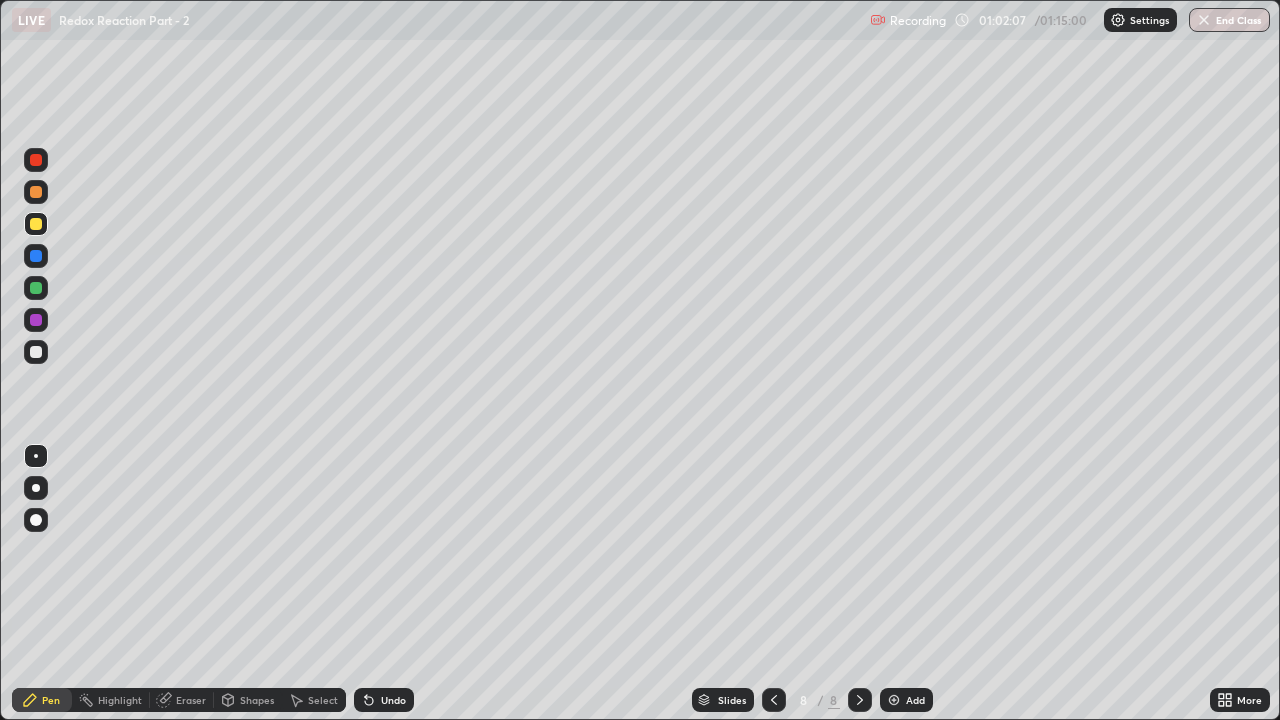 click at bounding box center (36, 352) 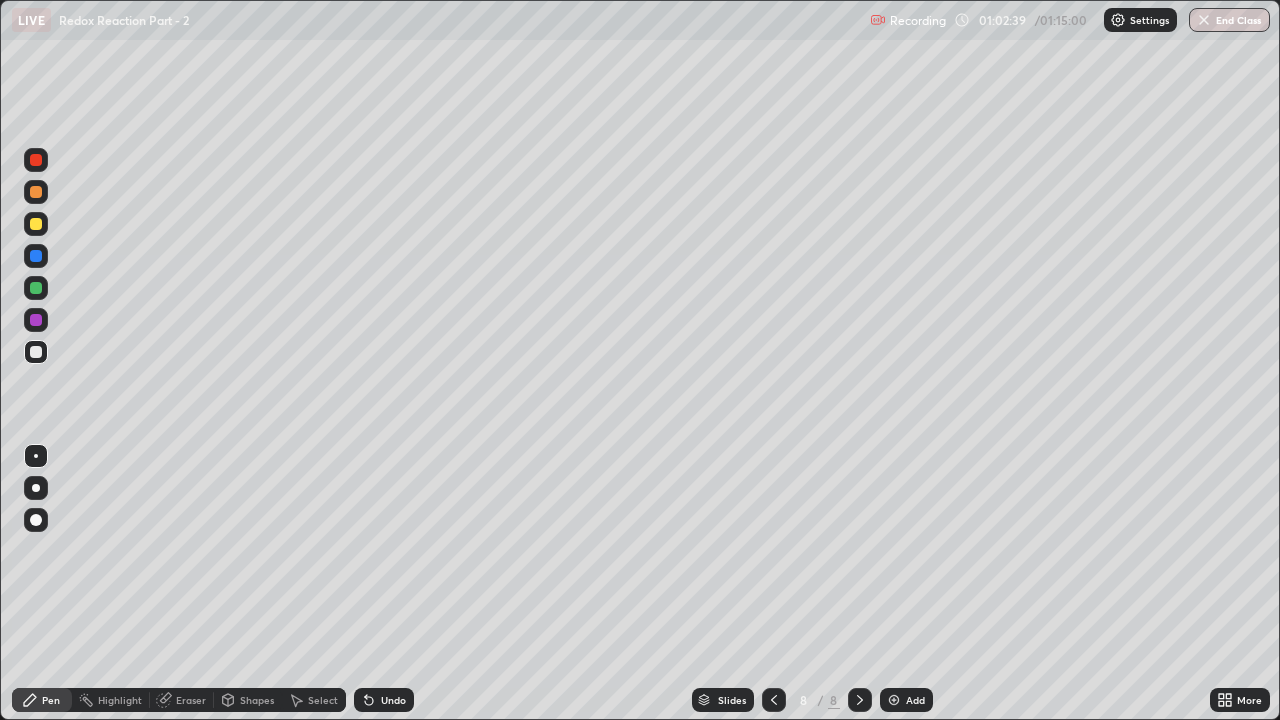click 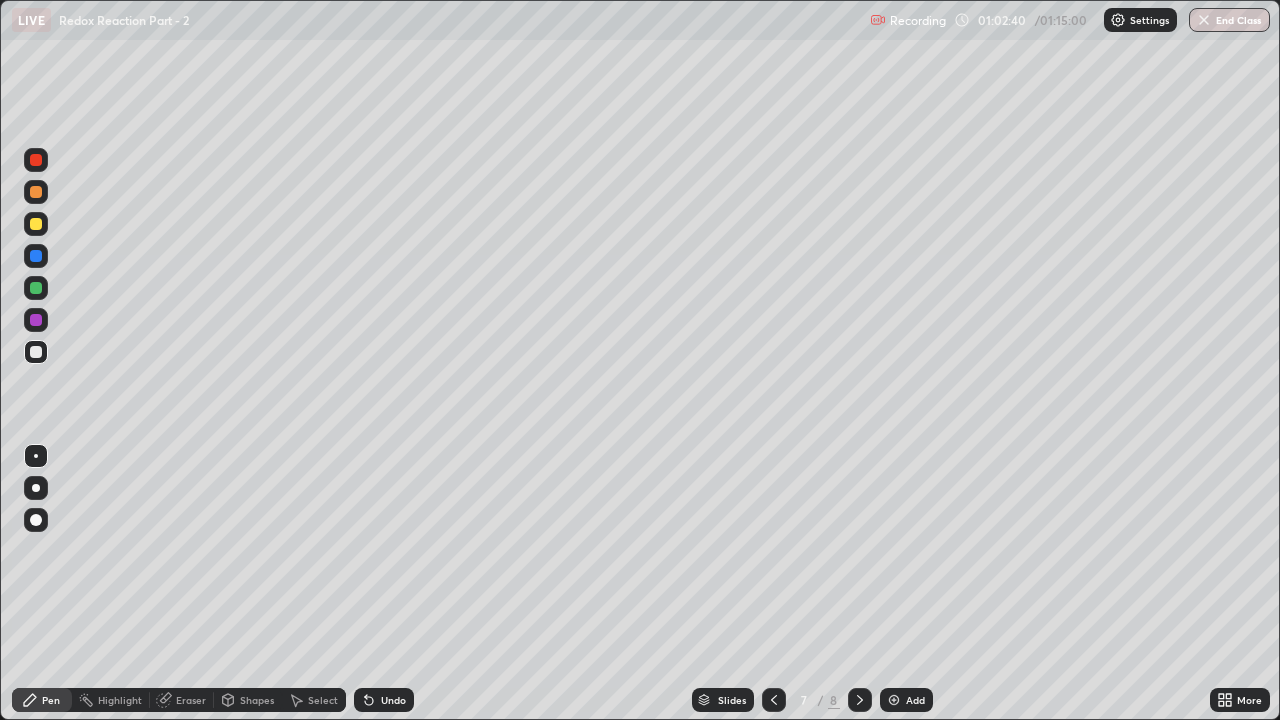 click 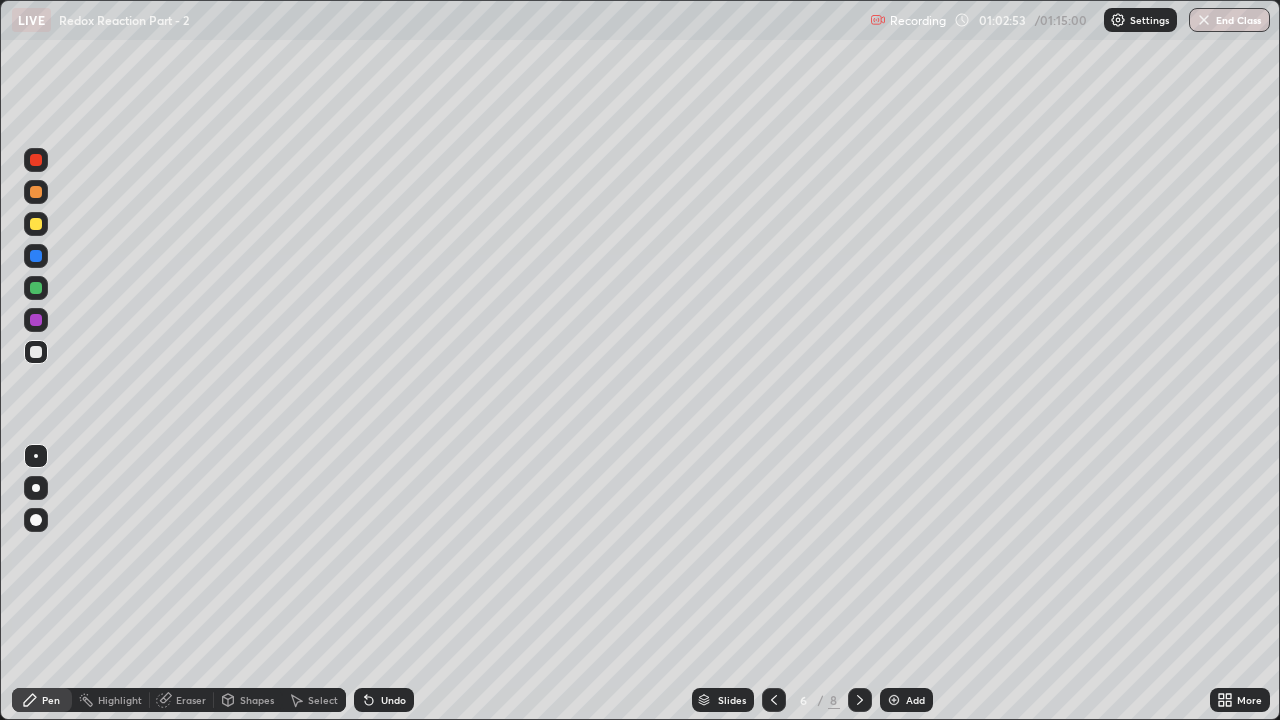 click 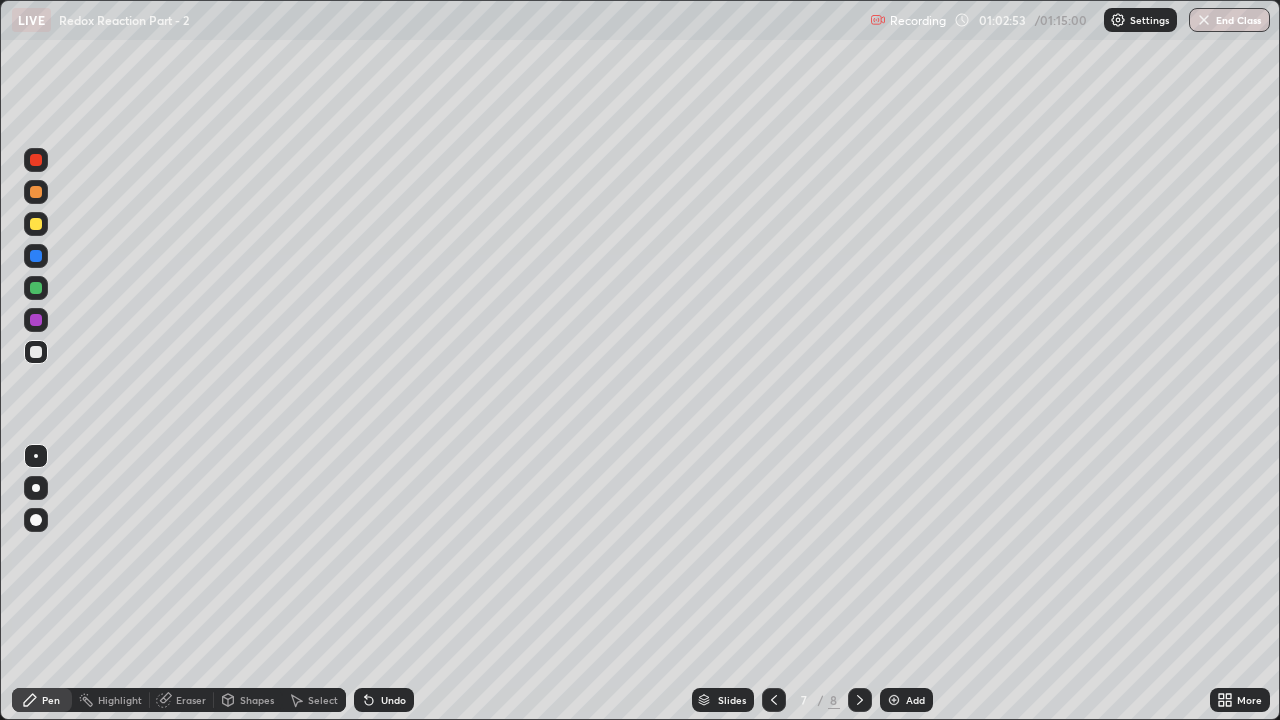 click 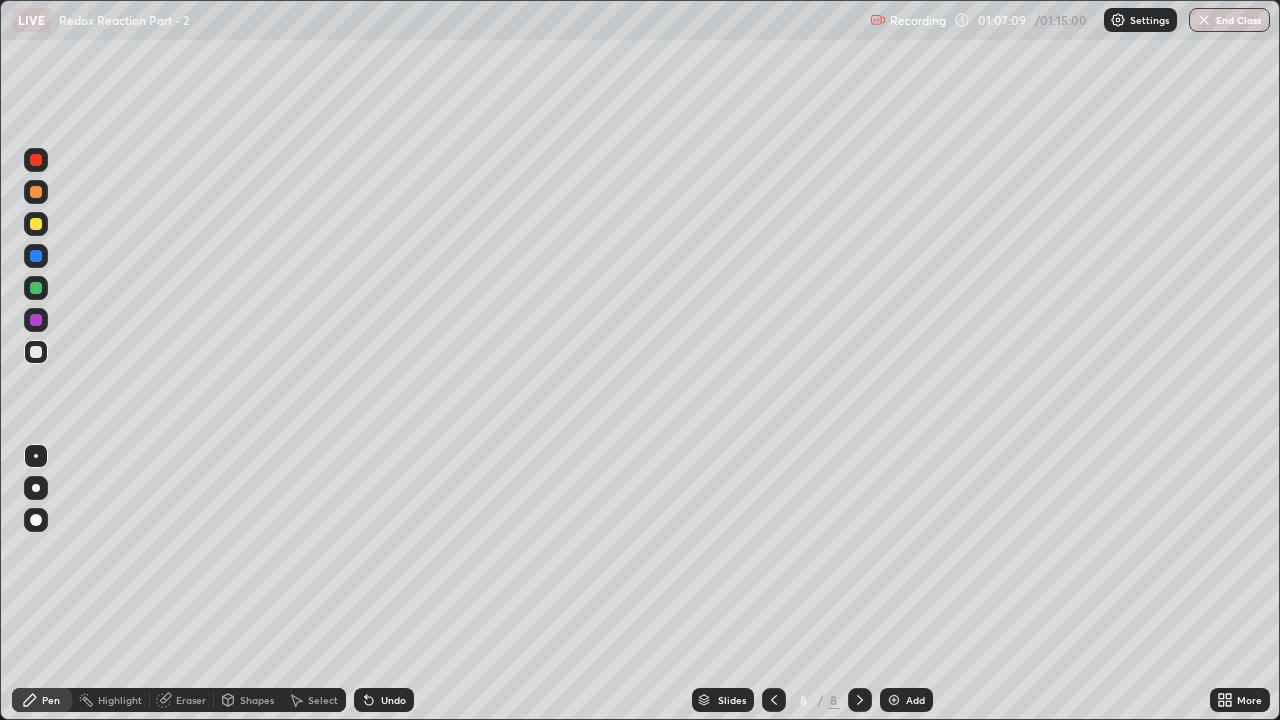 click on "End Class" at bounding box center [1229, 20] 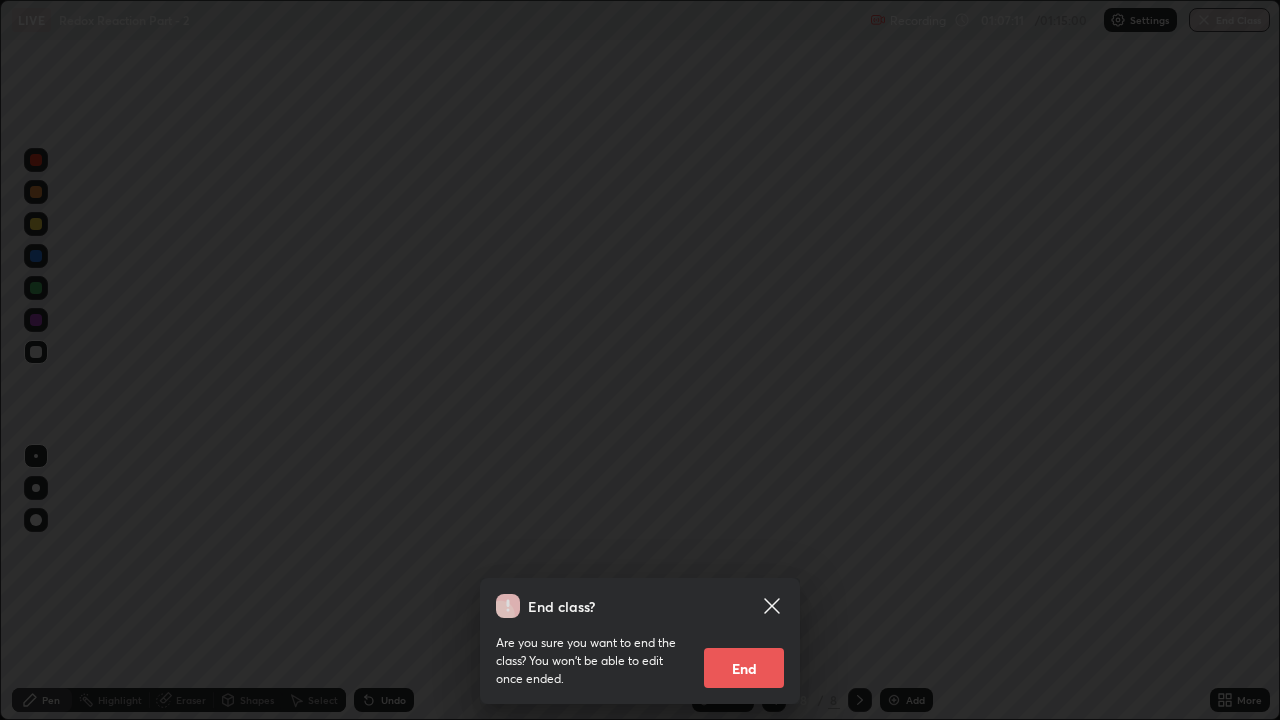 click on "End" at bounding box center (744, 668) 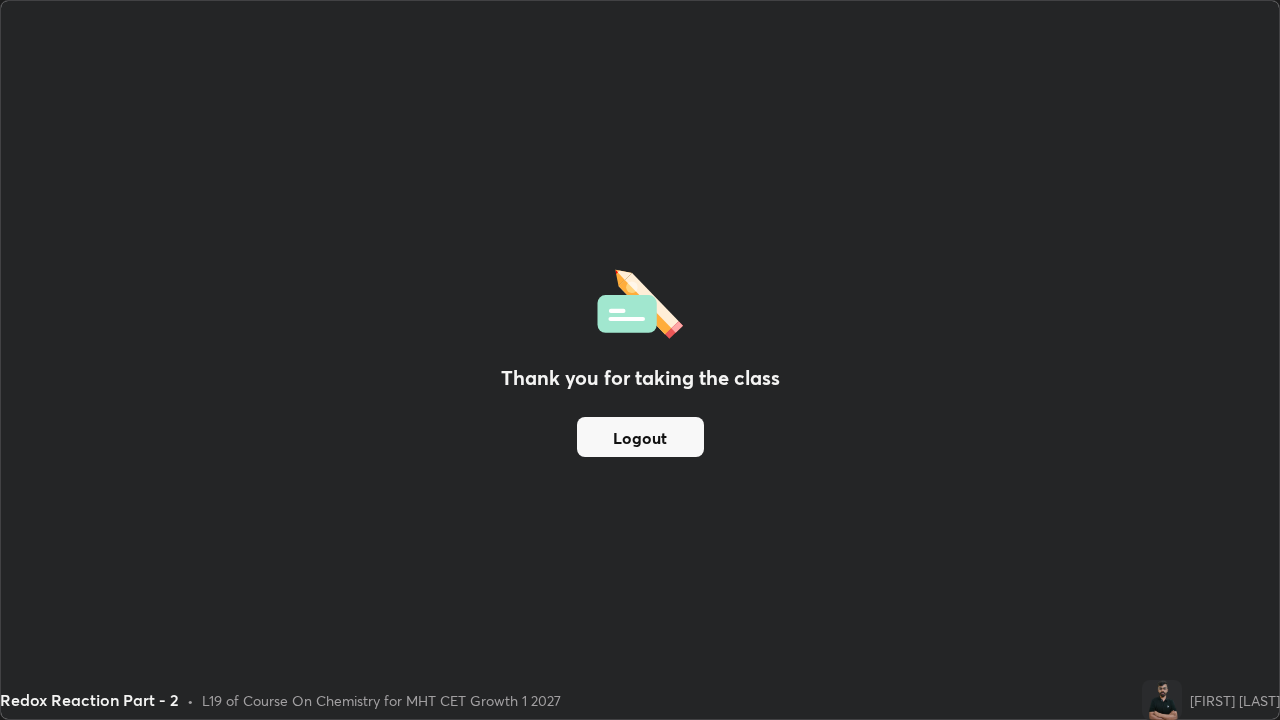 click on "Logout" at bounding box center (640, 437) 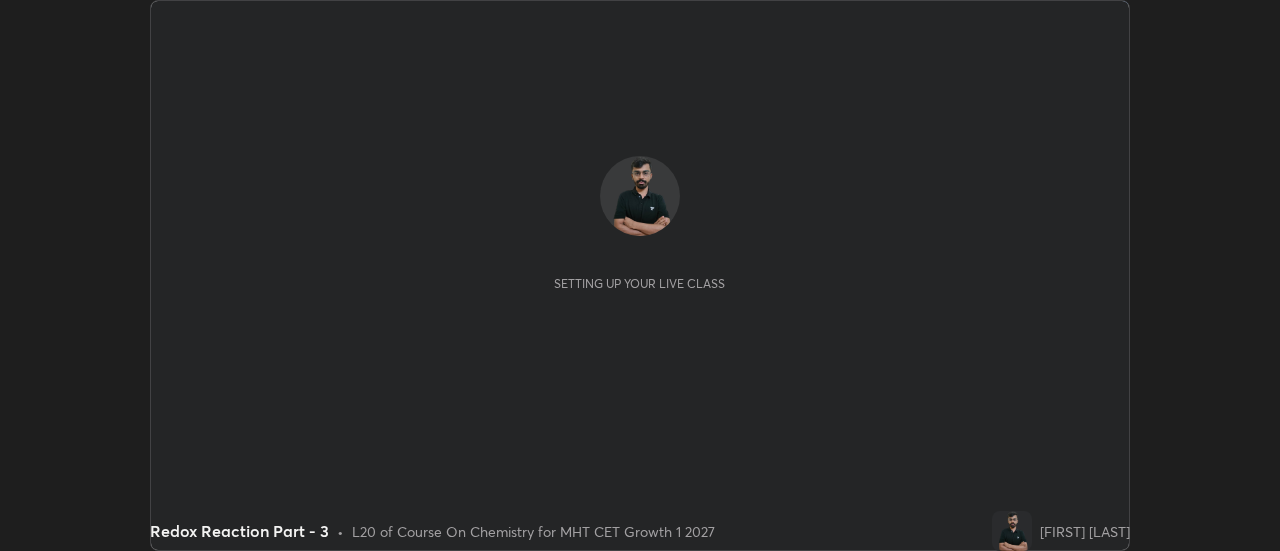 scroll, scrollTop: 0, scrollLeft: 0, axis: both 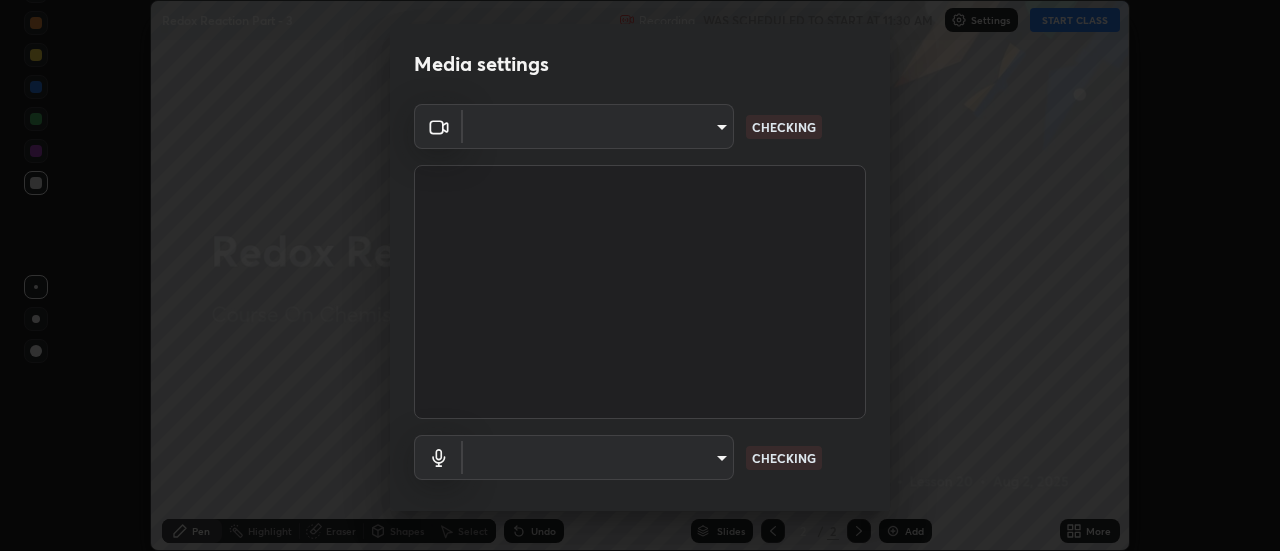 type on "e2aa400b7bb40988937289f1826270d99bb774d75893401bafd8ee5ef144e594" 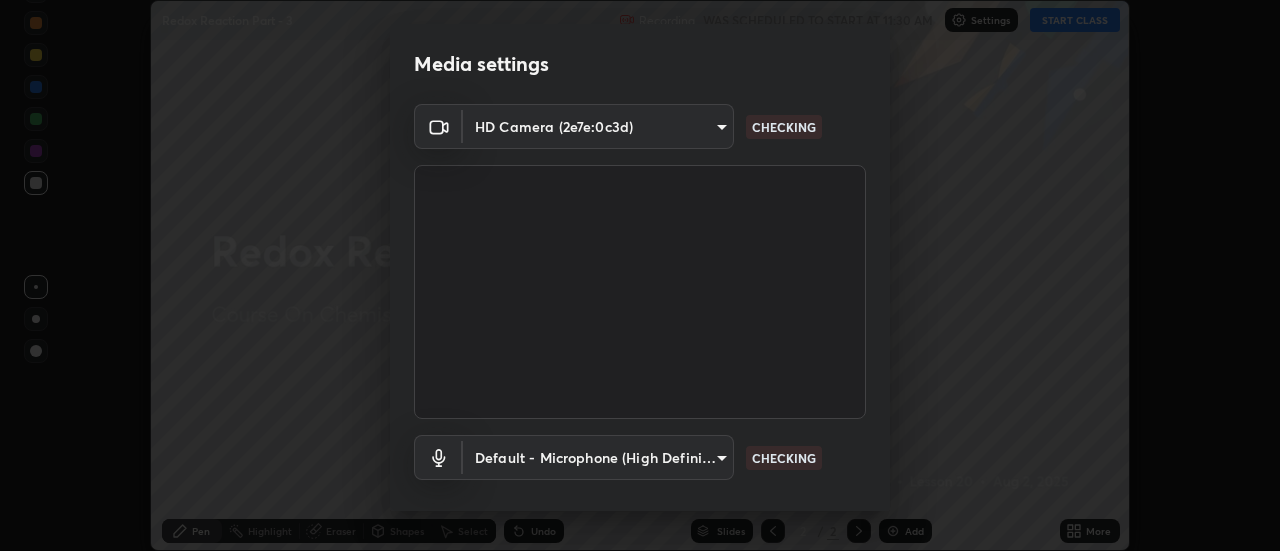 click on "Erase all Redox Reaction Part - 3 Recording WAS SCHEDULED TO START AT  11:30 AM Settings START CLASS Setting up your live class Redox Reaction Part - 3 • L20 of Course On Chemistry for MHT CET Growth 1 2027 Biswaranjan Panigrahi Pen Highlight Eraser Shapes Select Undo Slides 2 / 2 Add More No doubts shared Encourage your learners to ask a doubt for better clarity Report an issue Reason for reporting Buffering Chat not working Audio - Video sync issue Educator video quality low ​ Attach an image Report Media settings HD Camera (2e7e:0c3d) e2aa400b7bb40988937289f1826270d99bb774d75893401bafd8ee5ef144e594 CHECKING Default - Microphone (High Definition Audio Device) default CHECKING 1 / 5 Next" at bounding box center [640, 275] 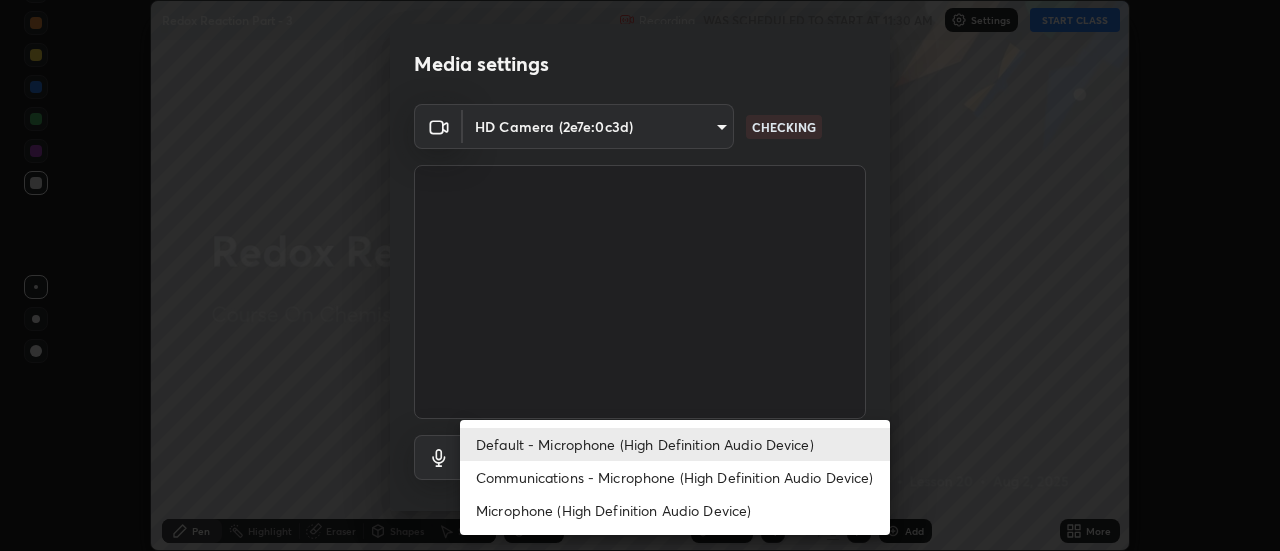 click on "Communications - Microphone (High Definition Audio Device)" at bounding box center (675, 477) 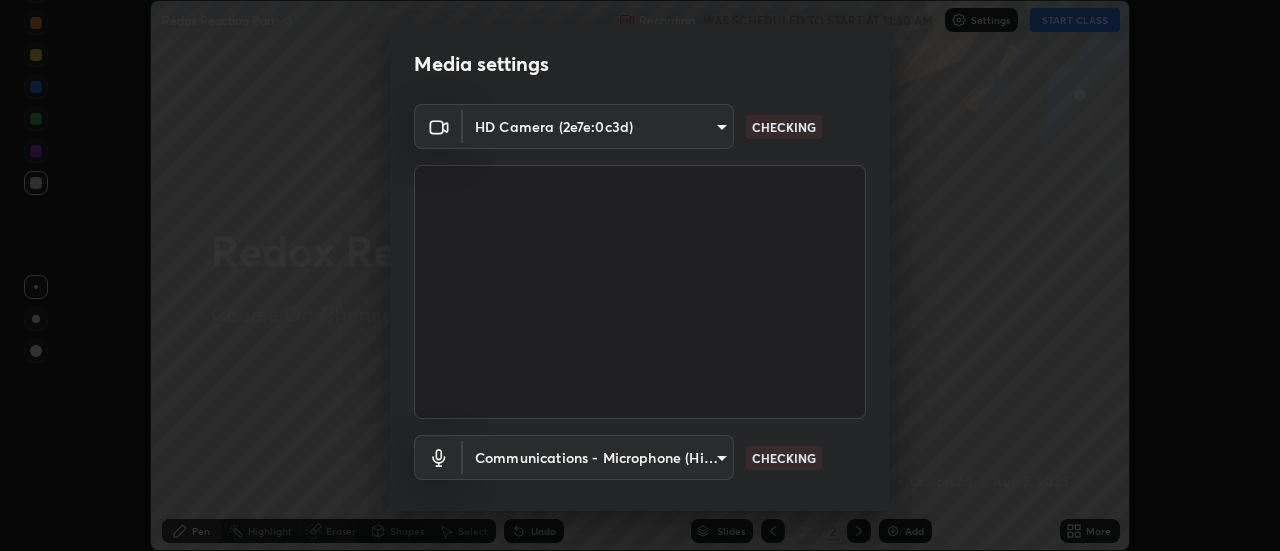 click on "Erase all Redox Reaction Part - 3 Recording WAS SCHEDULED TO START AT  11:30 AM Settings START CLASS Setting up your live class Redox Reaction Part - 3 • L20 of Course On Chemistry for MHT CET Growth 1 2027 Biswaranjan Panigrahi Pen Highlight Eraser Shapes Select Undo Slides 2 / 2 Add More No doubts shared Encourage your learners to ask a doubt for better clarity Report an issue Reason for reporting Buffering Chat not working Audio - Video sync issue Educator video quality low ​ Attach an image Report Media settings HD Camera (2e7e:0c3d) e2aa400b7bb40988937289f1826270d99bb774d75893401bafd8ee5ef144e594 CHECKING Communications - Microphone (High Definition Audio Device) communications CHECKING 1 / 5 Next" at bounding box center (640, 275) 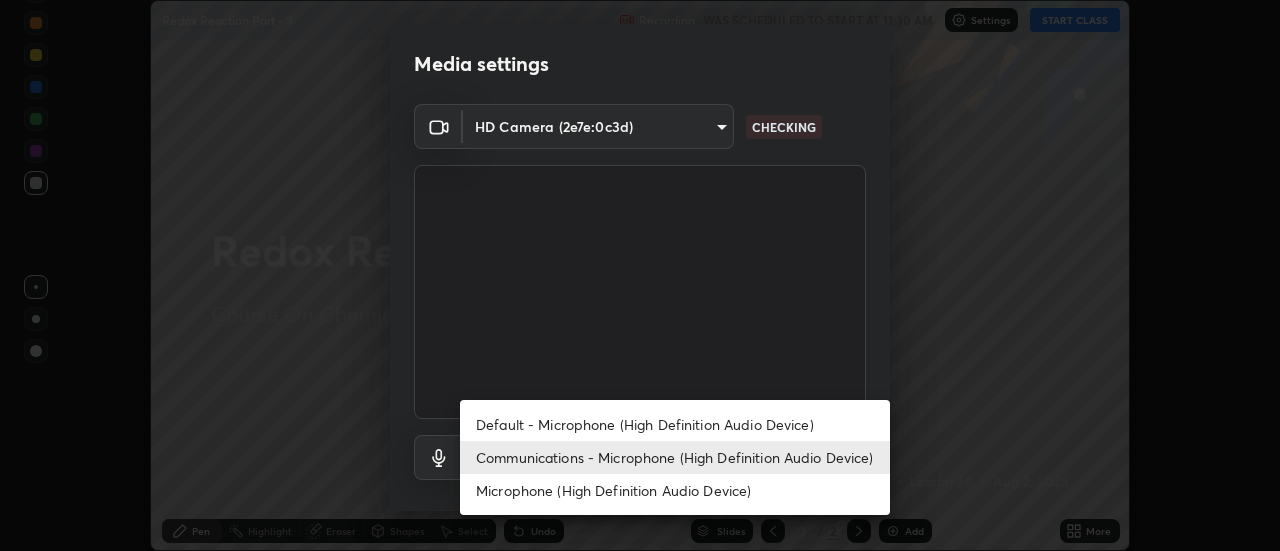 click on "Default - Microphone (High Definition Audio Device)" at bounding box center (675, 424) 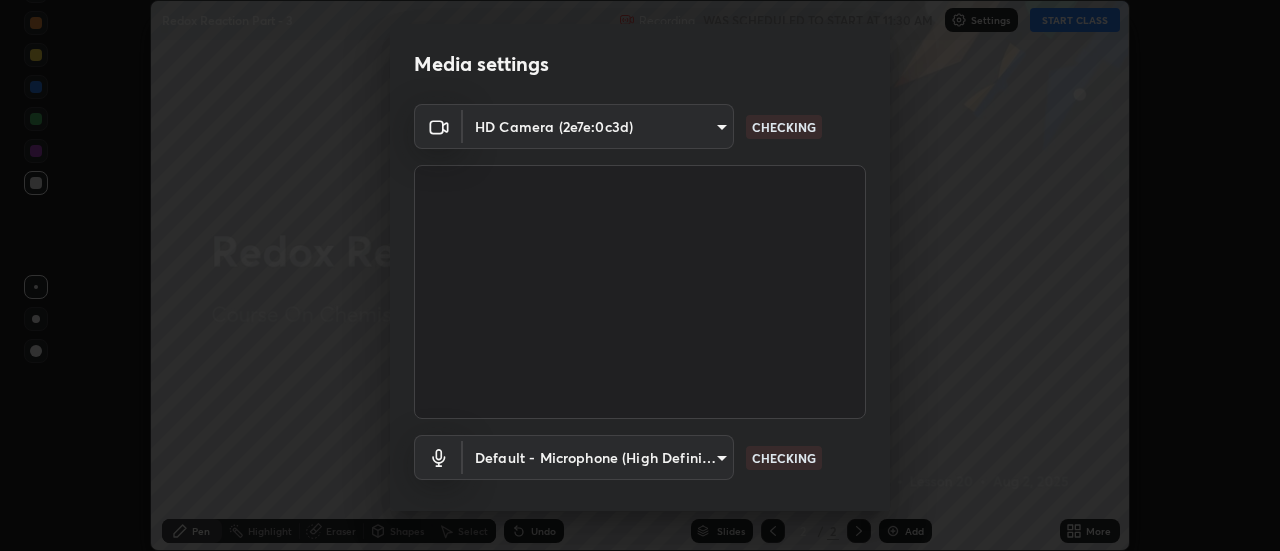scroll, scrollTop: 105, scrollLeft: 0, axis: vertical 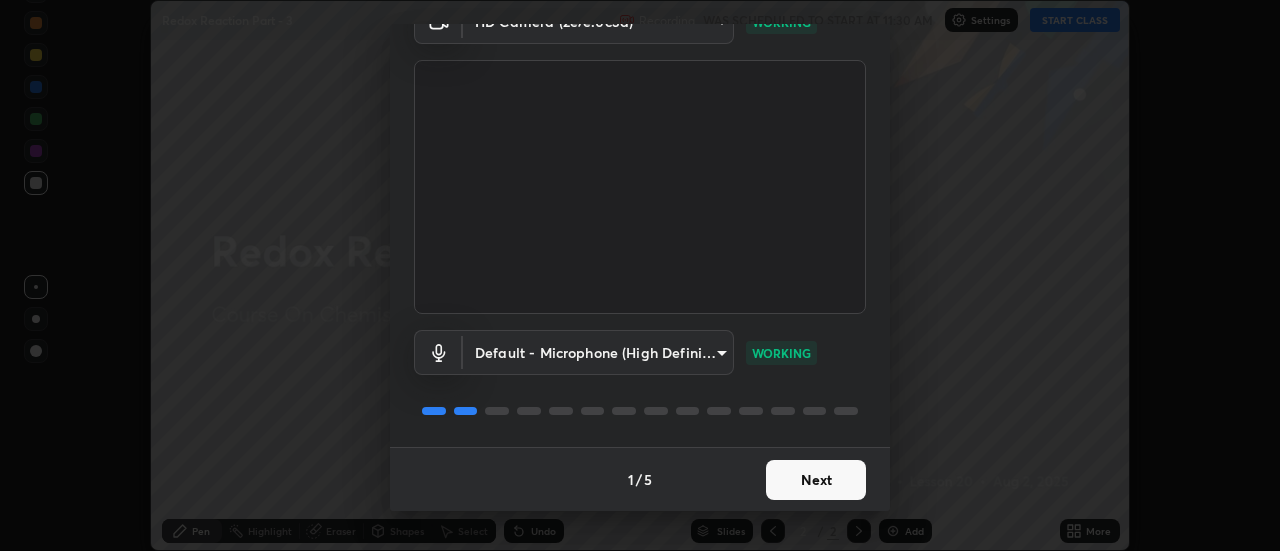 click on "Next" at bounding box center (816, 480) 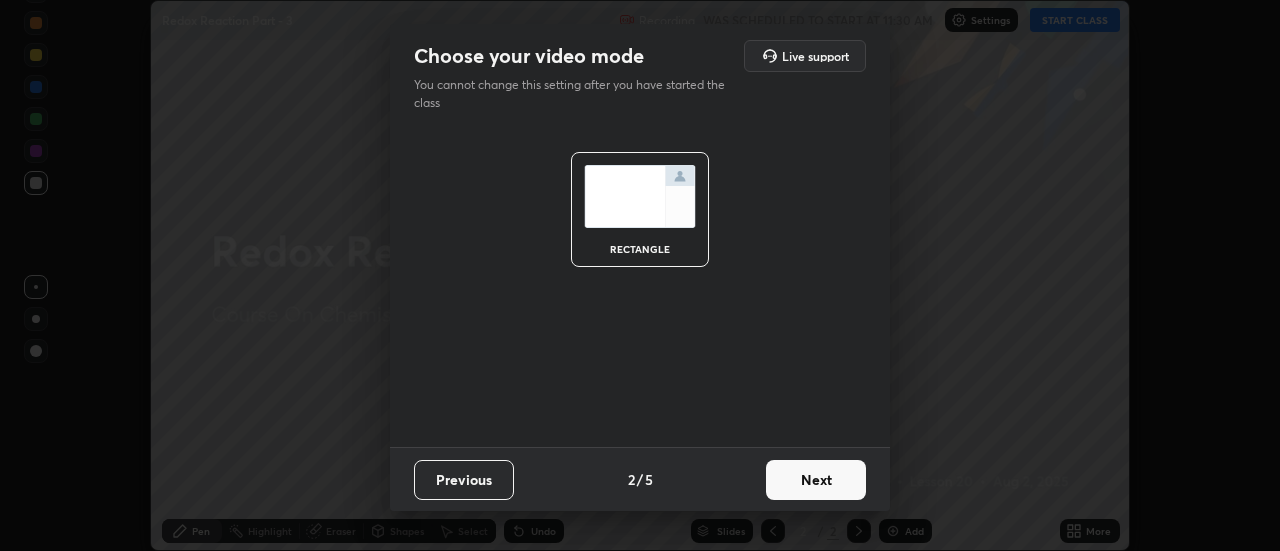 click on "Next" at bounding box center [816, 480] 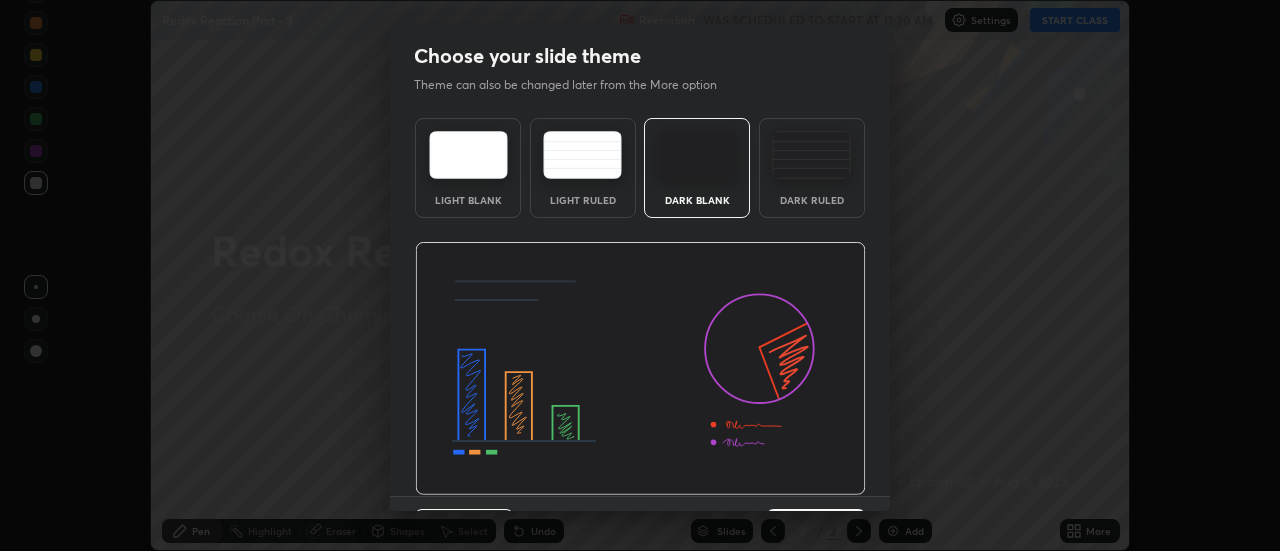 scroll, scrollTop: 49, scrollLeft: 0, axis: vertical 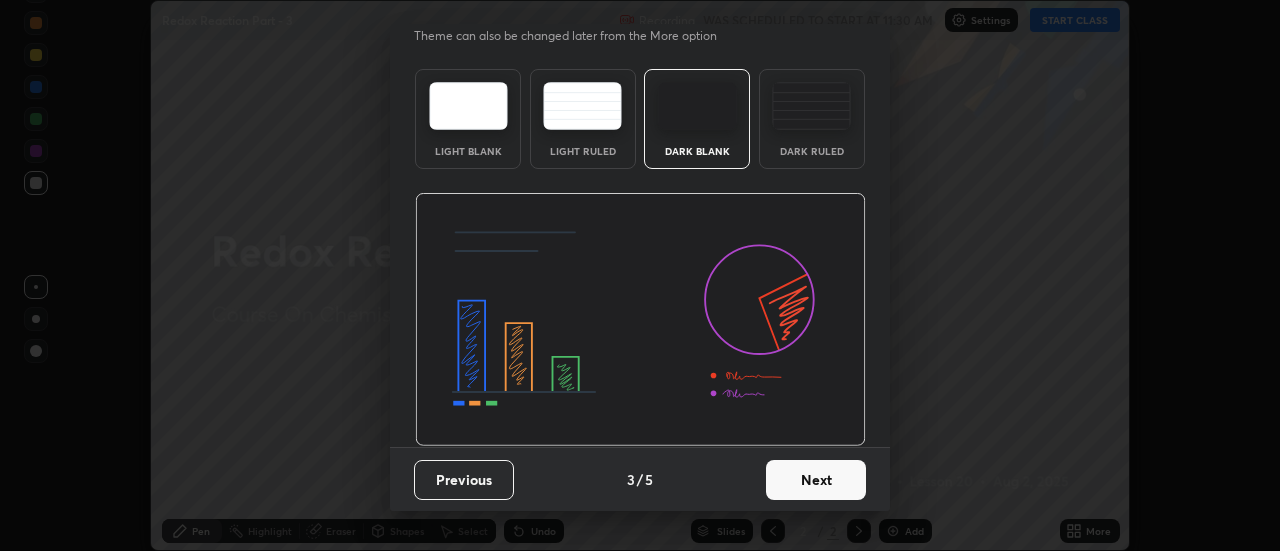click on "Next" at bounding box center [816, 480] 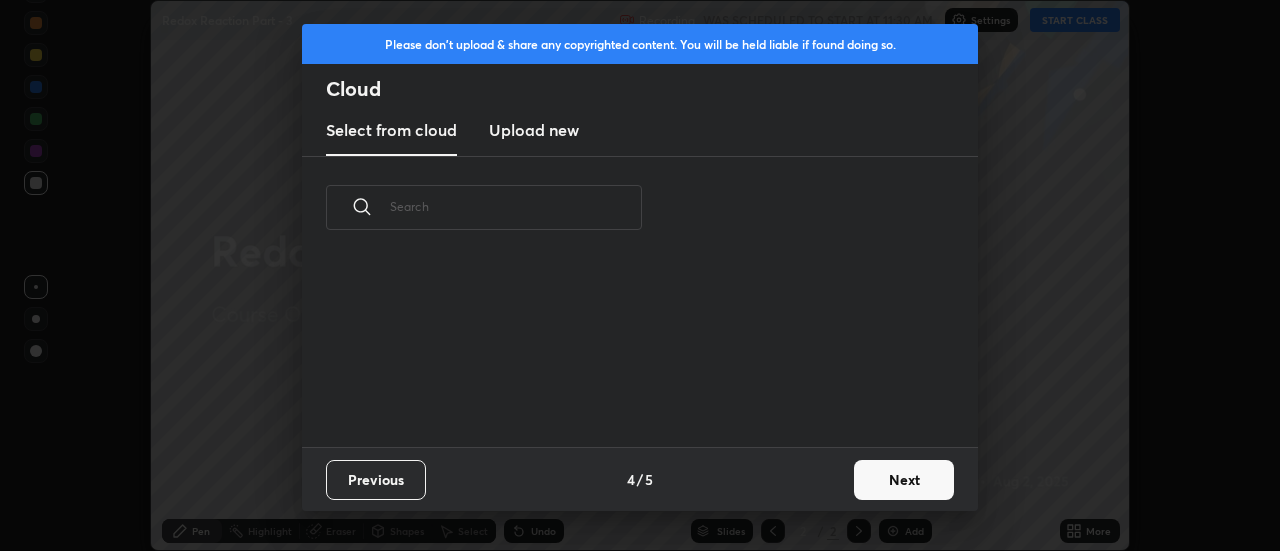 click on "Next" at bounding box center [904, 480] 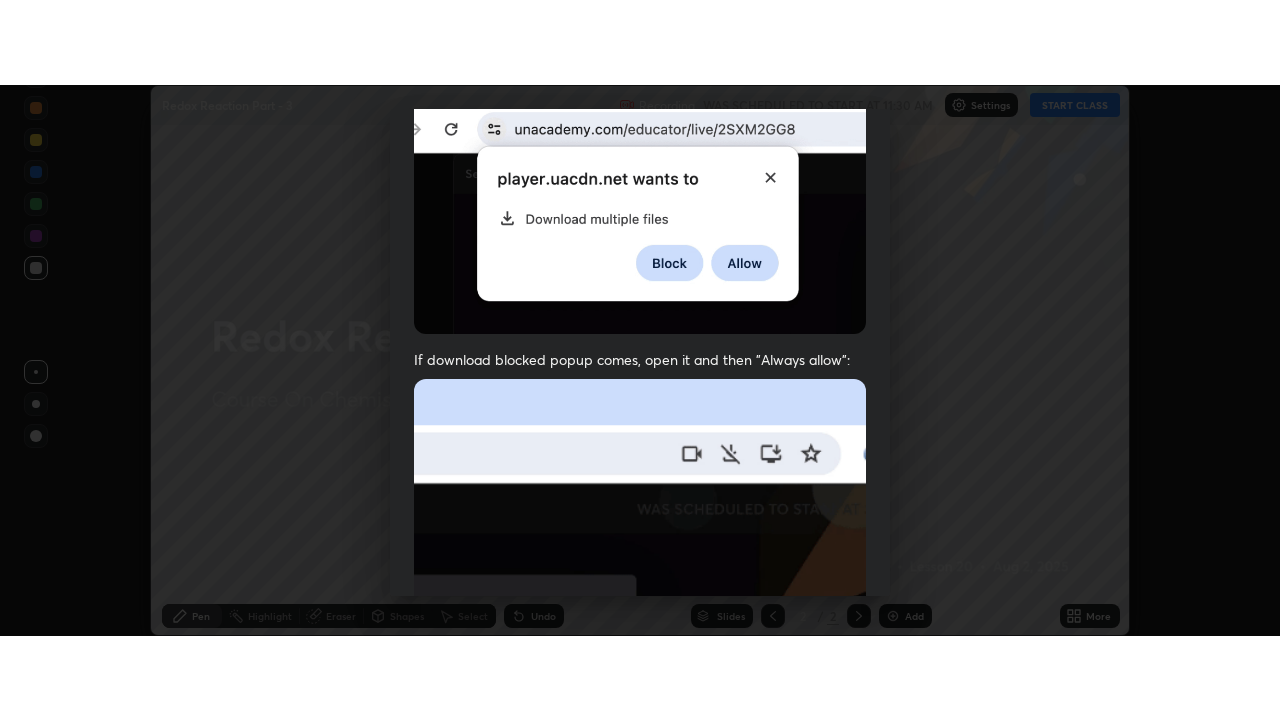 scroll, scrollTop: 513, scrollLeft: 0, axis: vertical 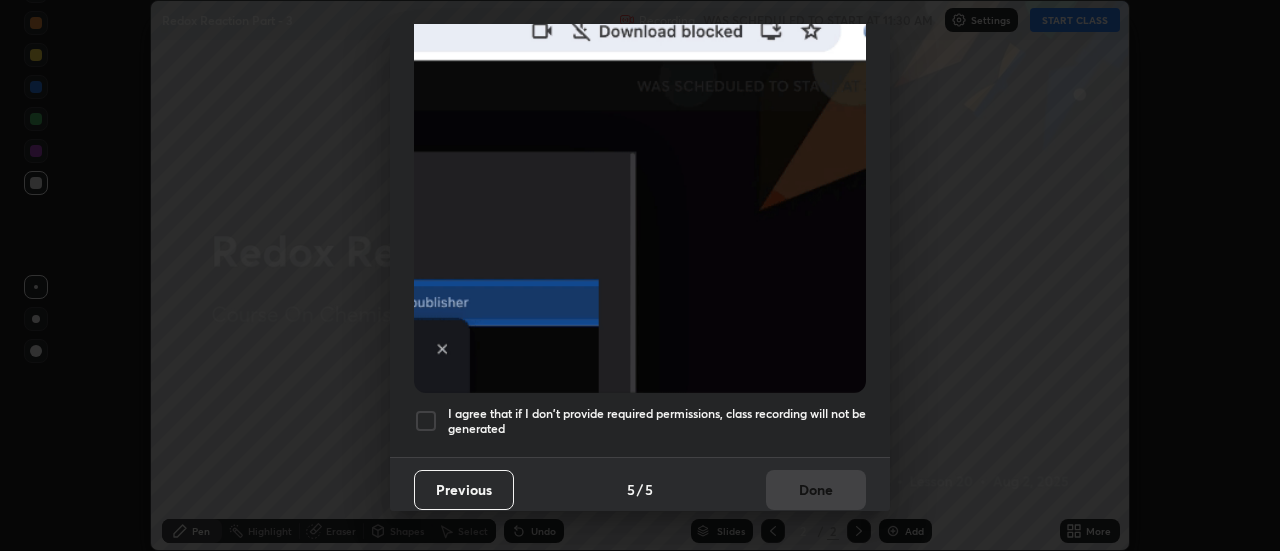 click at bounding box center (426, 421) 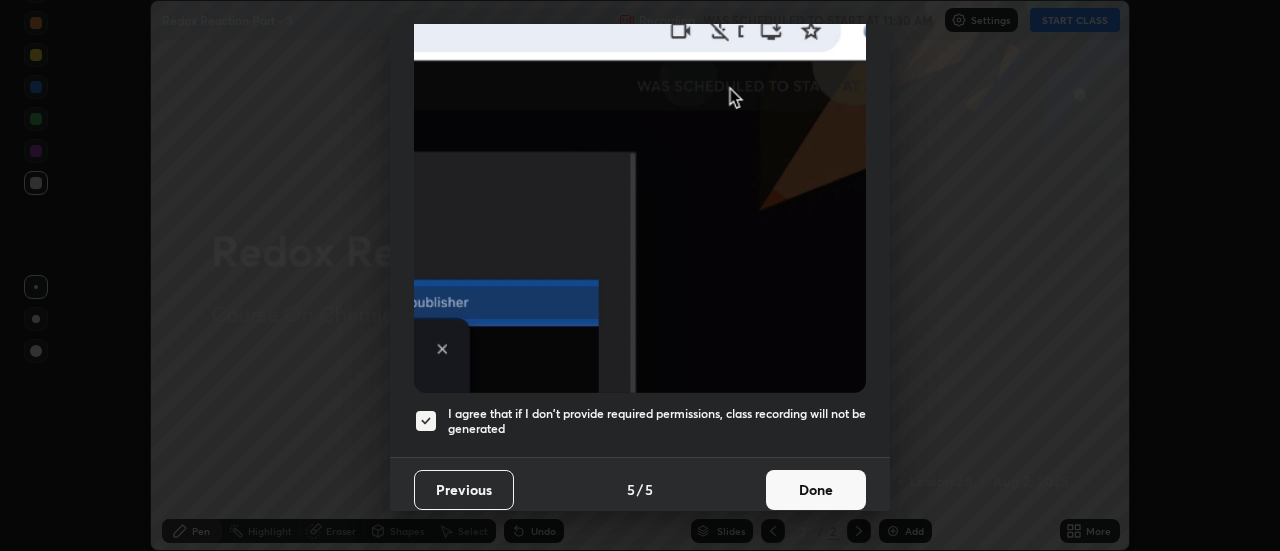 click on "Done" at bounding box center (816, 490) 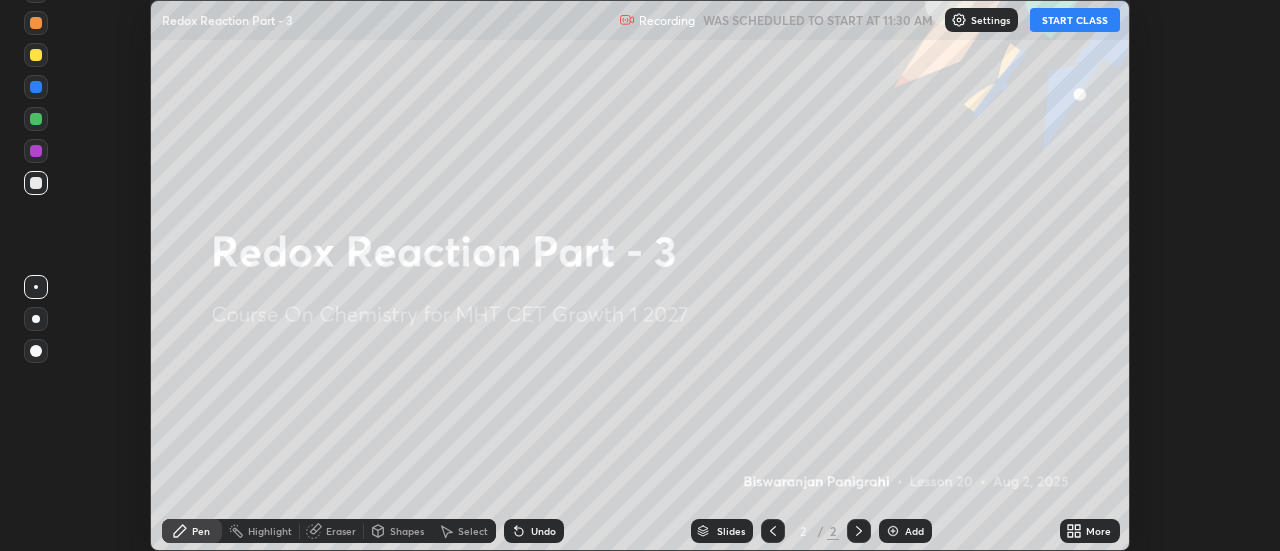 click at bounding box center [893, 531] 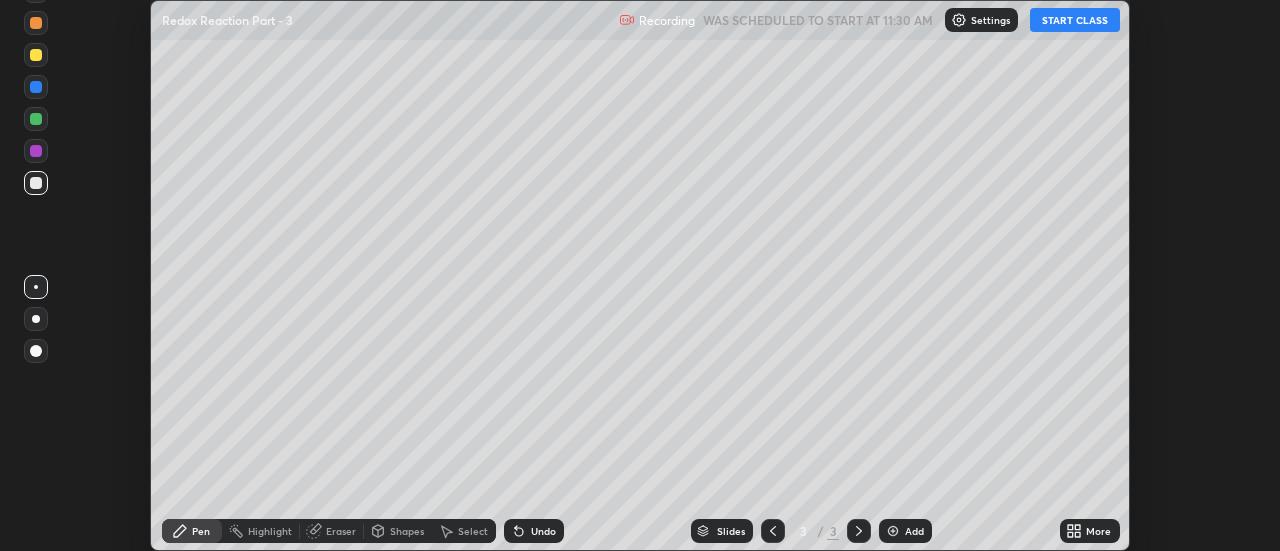 click 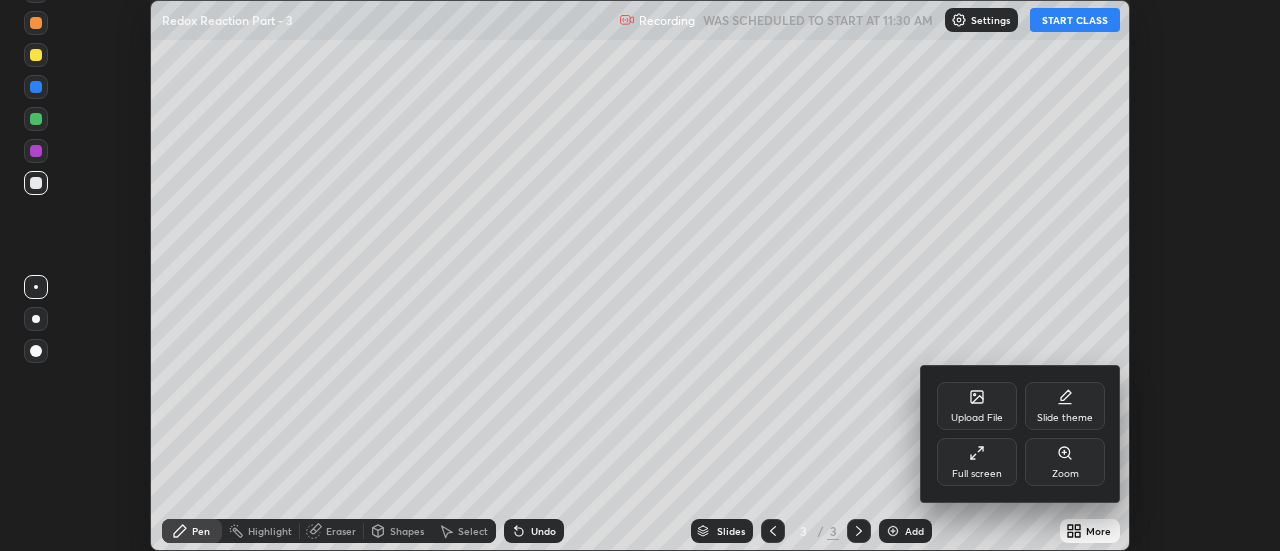 click on "Full screen" at bounding box center [977, 474] 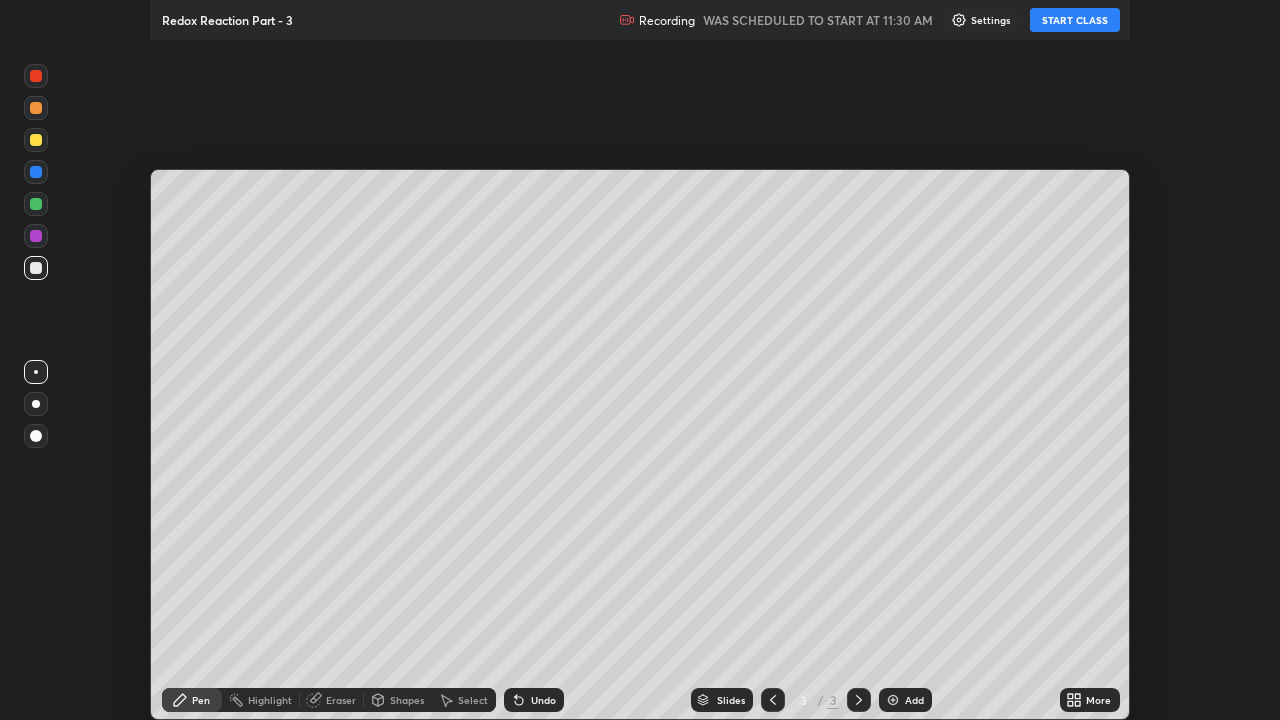 scroll, scrollTop: 99280, scrollLeft: 98720, axis: both 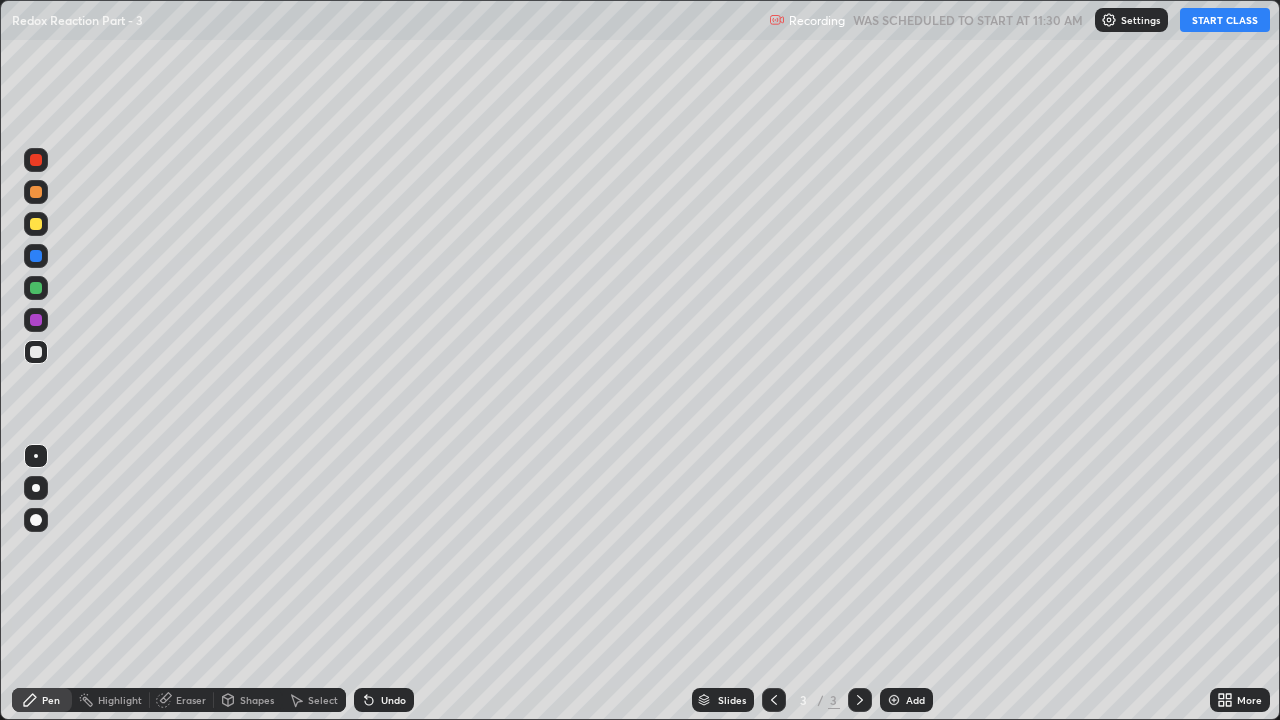 click on "START CLASS" at bounding box center (1225, 20) 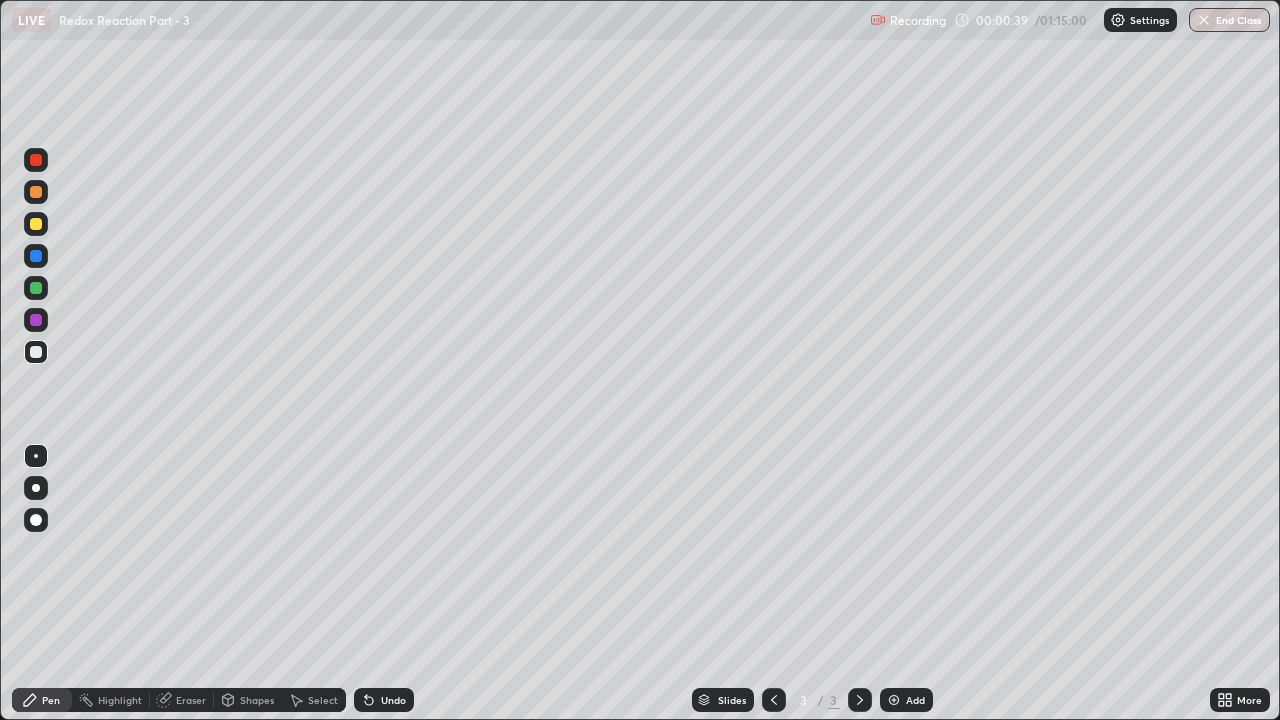 click on "Undo" at bounding box center (384, 700) 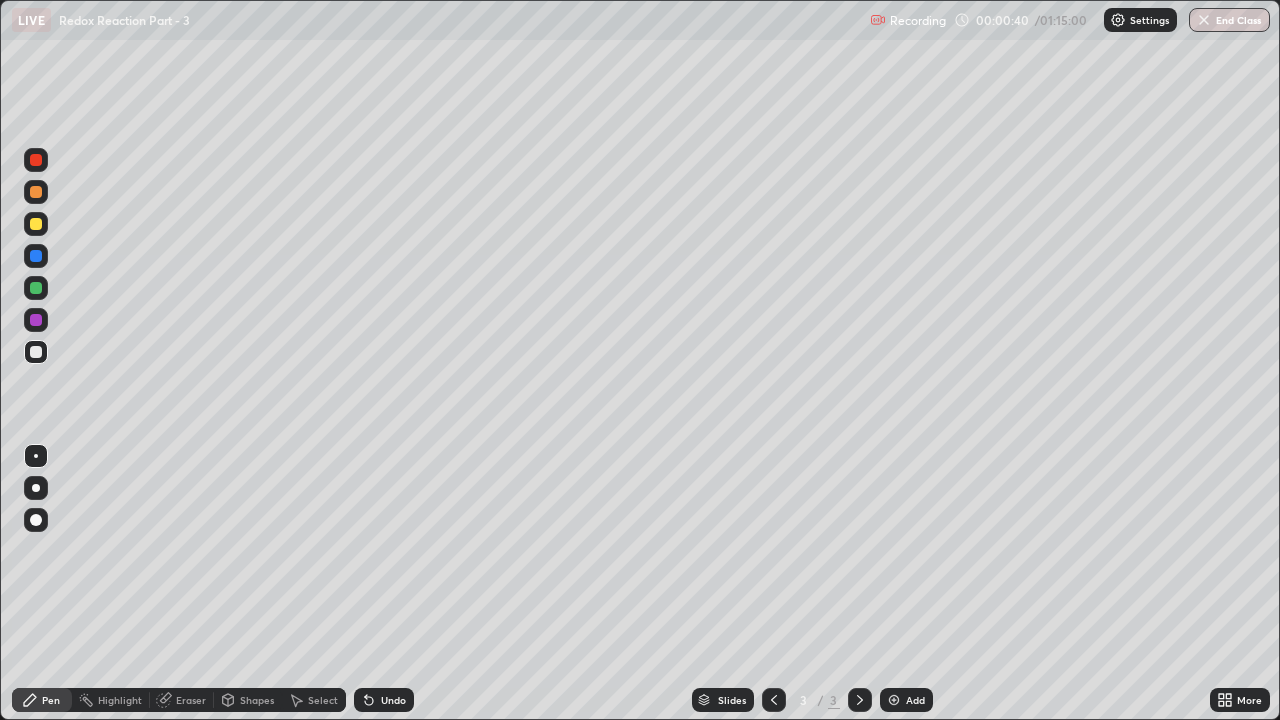 click 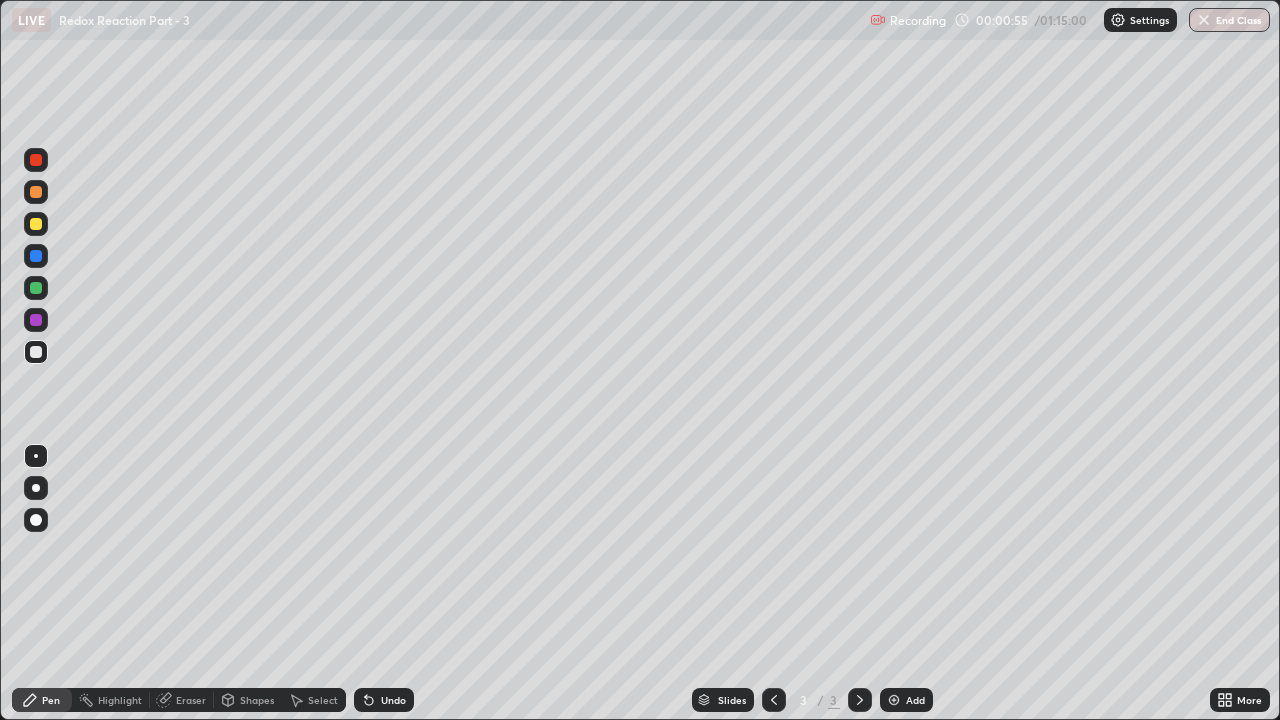click on "Eraser" at bounding box center [191, 700] 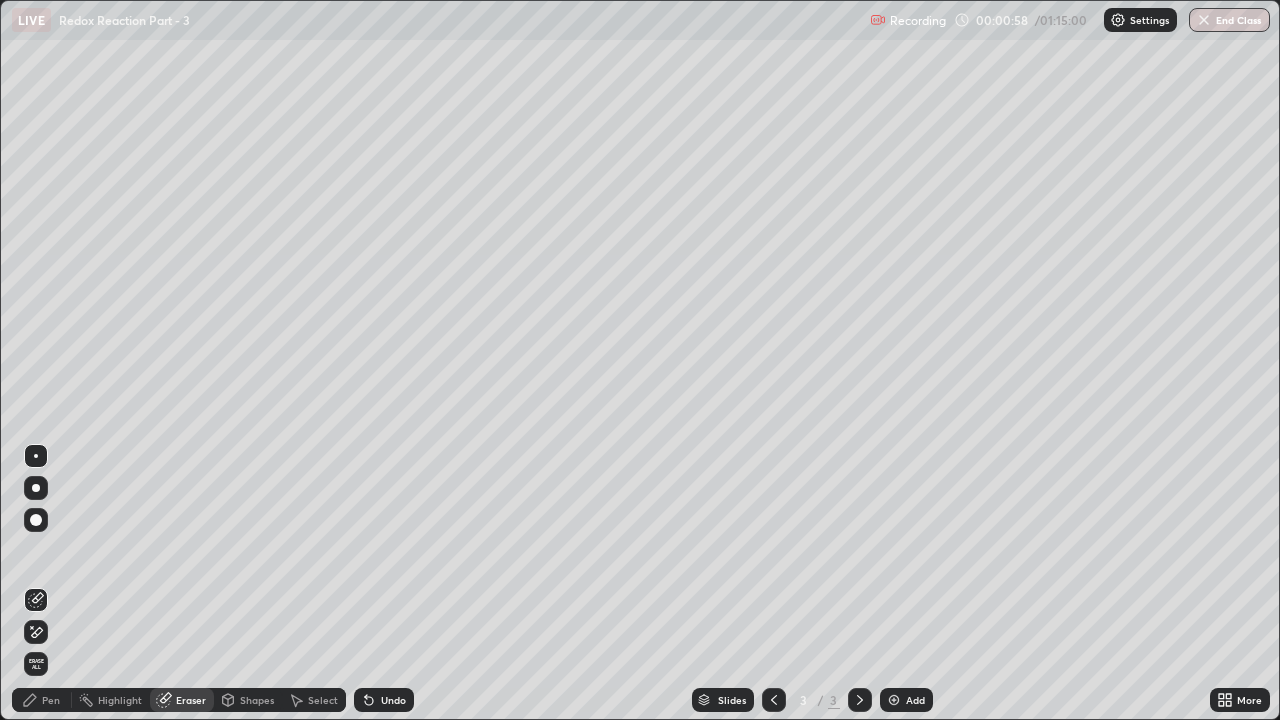 click on "Pen" at bounding box center (51, 700) 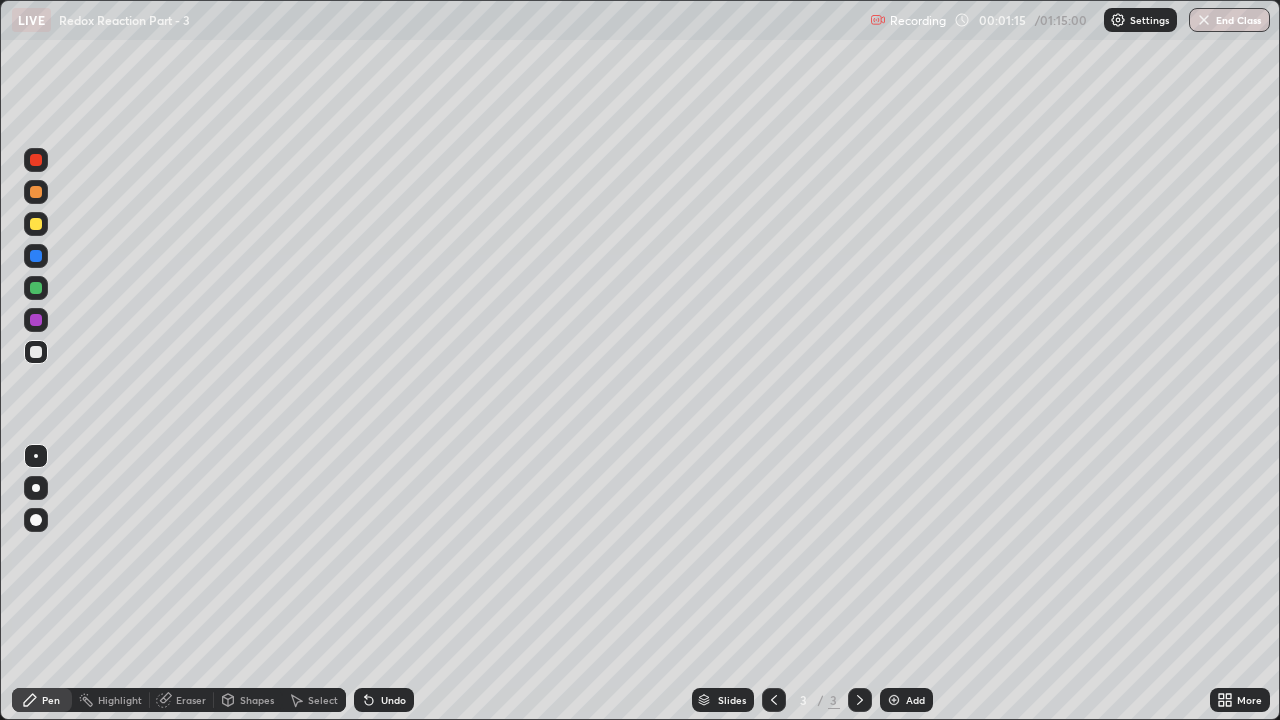 click on "Highlight" at bounding box center [111, 700] 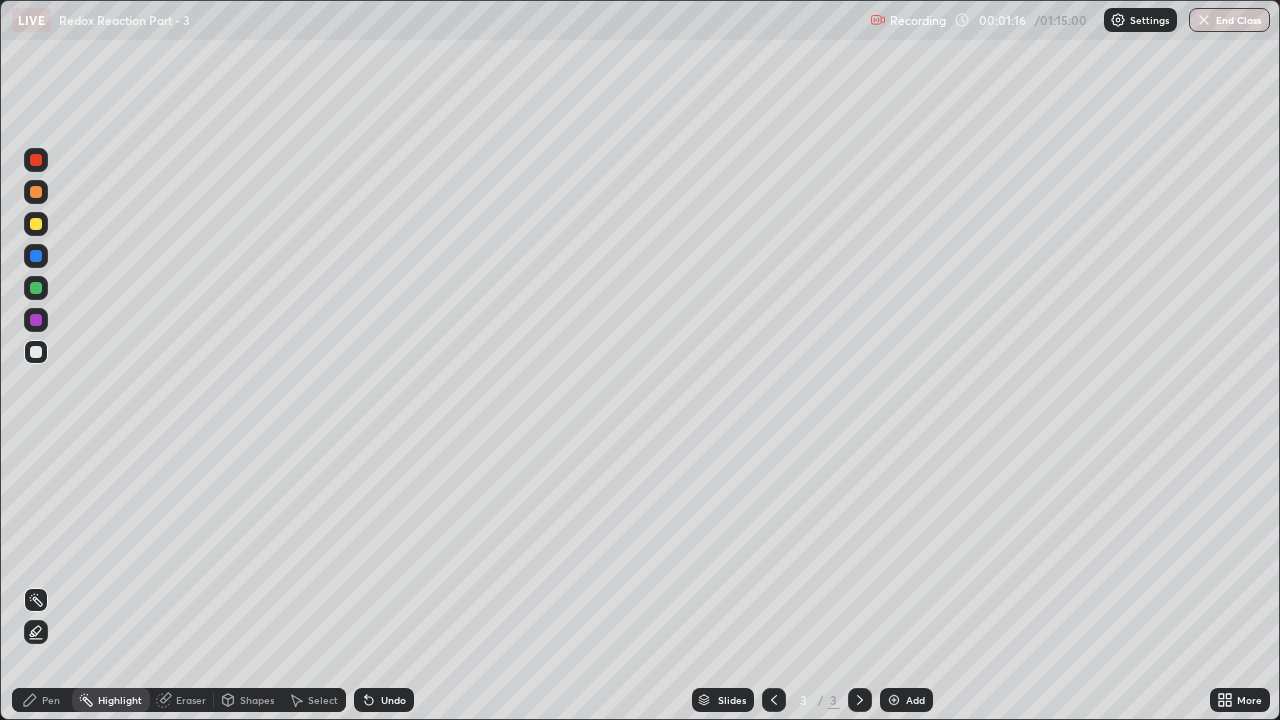 click on "Eraser" at bounding box center [182, 700] 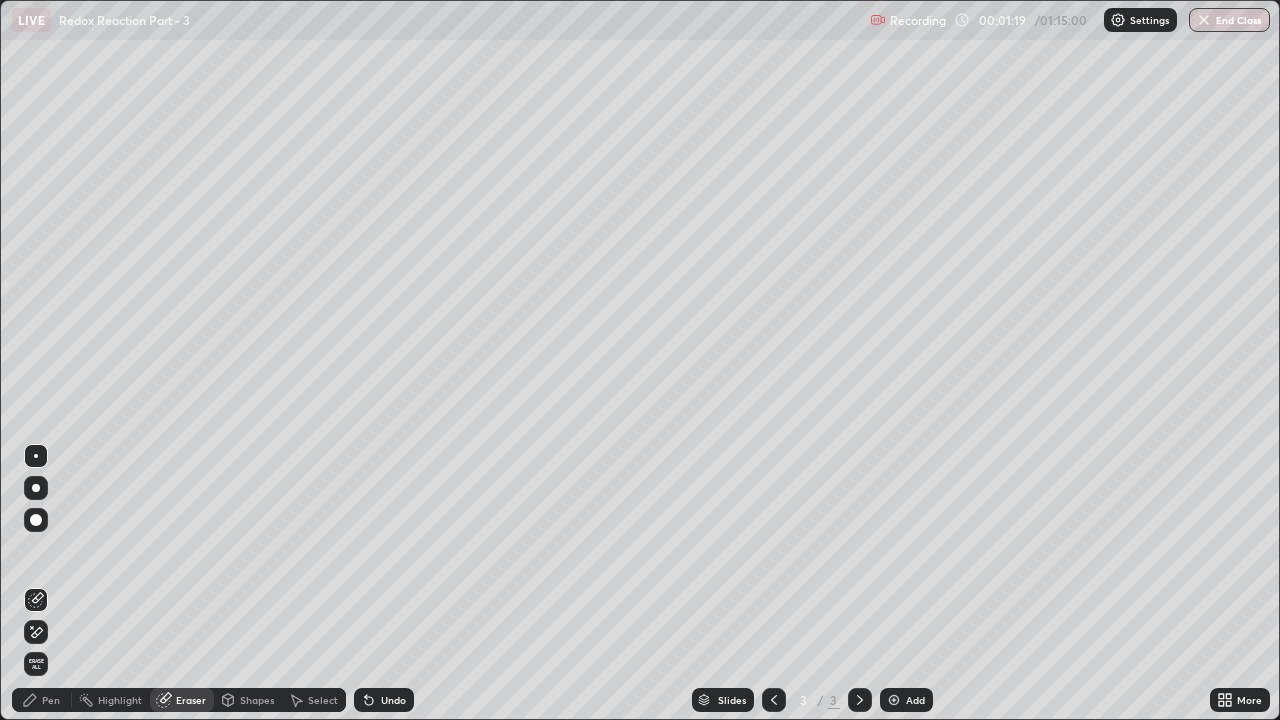 click on "Pen" at bounding box center [51, 700] 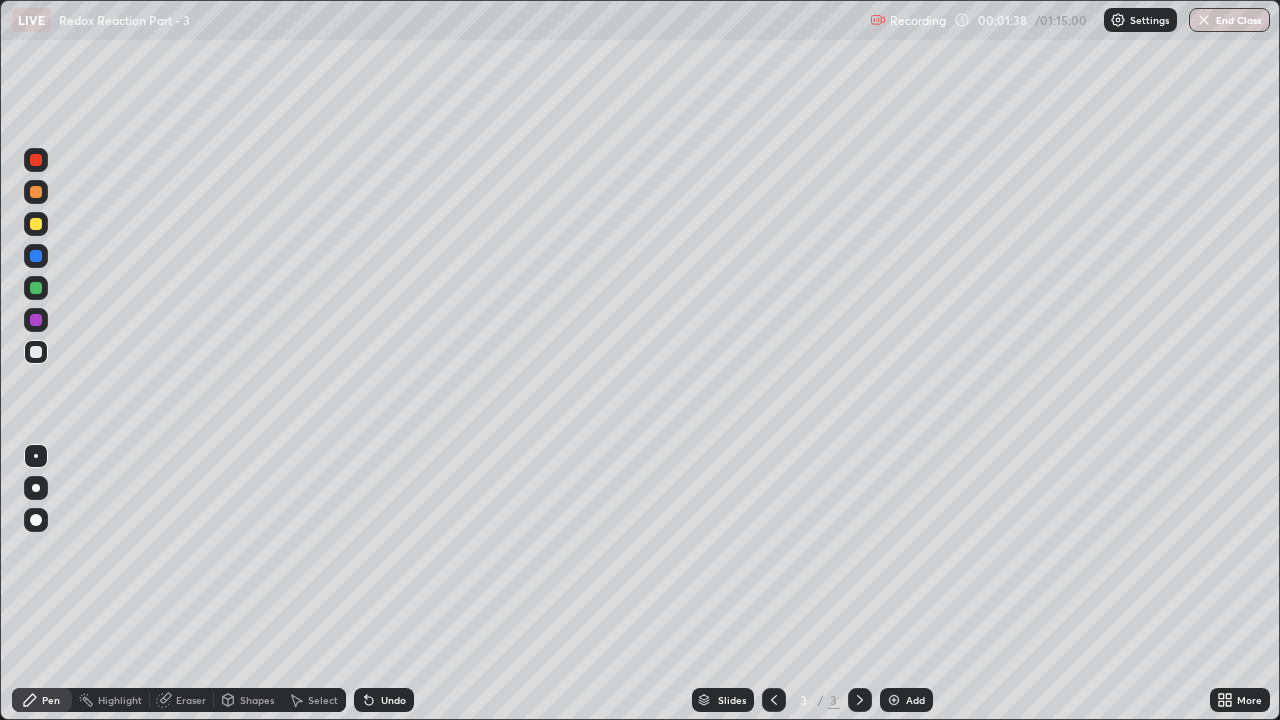 click at bounding box center [36, 192] 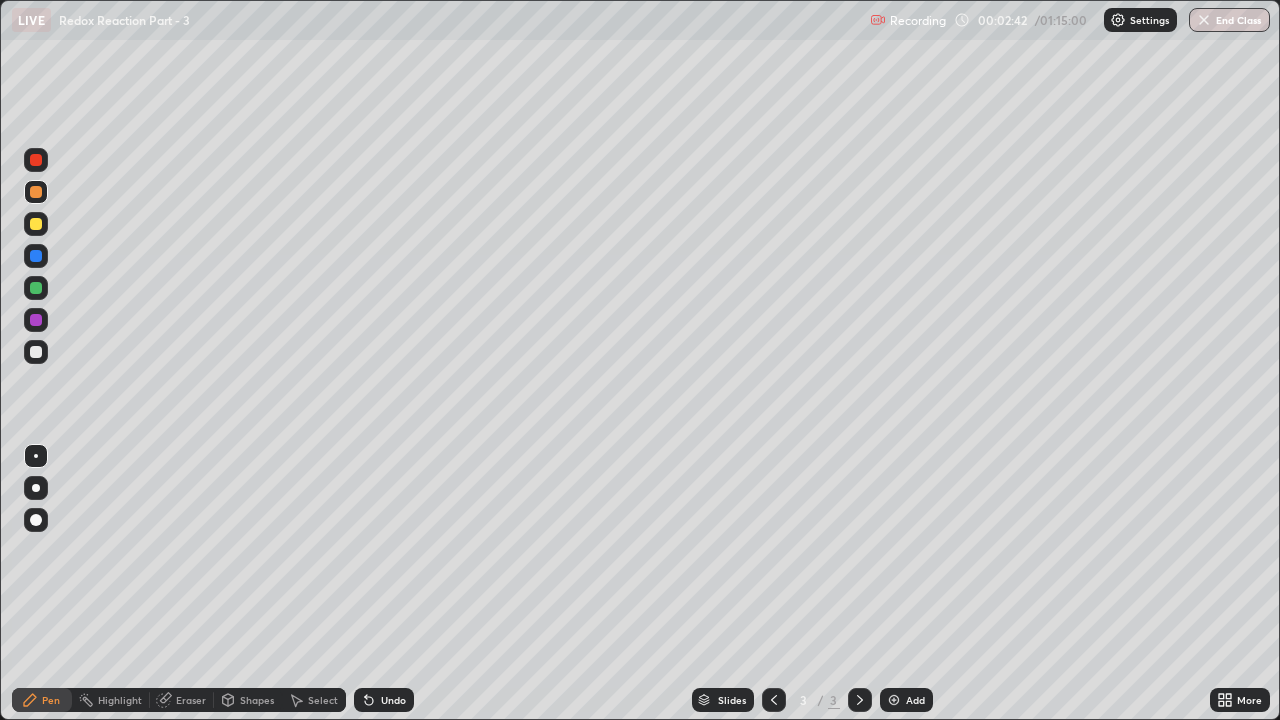 click on "Eraser" at bounding box center [182, 700] 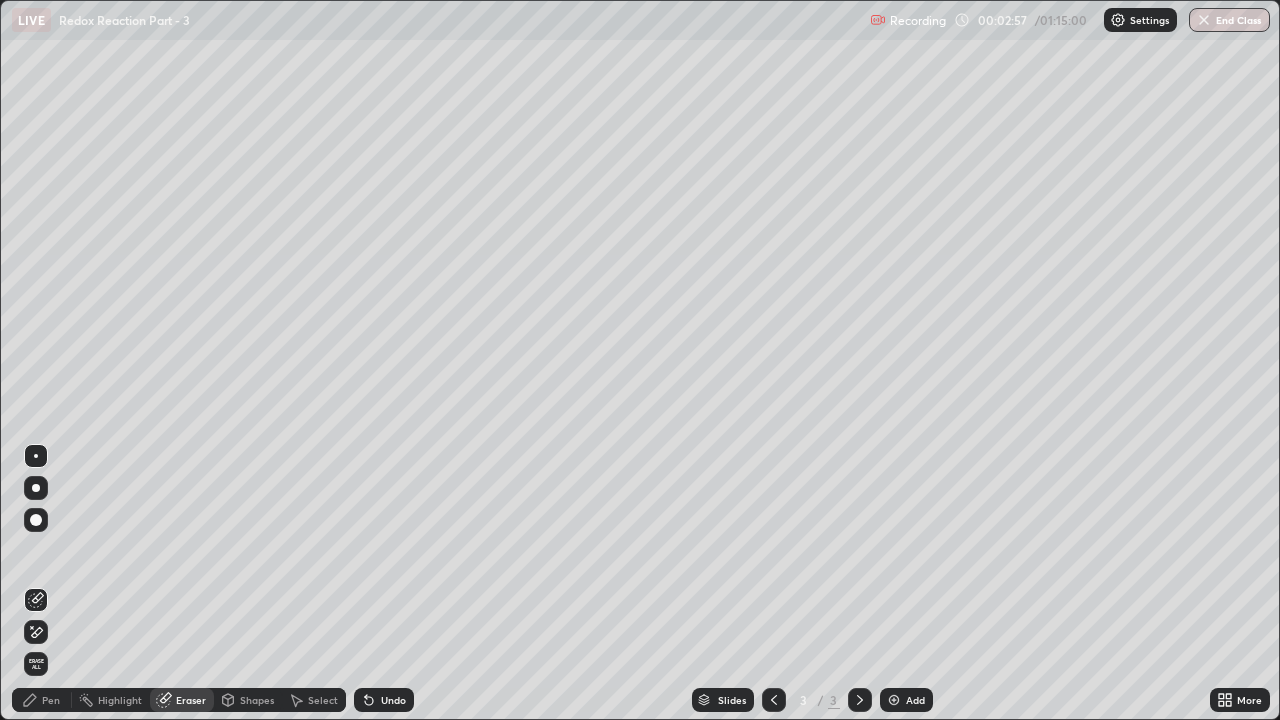 click on "Pen" at bounding box center [51, 700] 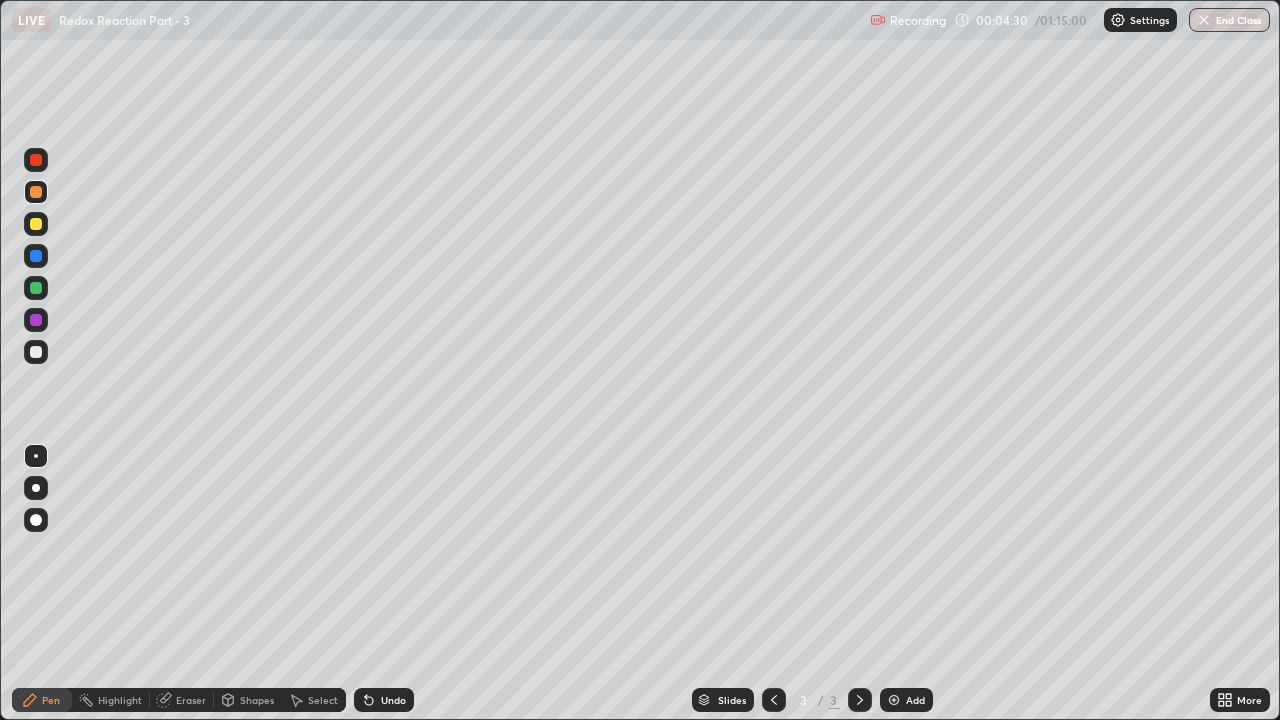 click at bounding box center [36, 352] 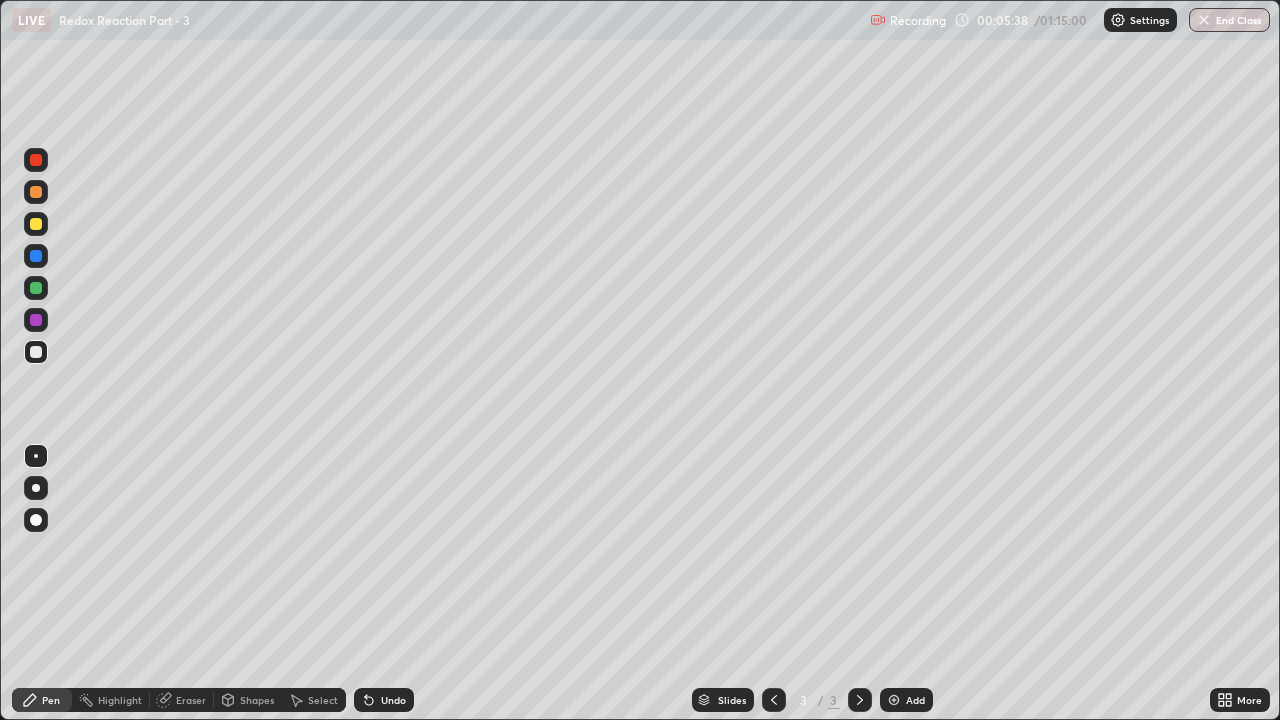 click at bounding box center [36, 224] 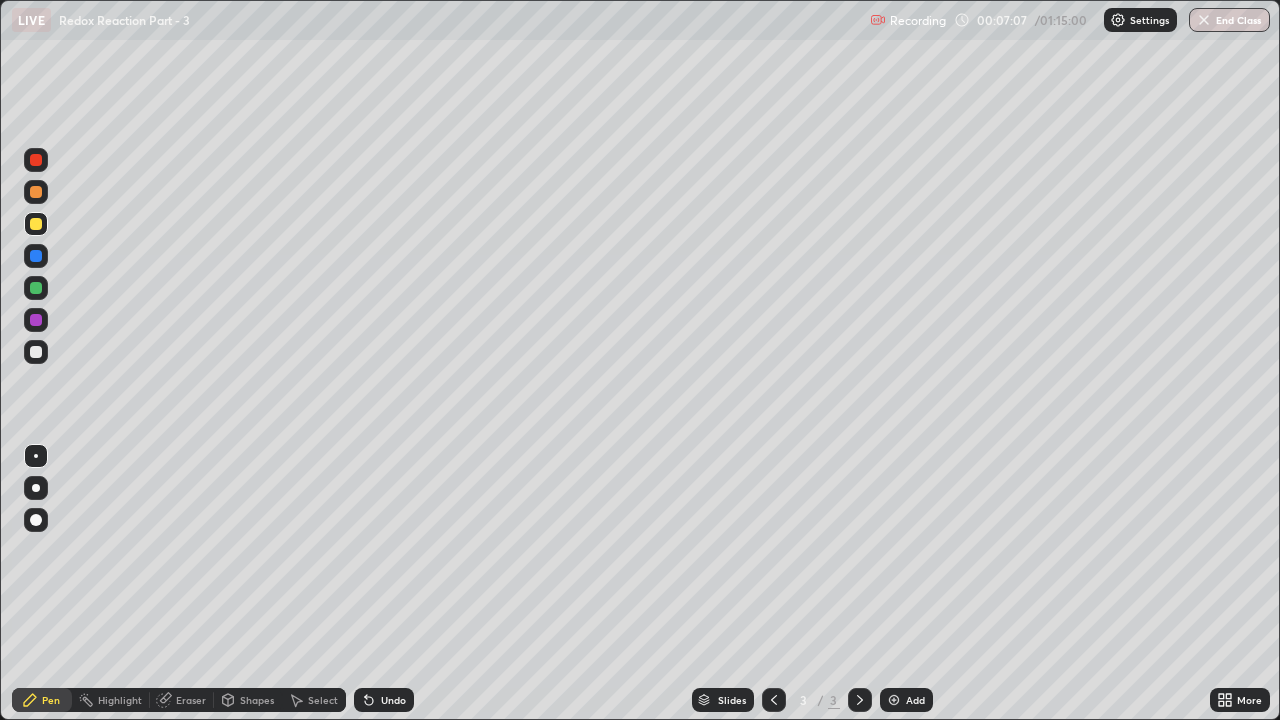 click on "Add" at bounding box center [906, 700] 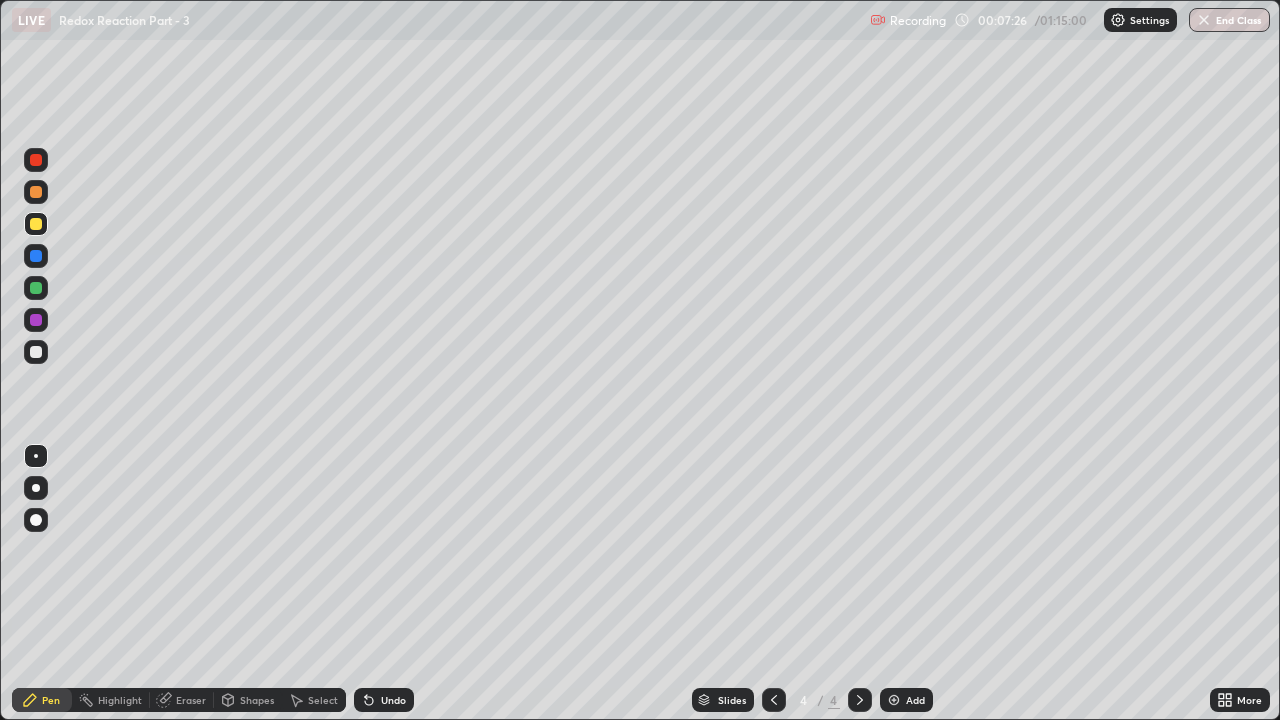 click at bounding box center [36, 224] 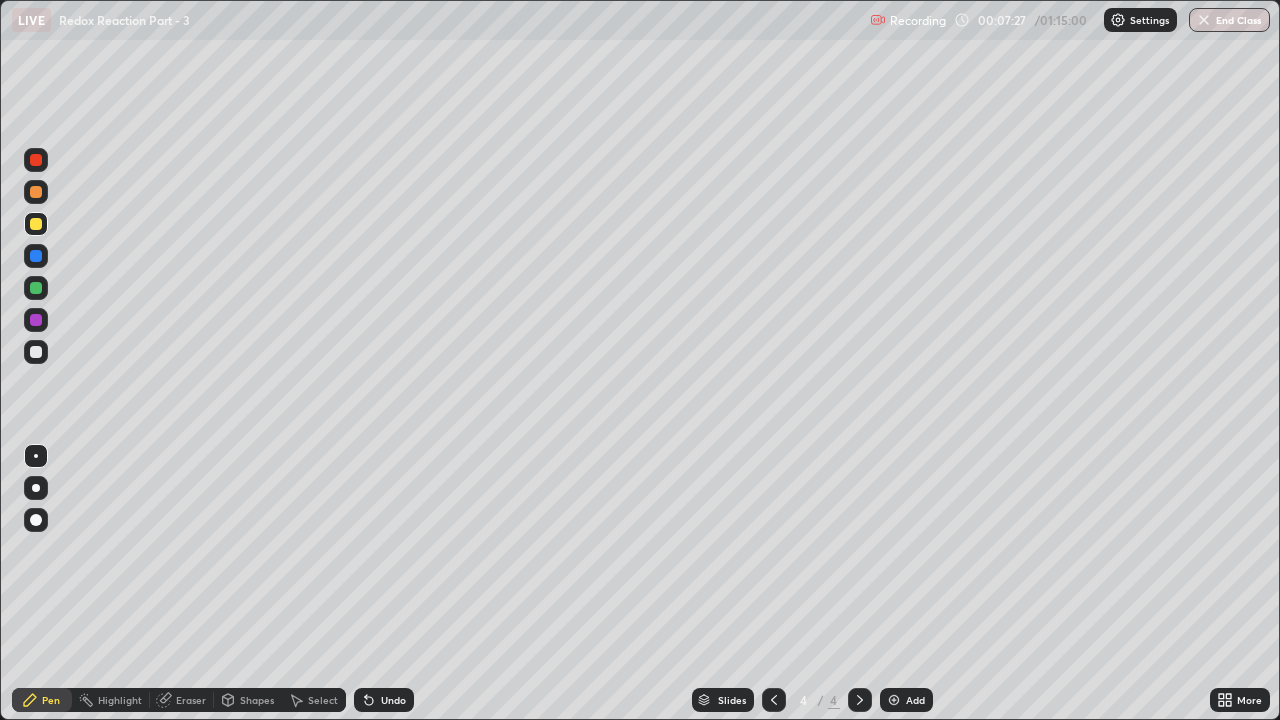 click at bounding box center (36, 352) 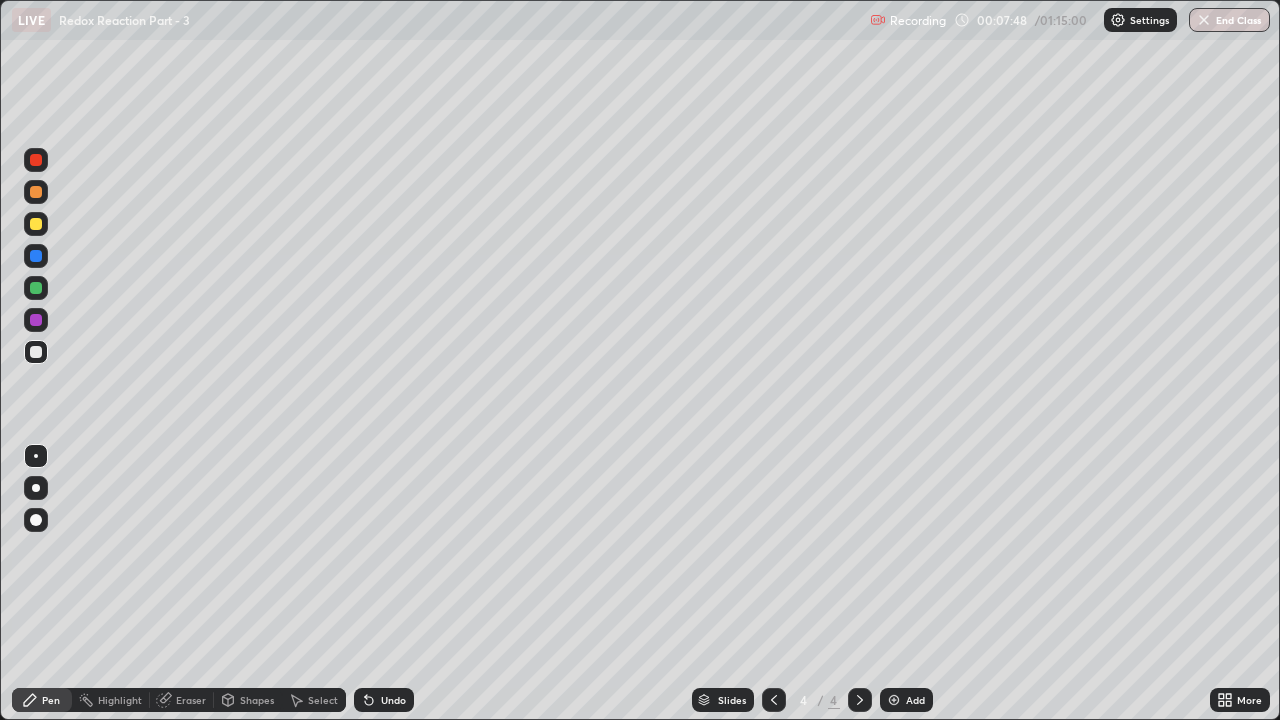 click at bounding box center [36, 288] 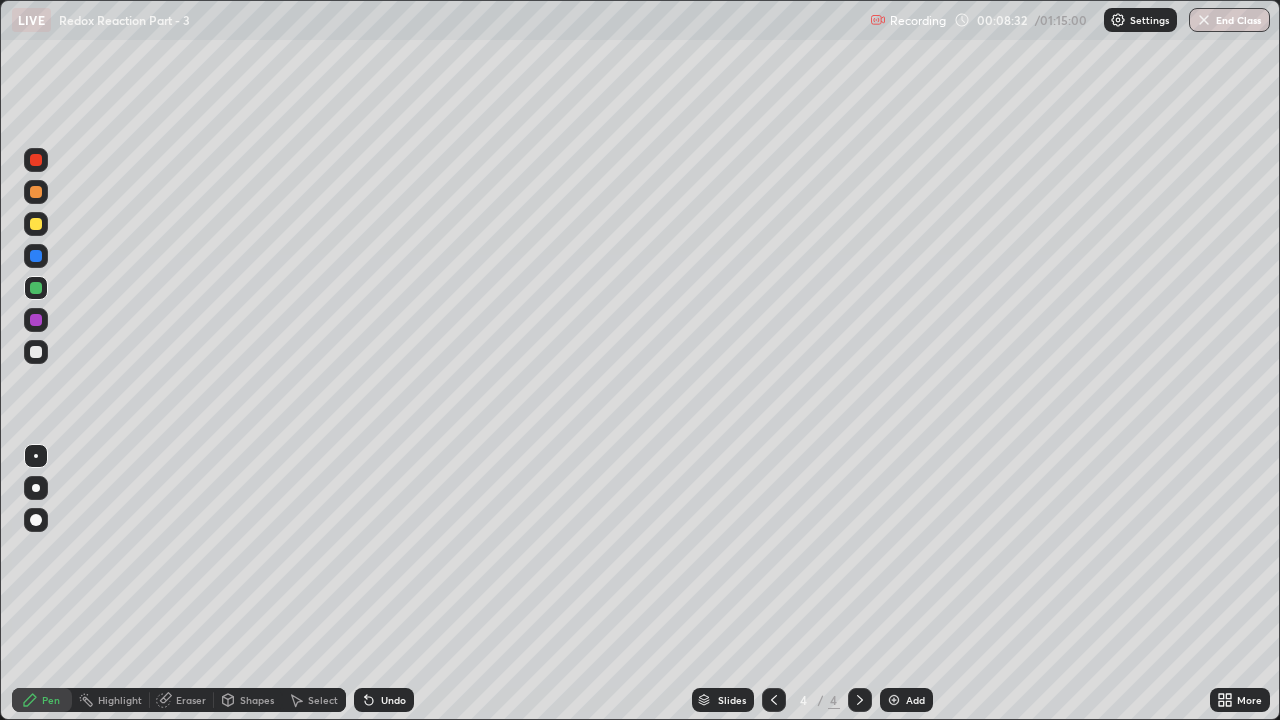 click 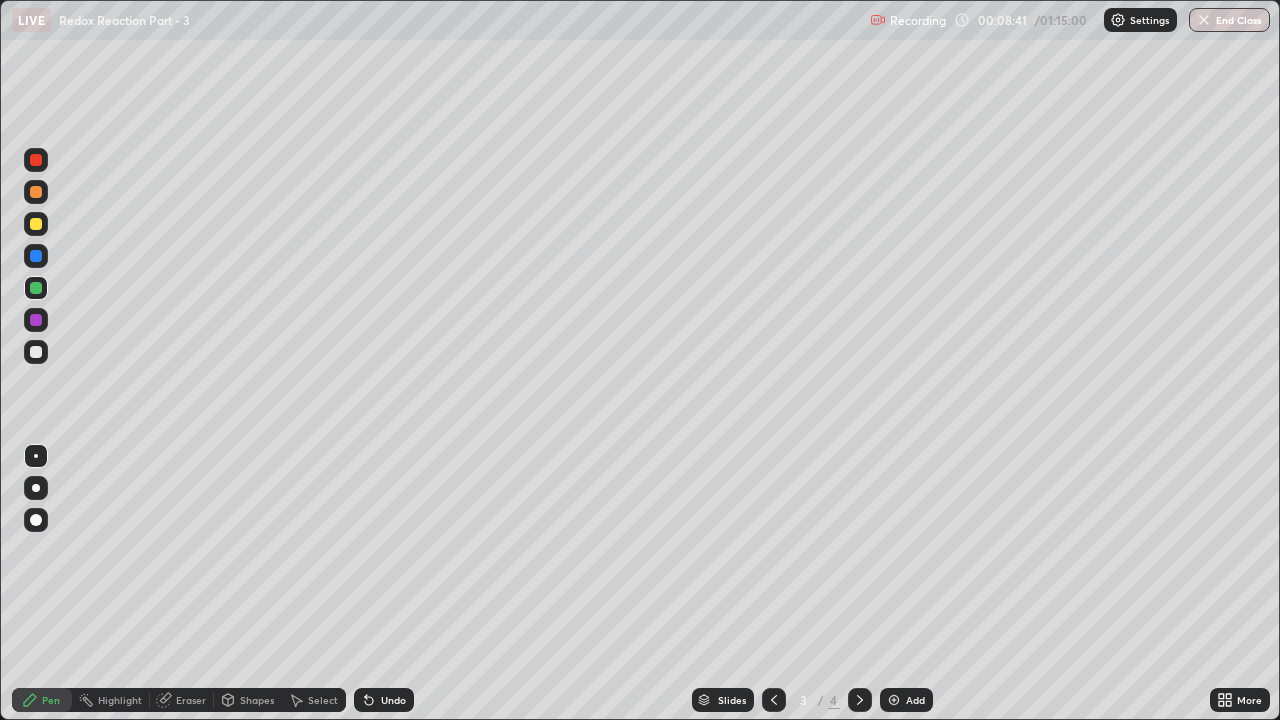 click 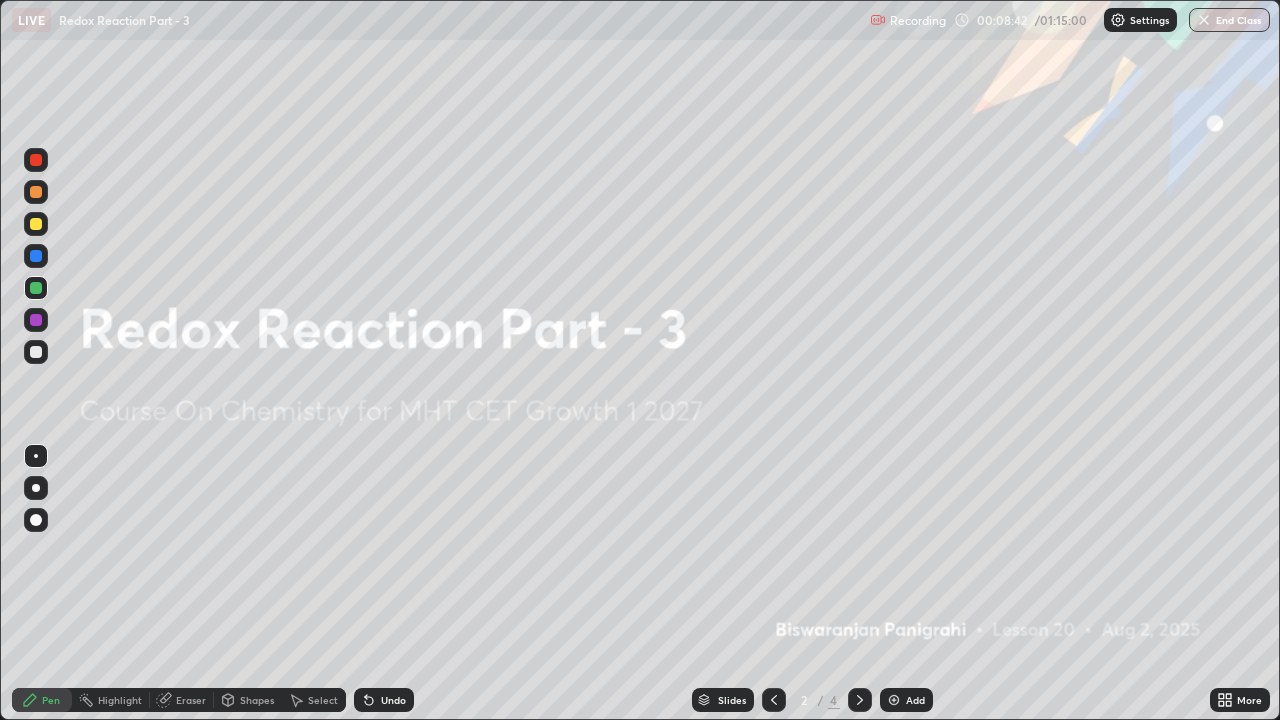 click 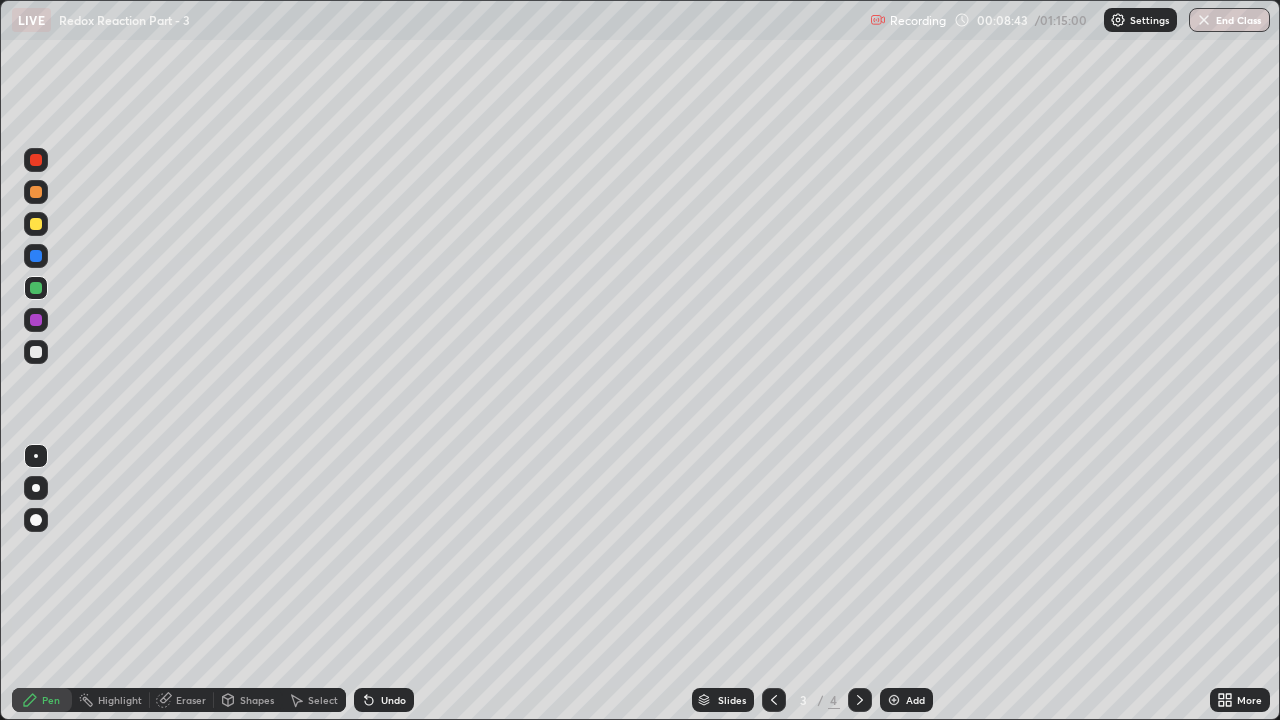 click 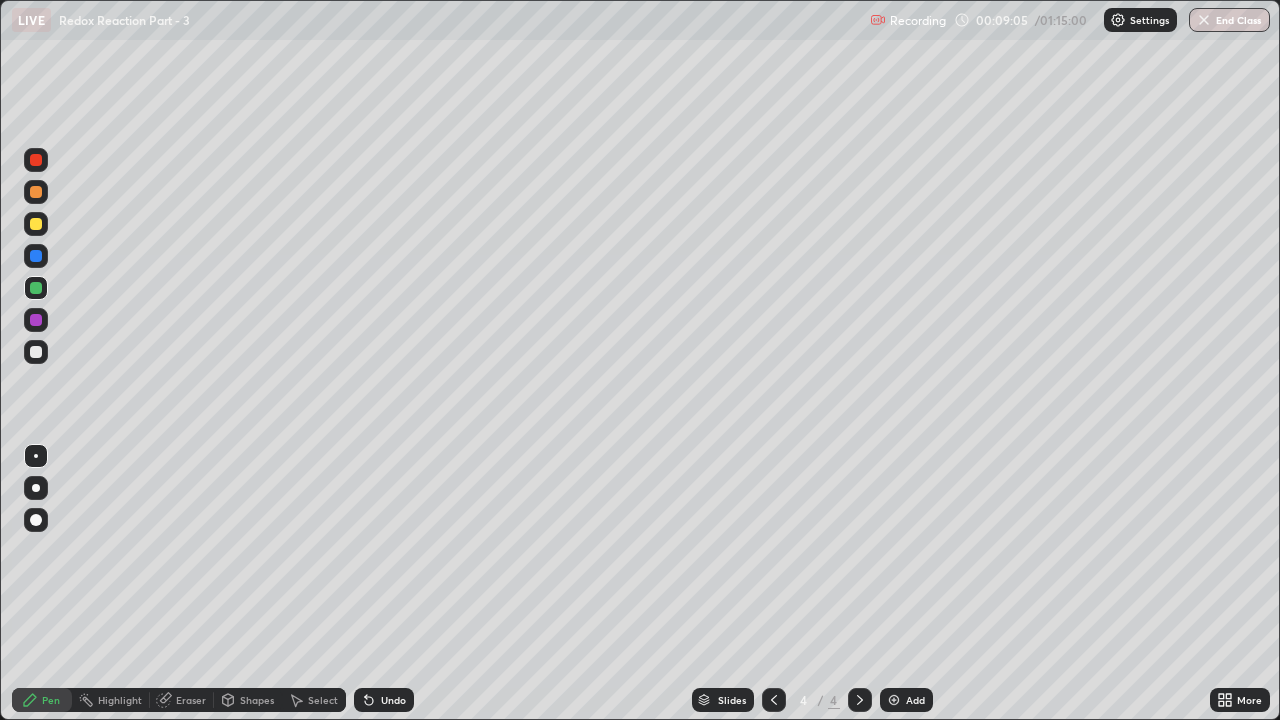 click 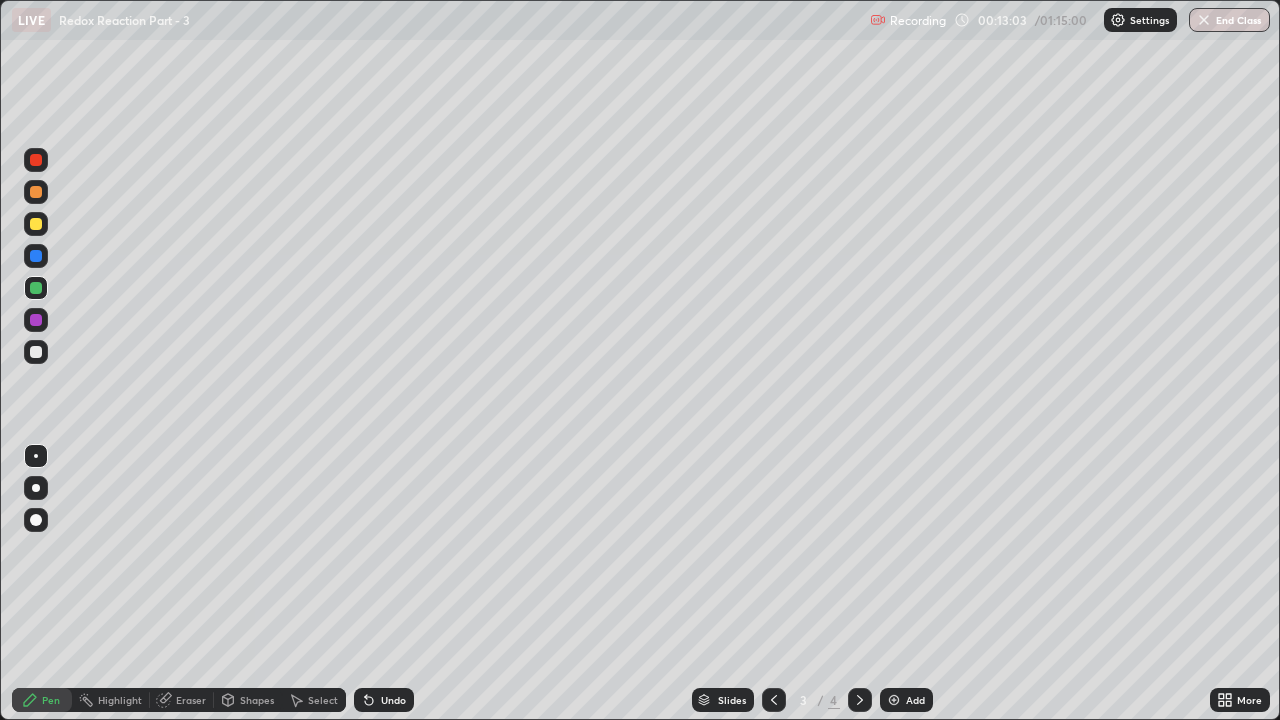 click 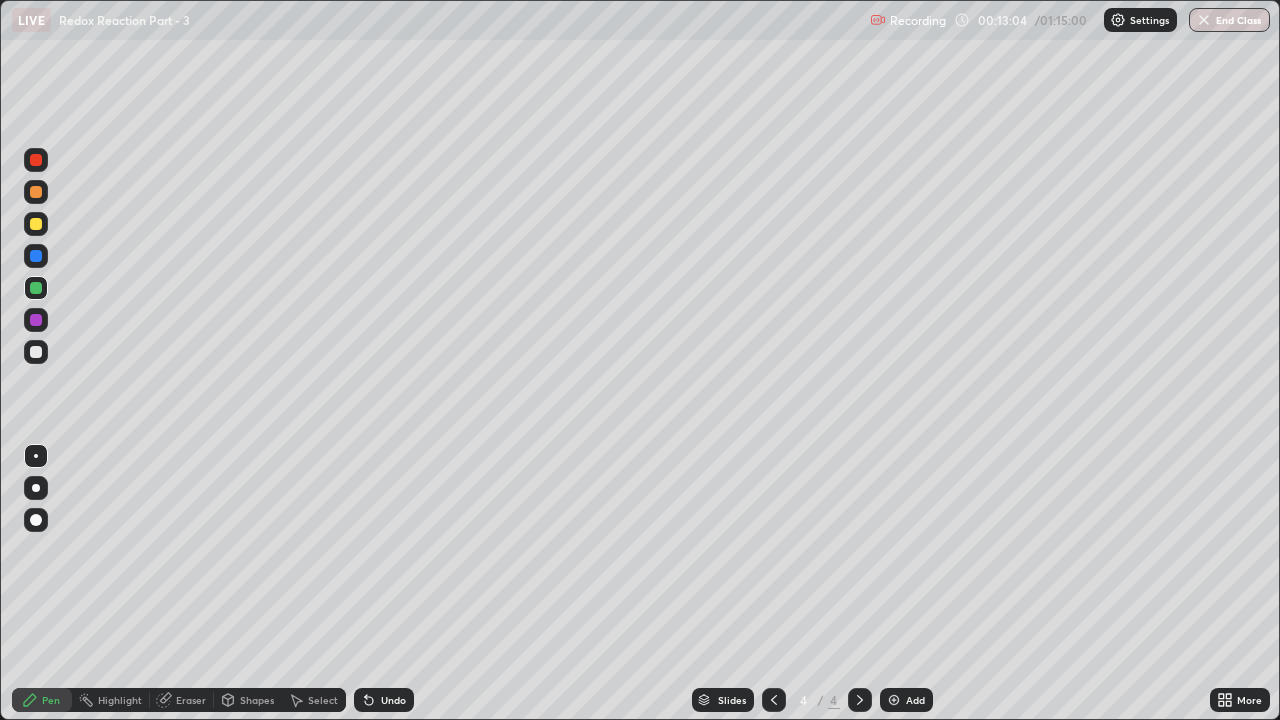click at bounding box center (894, 700) 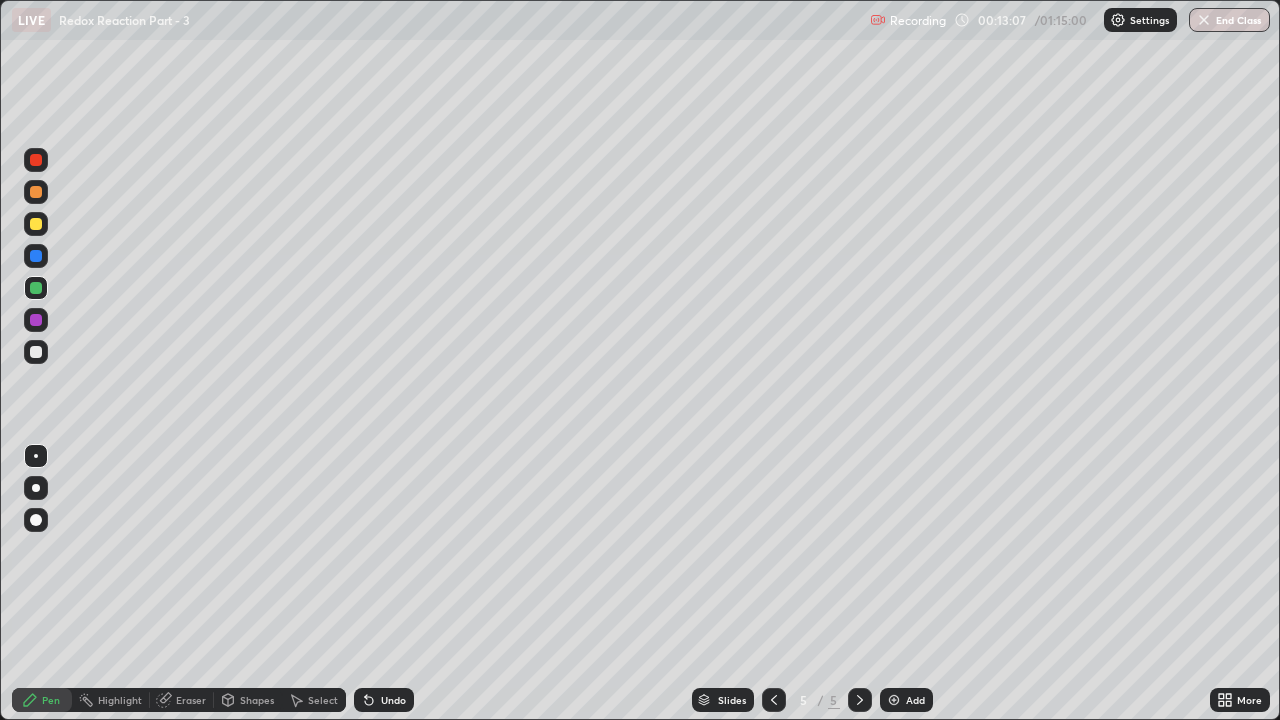 click at bounding box center (36, 352) 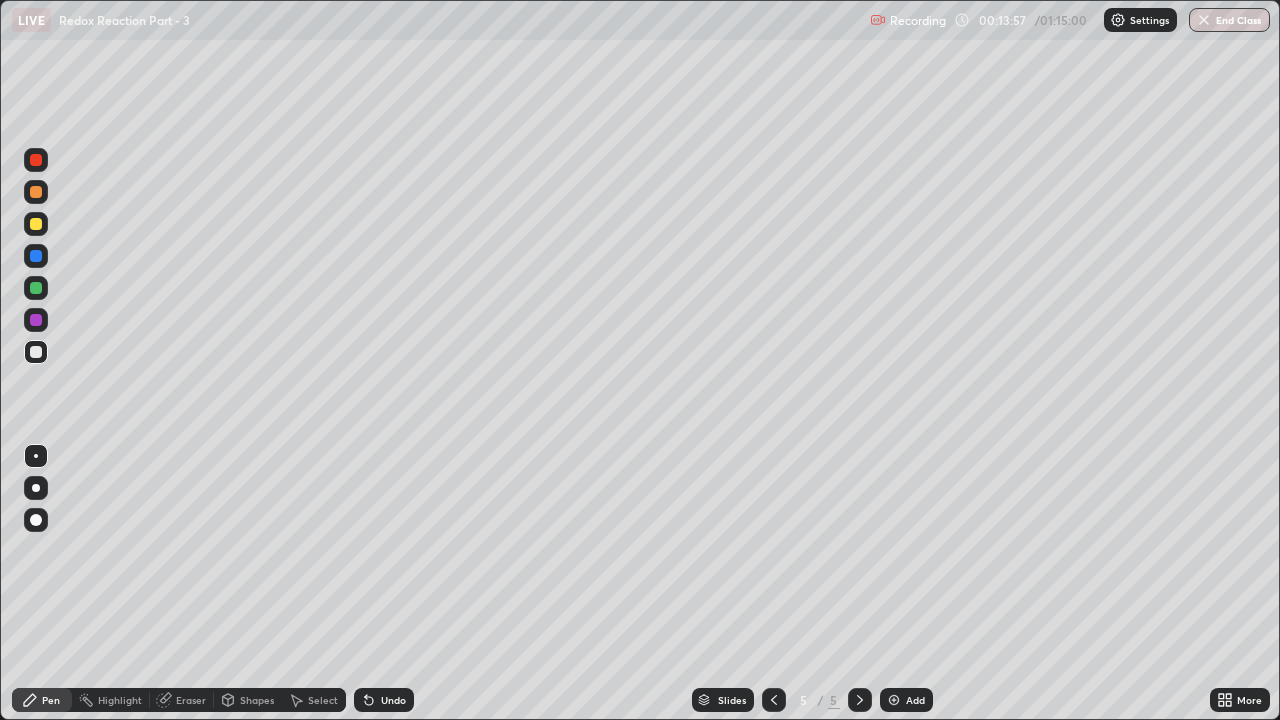 click at bounding box center (36, 192) 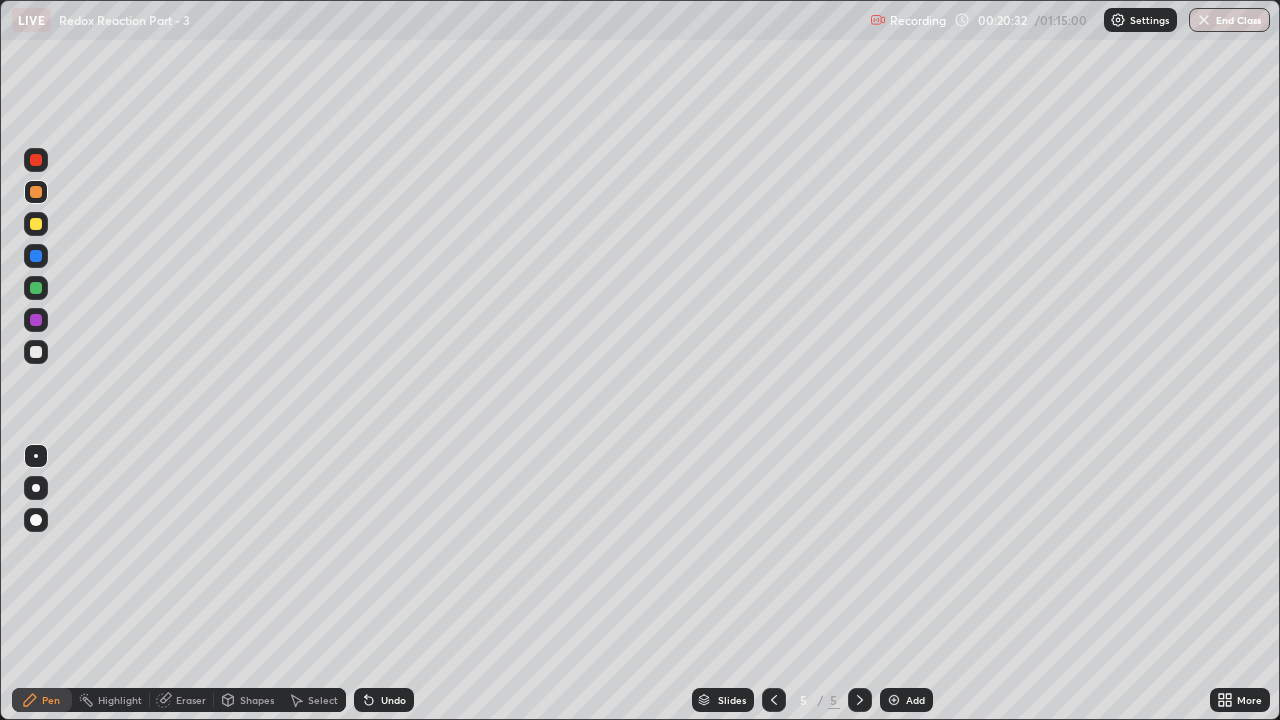 click at bounding box center (36, 224) 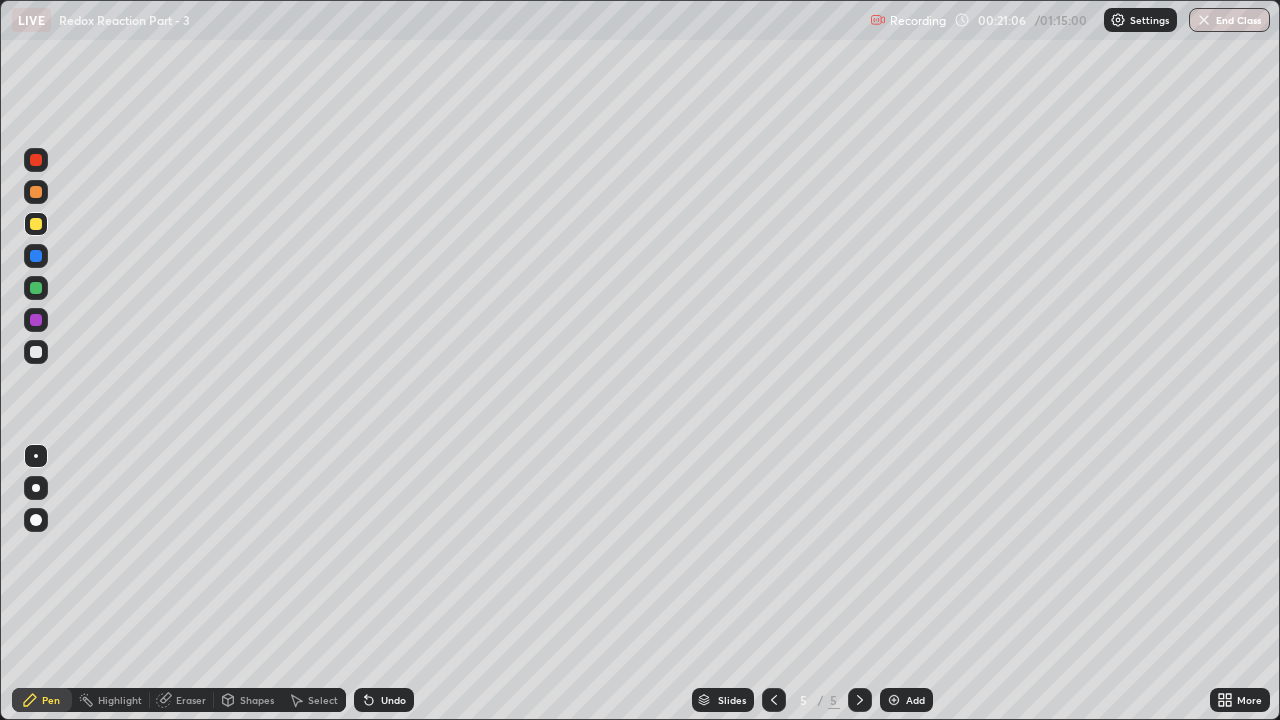 click at bounding box center (36, 192) 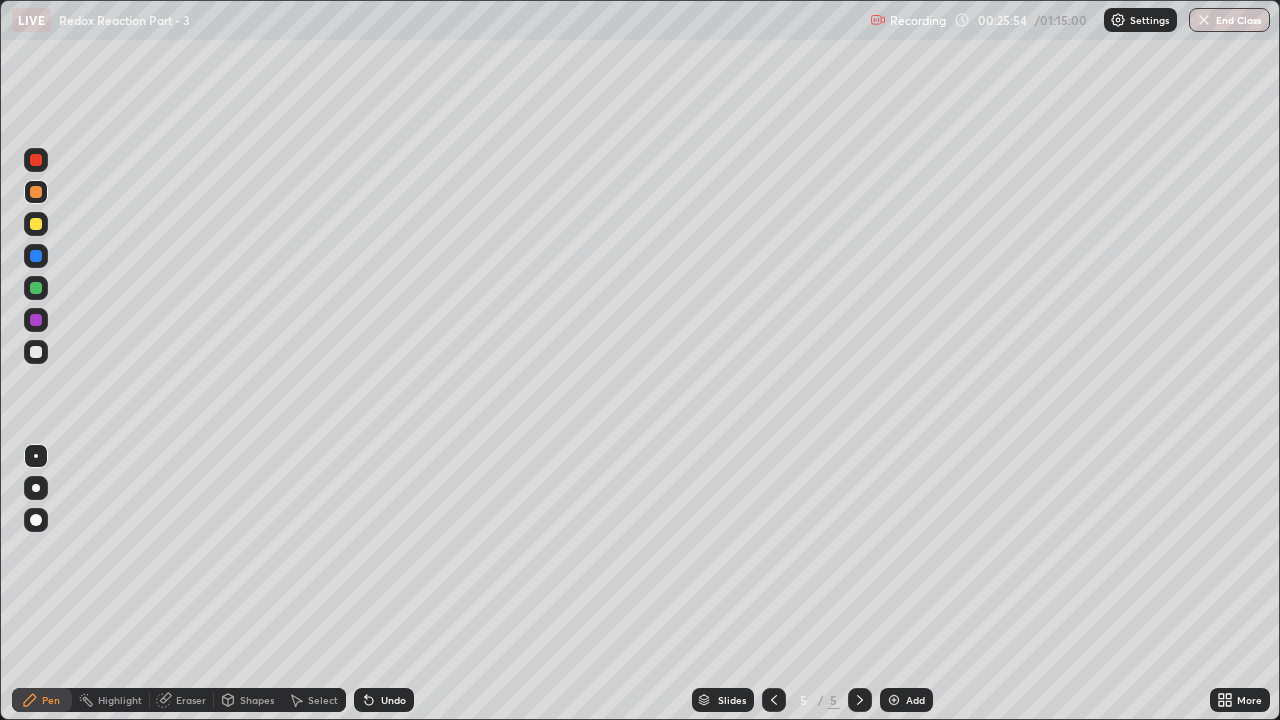 click at bounding box center [36, 352] 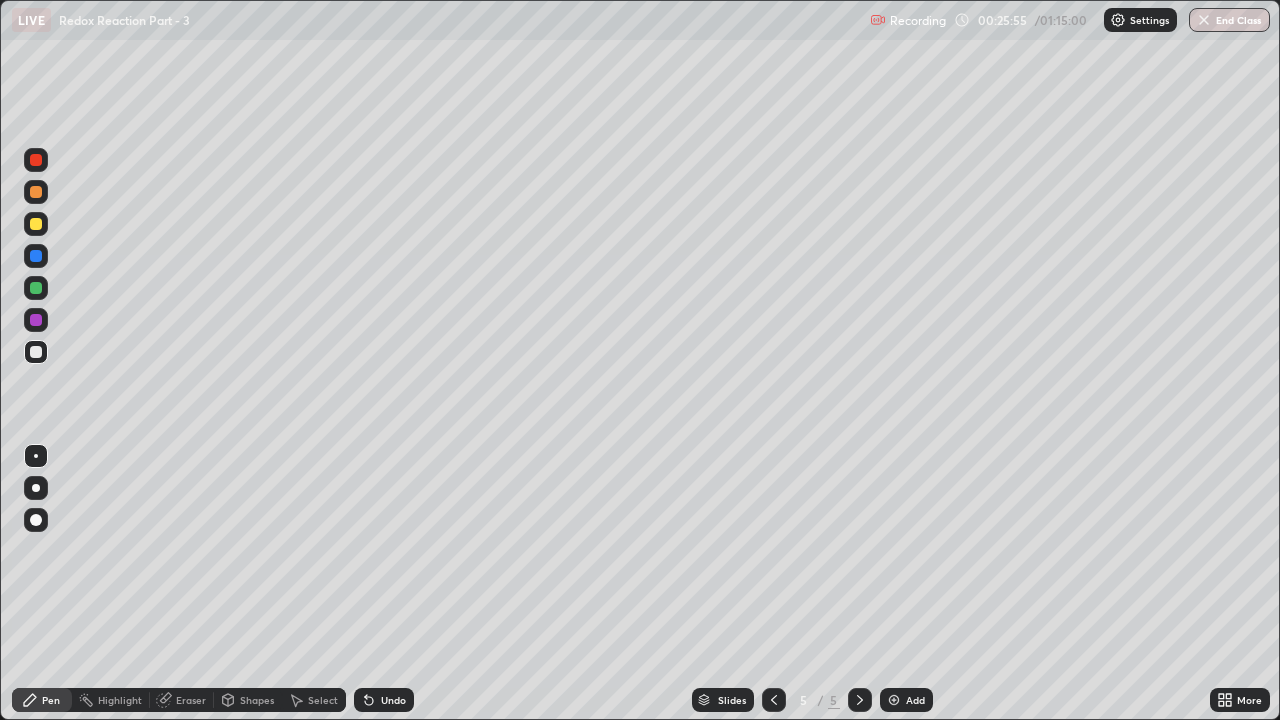 click at bounding box center (36, 224) 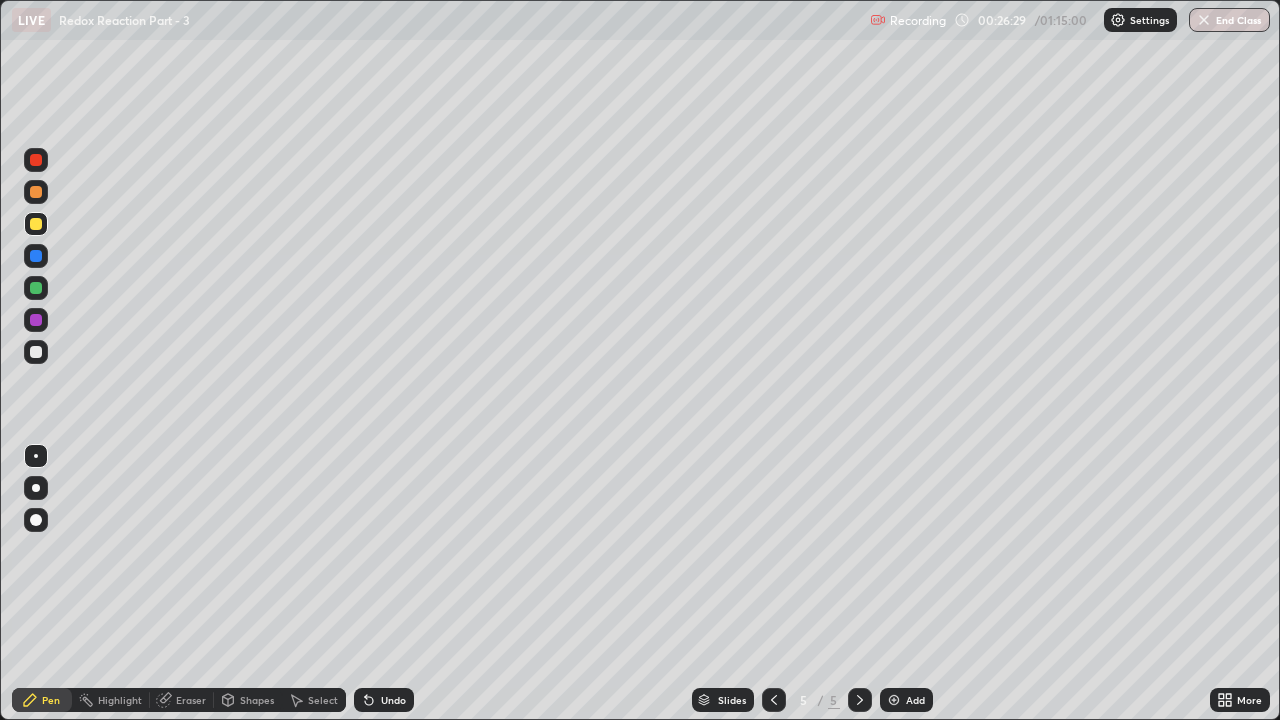 click at bounding box center [36, 288] 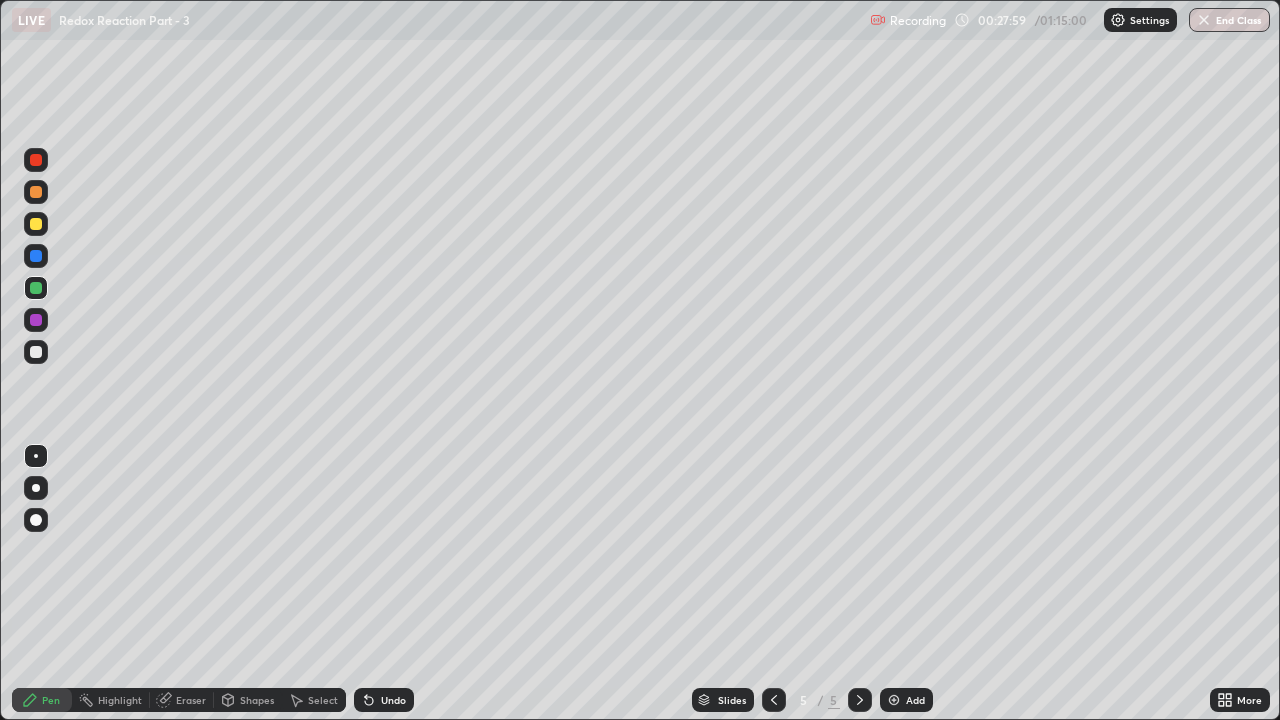 click at bounding box center (36, 352) 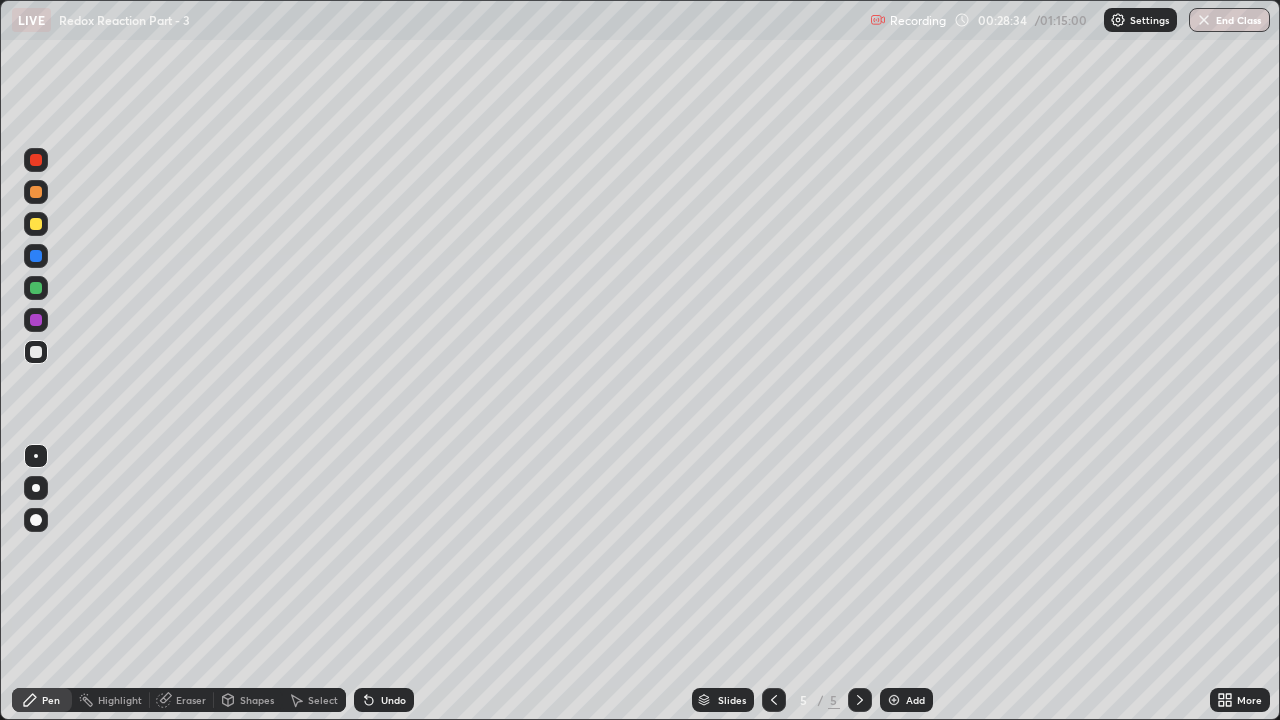 click on "Eraser" at bounding box center (182, 700) 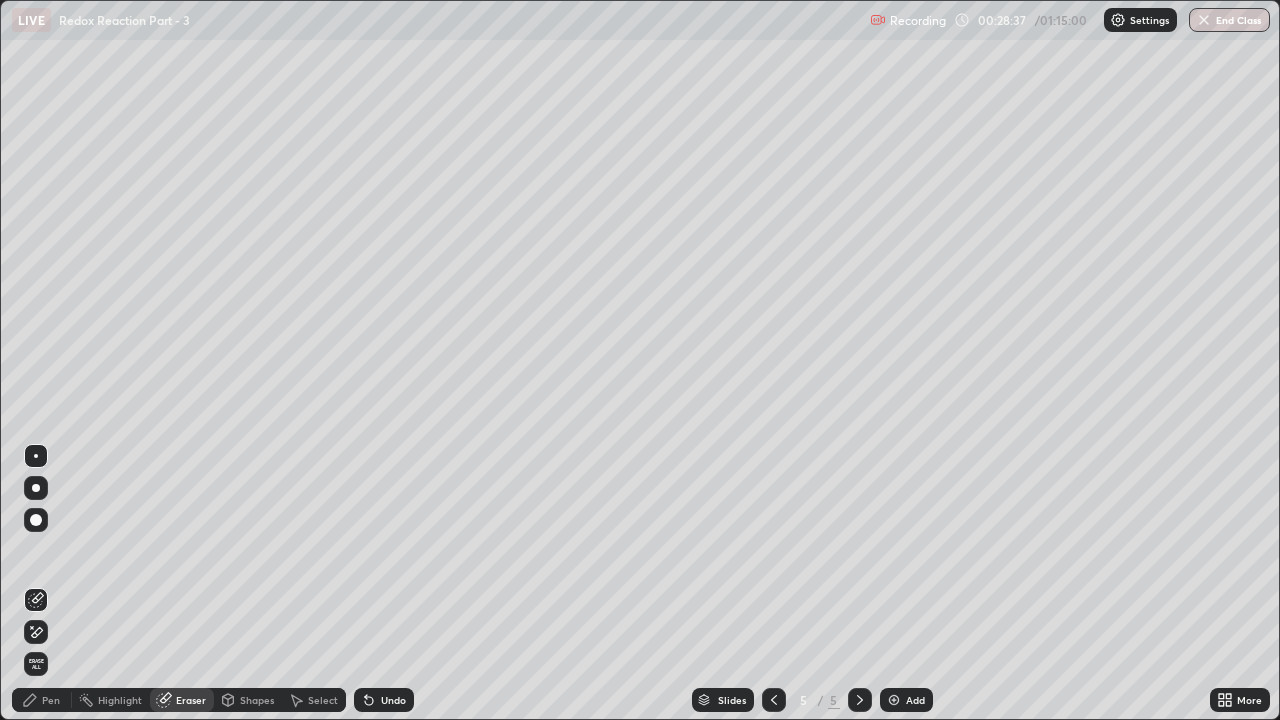 click on "Pen" at bounding box center [42, 700] 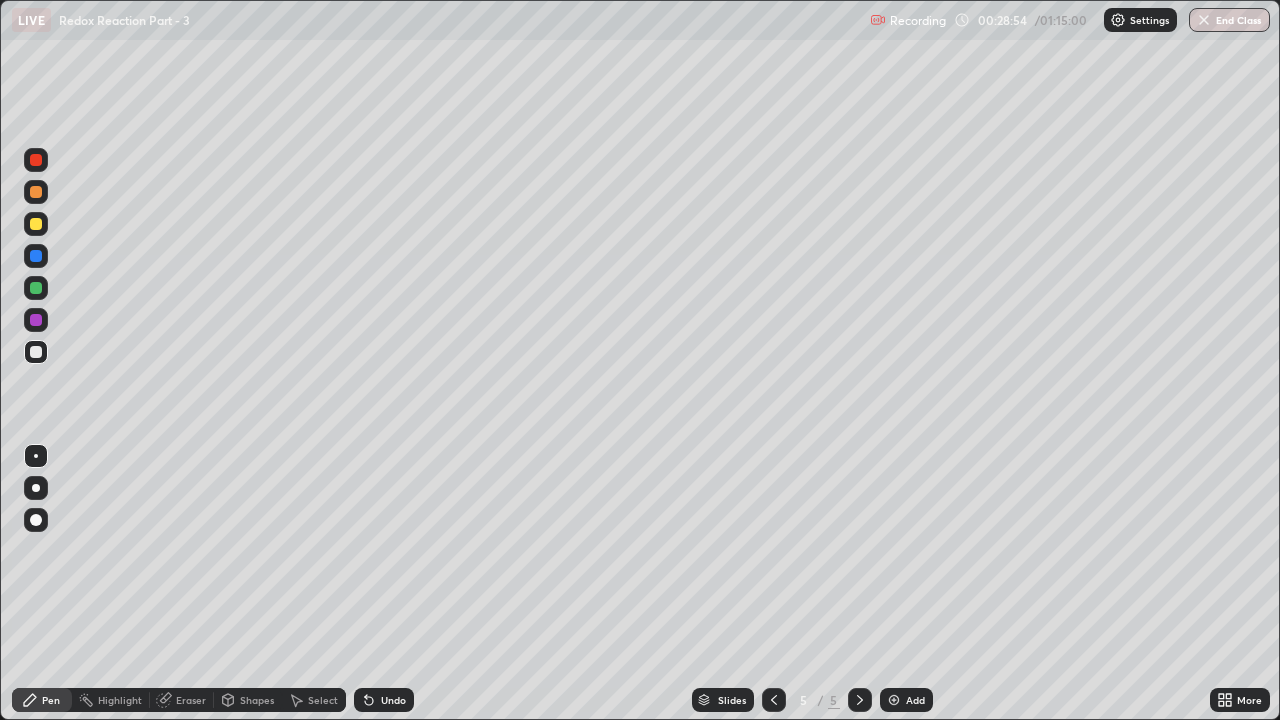 click on "Undo" at bounding box center [393, 700] 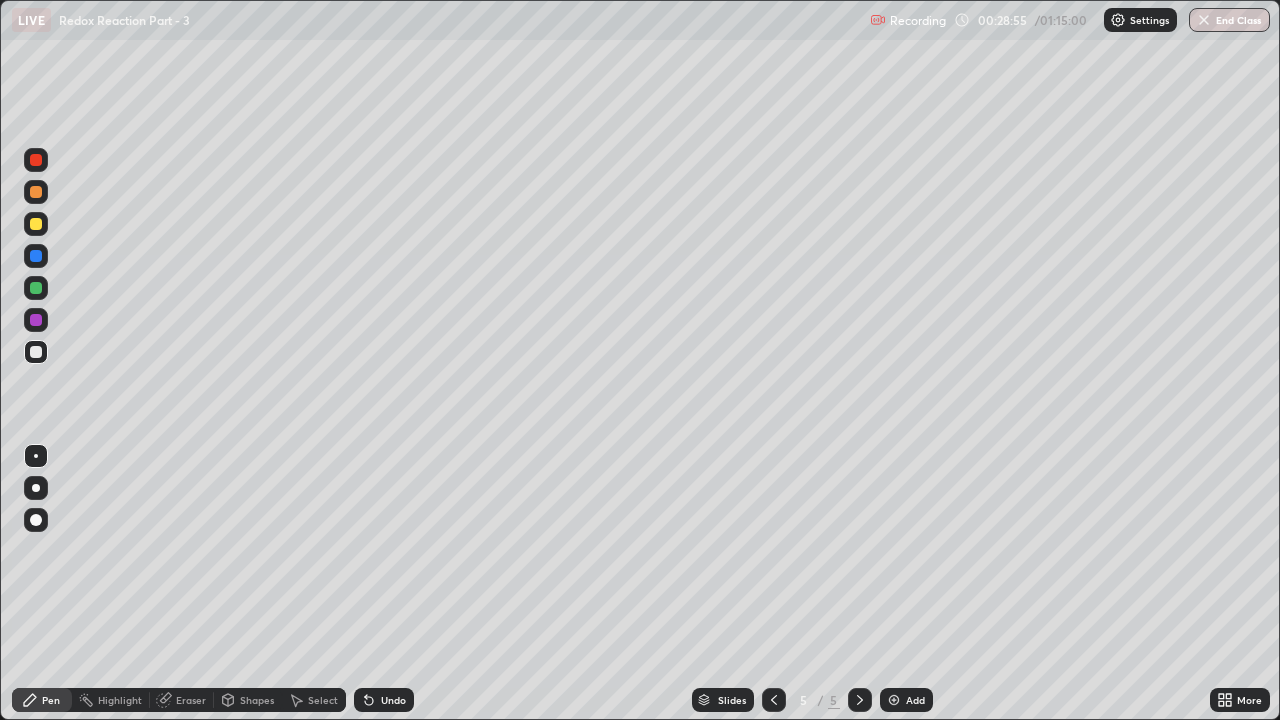 click on "Undo" at bounding box center (384, 700) 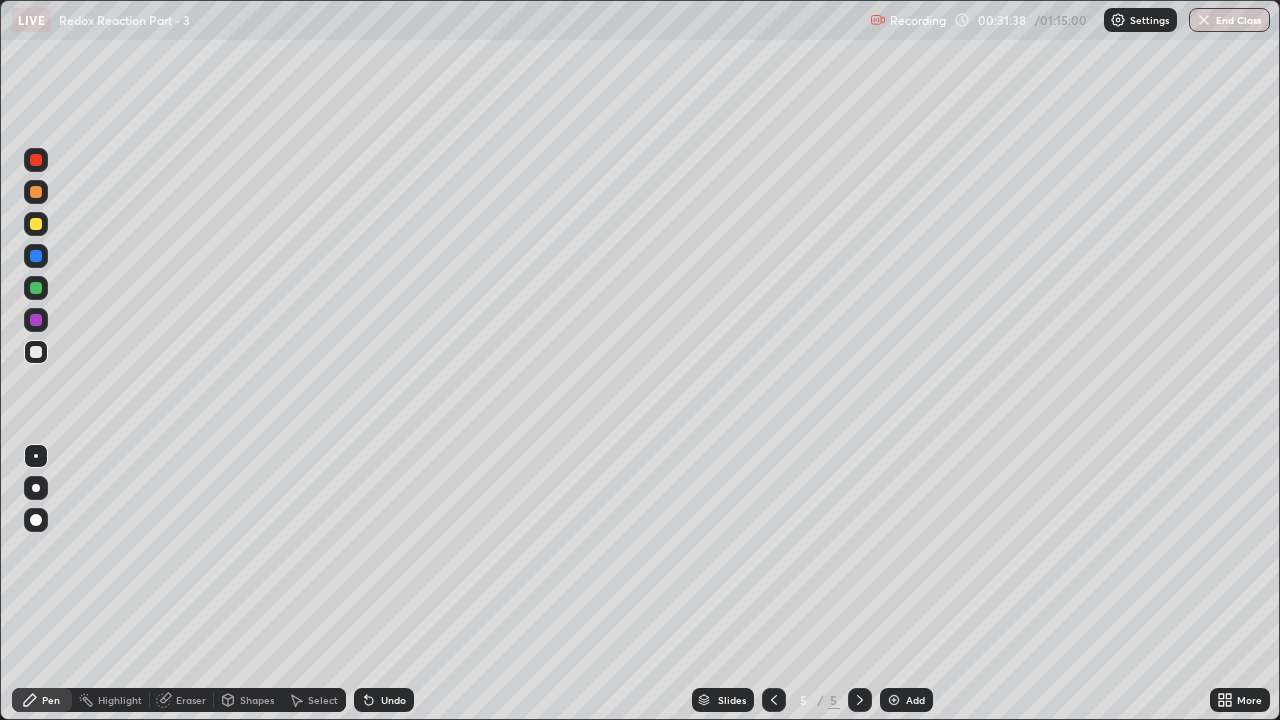 click on "Add" at bounding box center (906, 700) 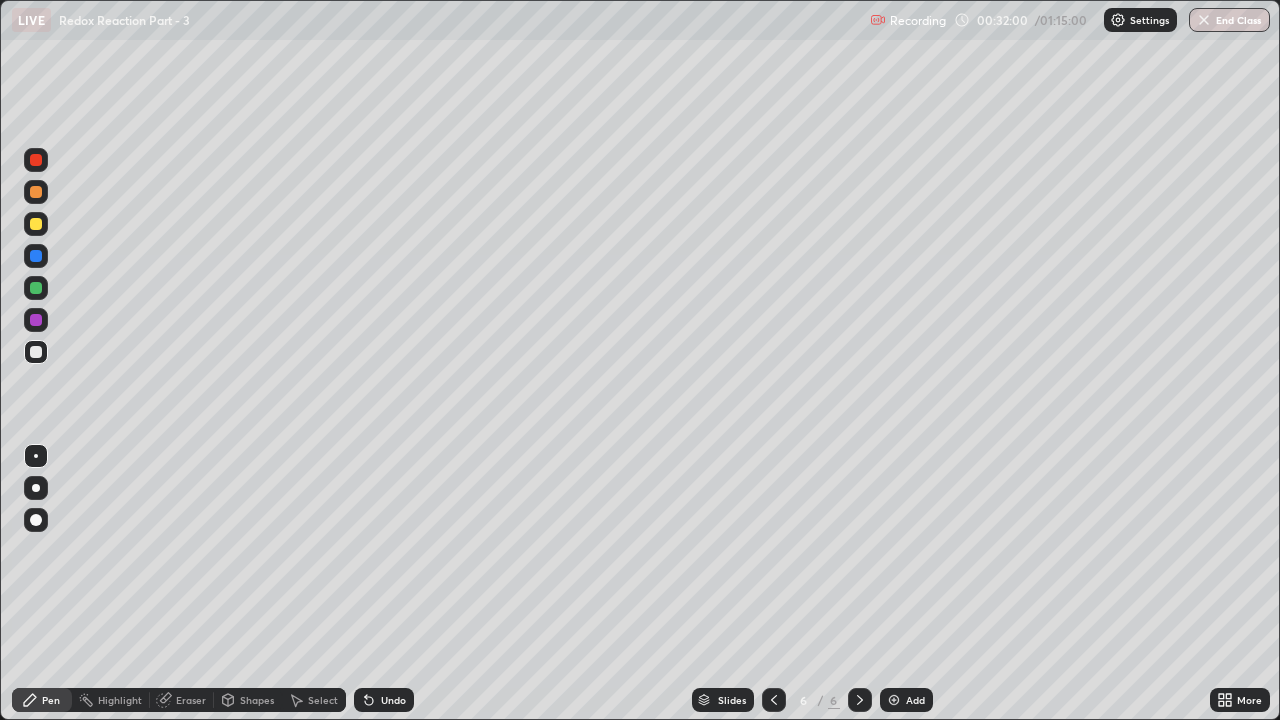 click at bounding box center (36, 192) 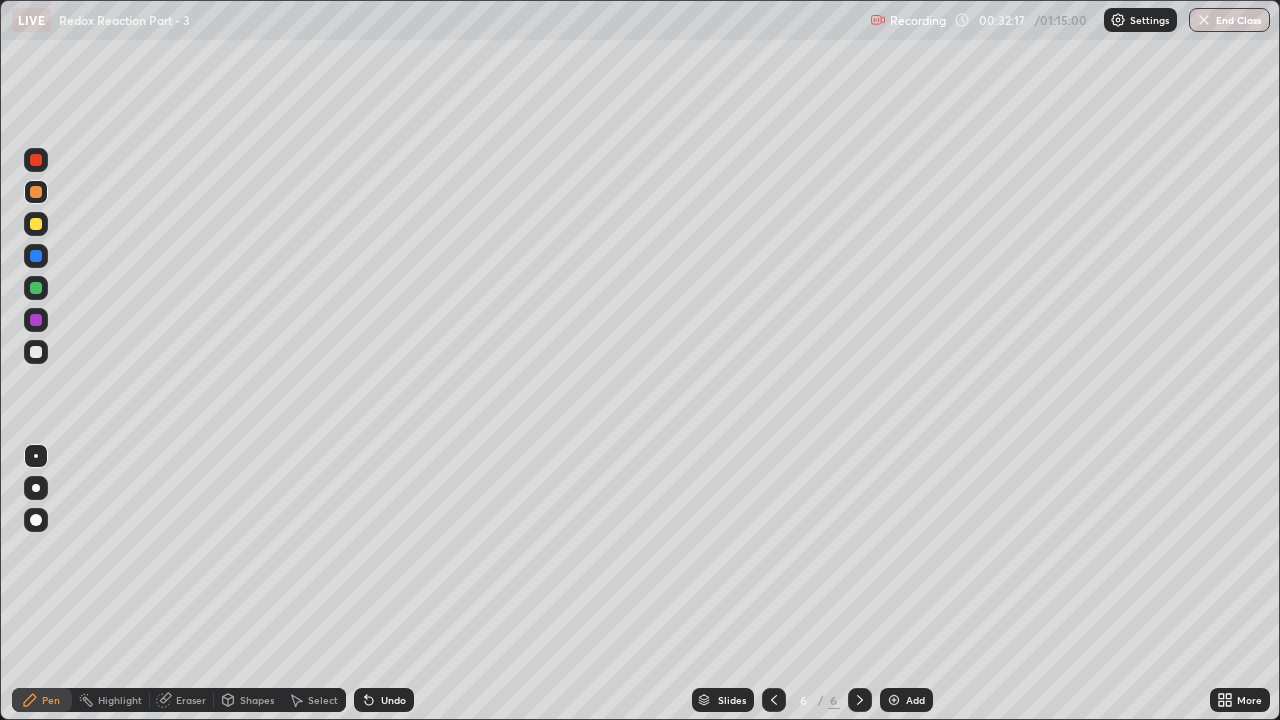 click at bounding box center (36, 352) 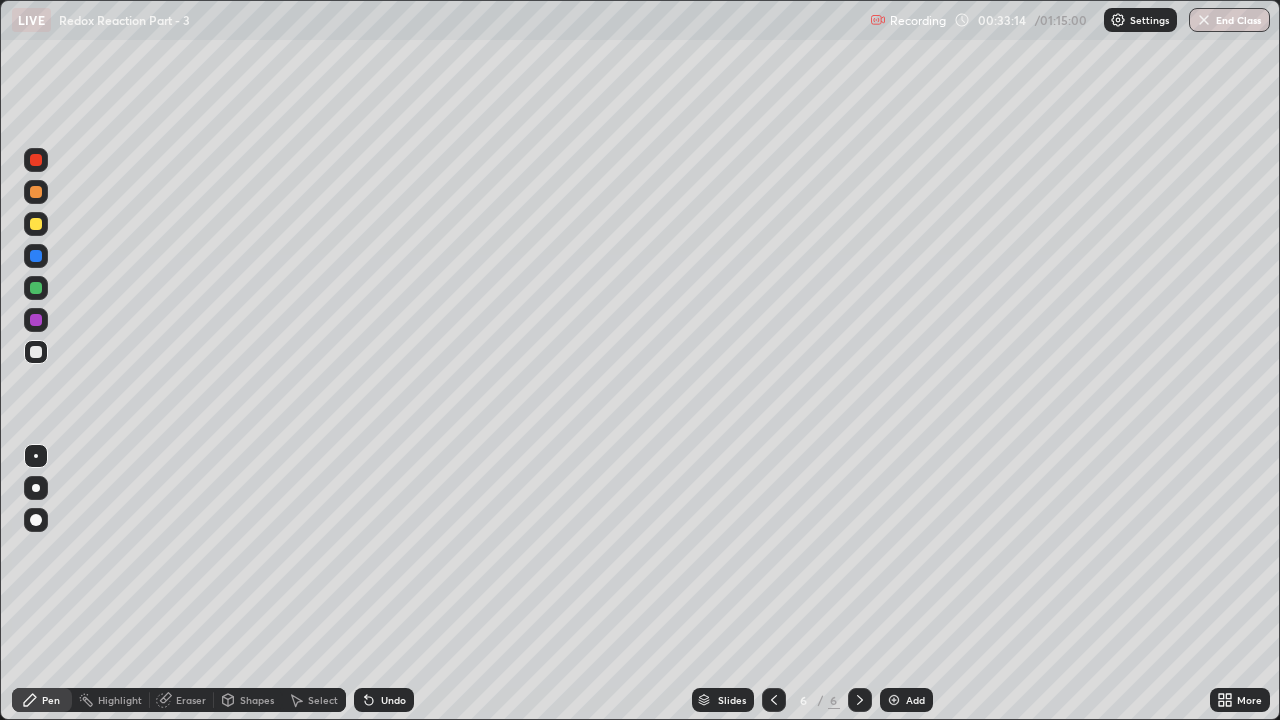 click at bounding box center (36, 224) 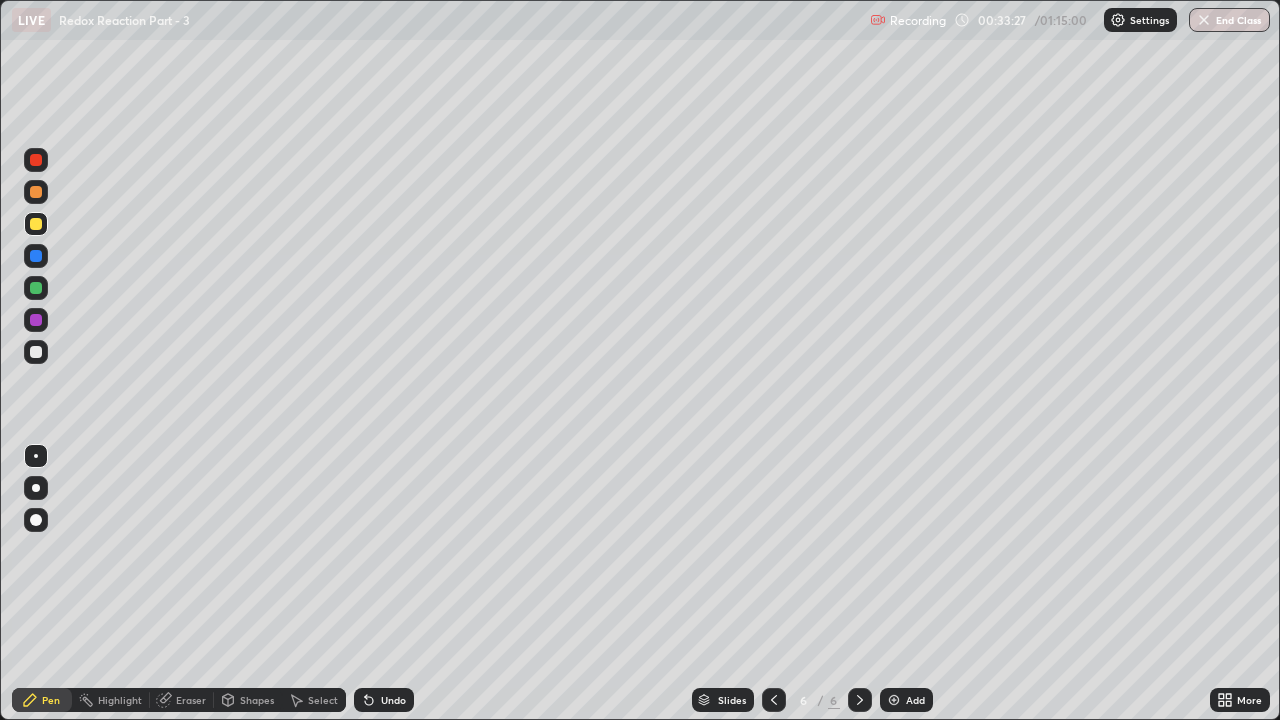 click at bounding box center (36, 352) 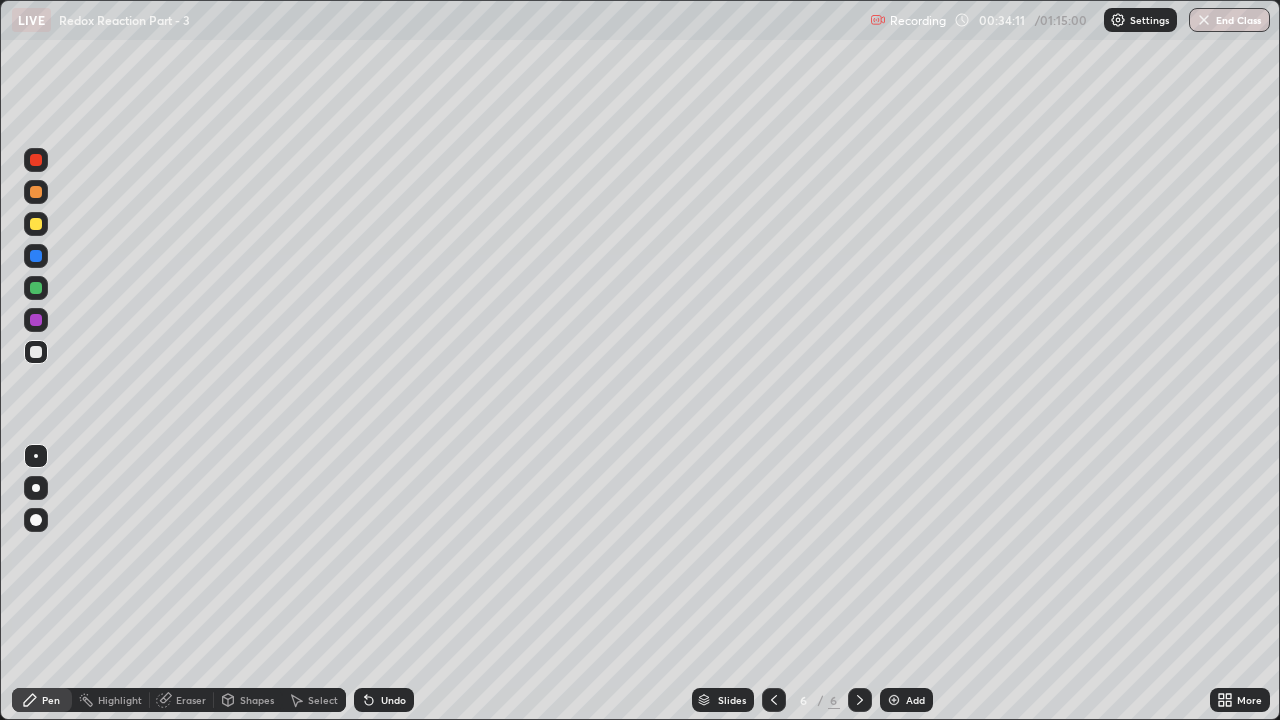 click at bounding box center [36, 288] 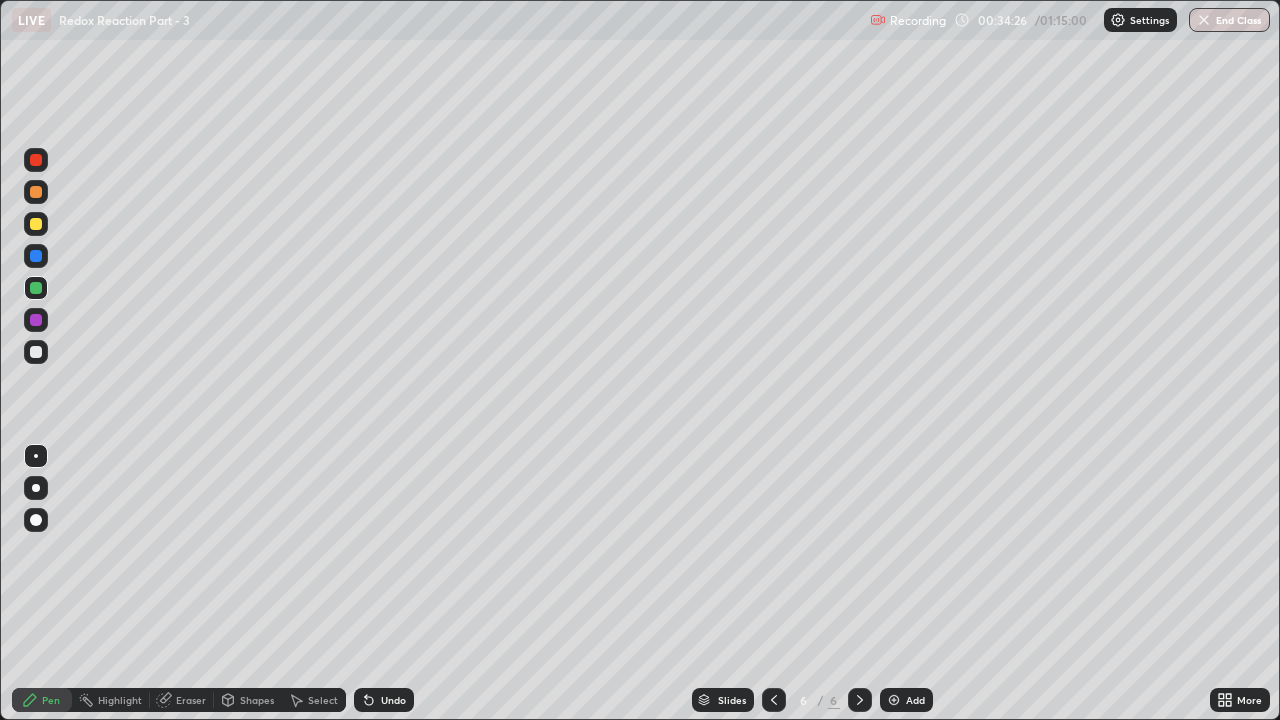 click at bounding box center [36, 224] 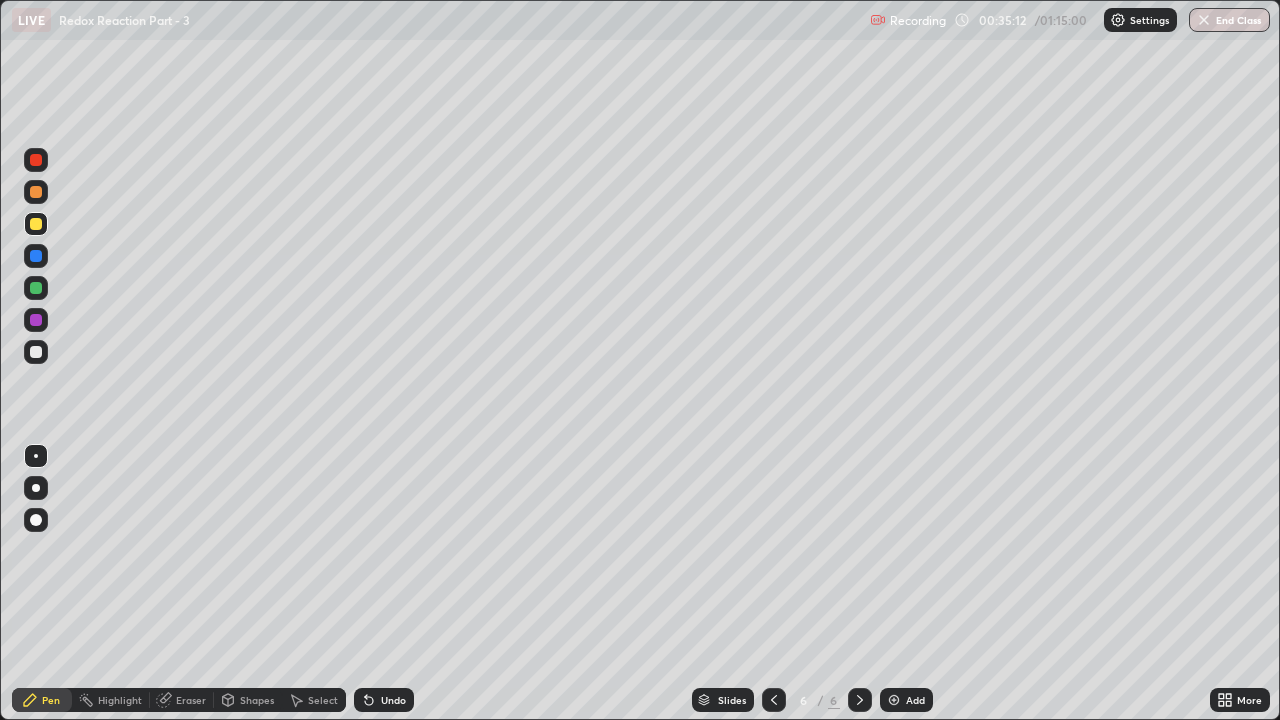 click at bounding box center (36, 192) 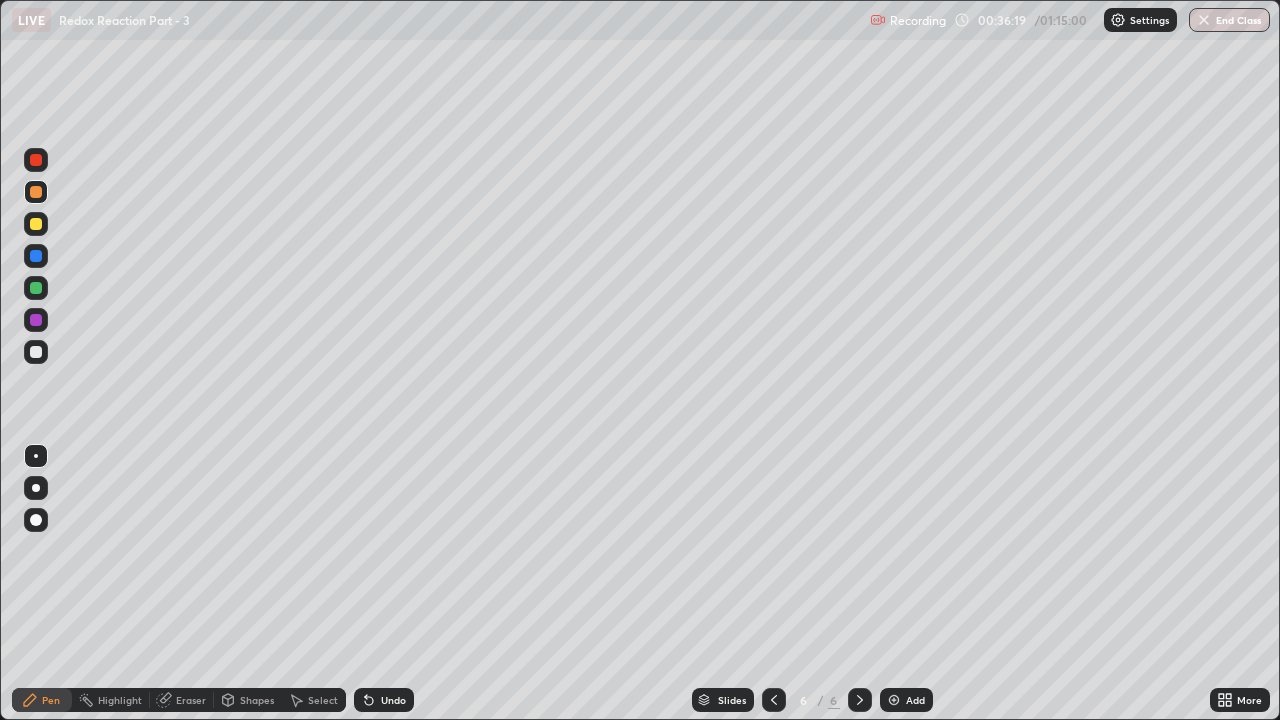 click at bounding box center [36, 352] 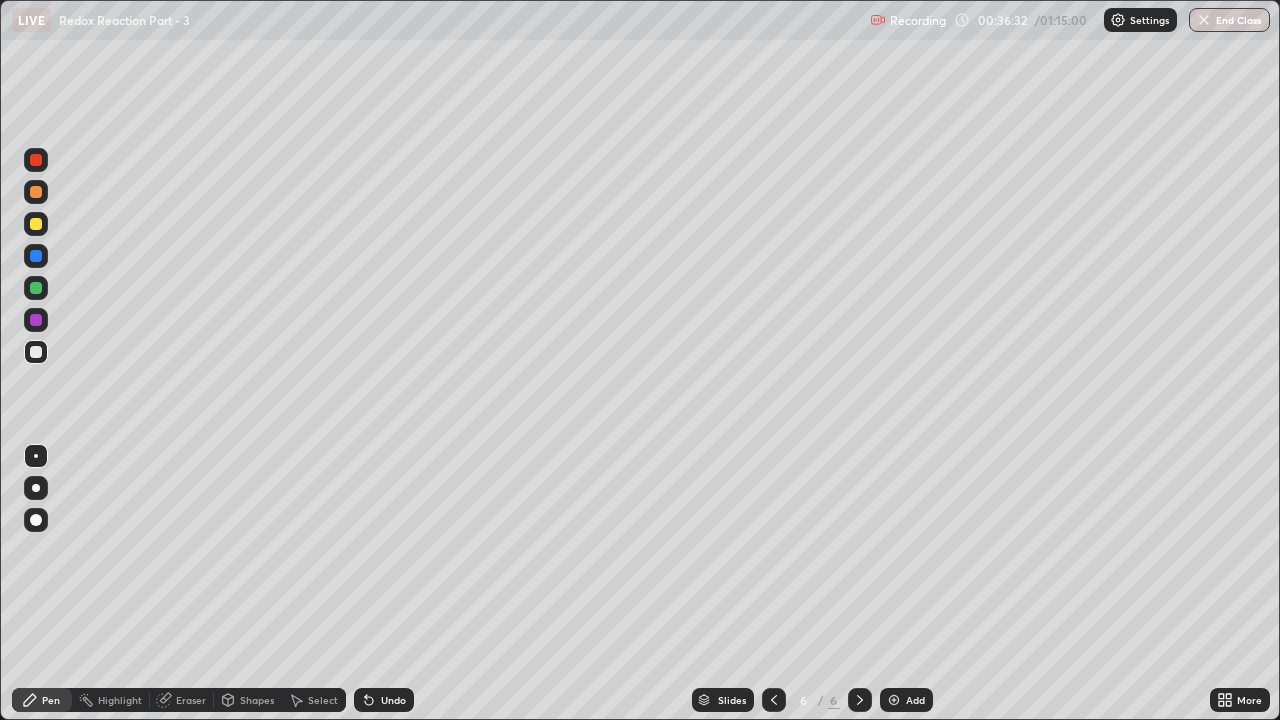click at bounding box center [36, 288] 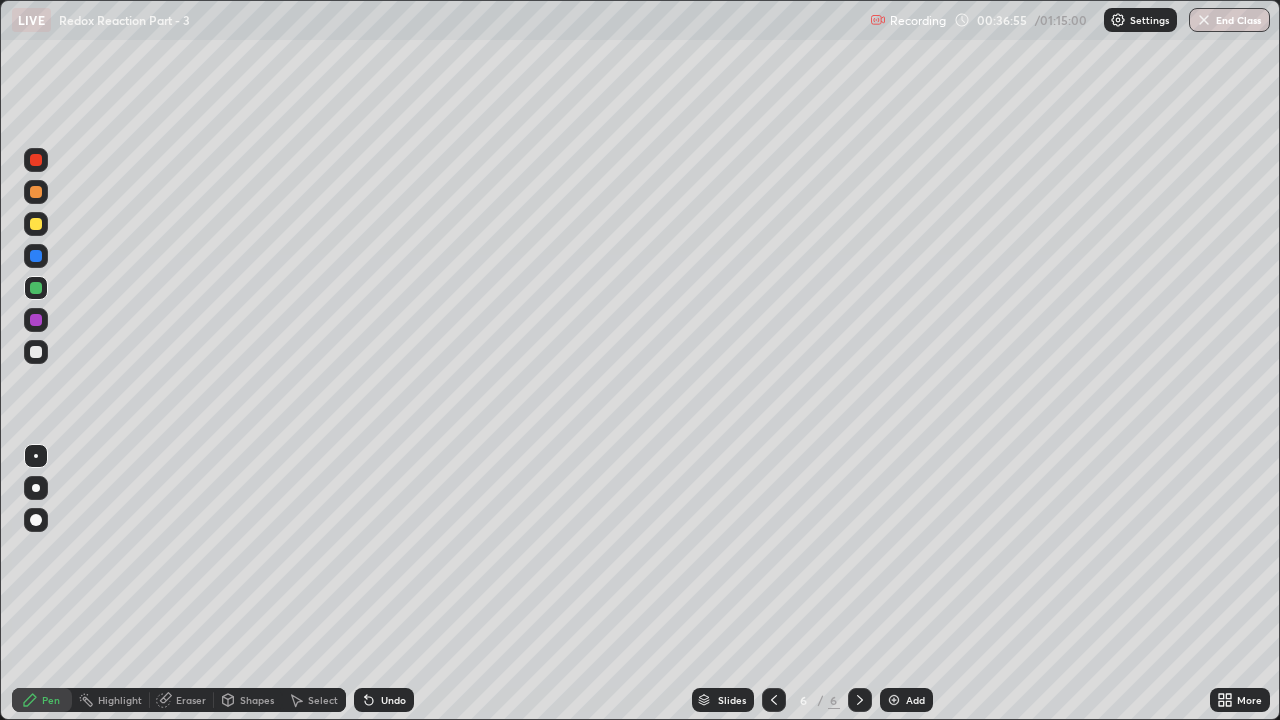 click at bounding box center [36, 352] 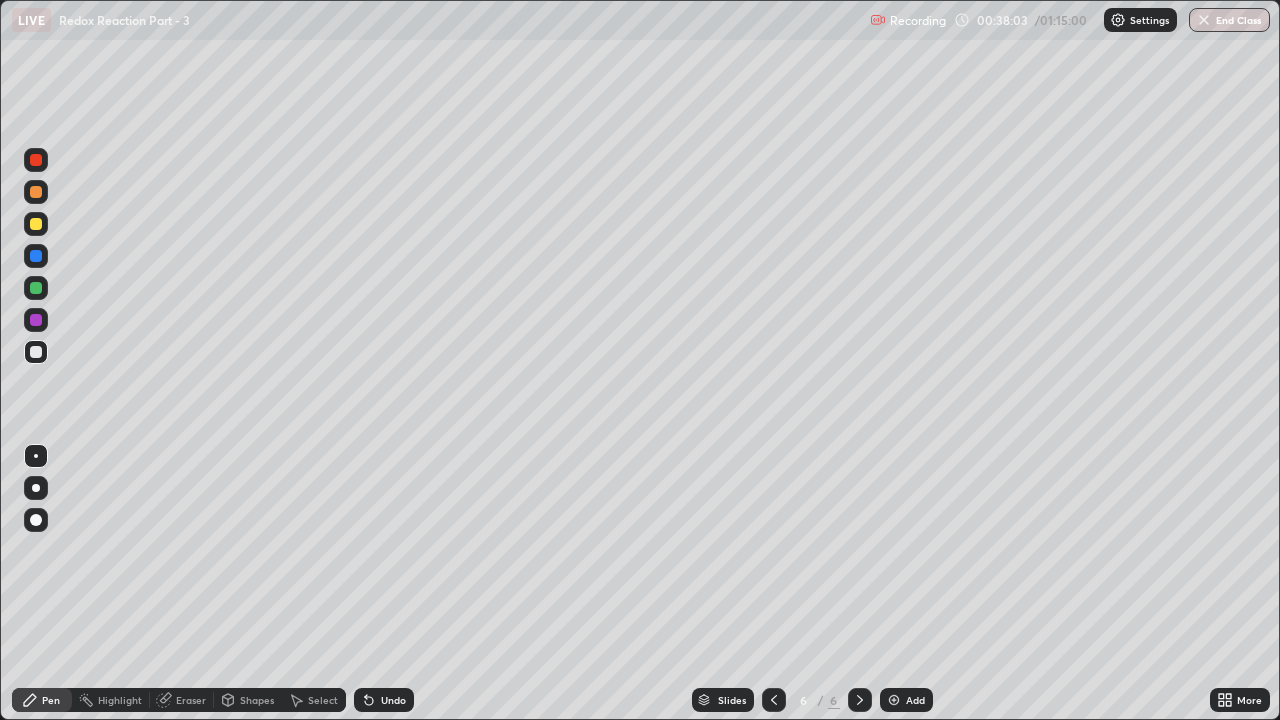click at bounding box center [36, 256] 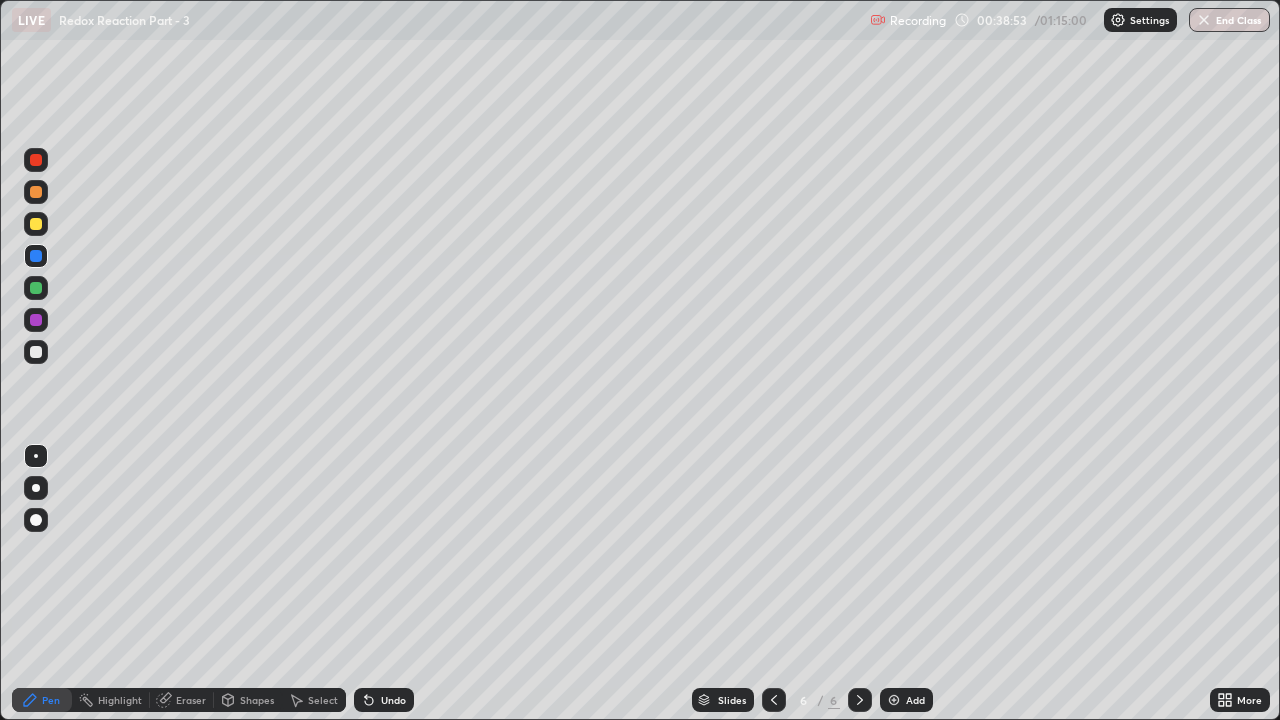 click at bounding box center [36, 224] 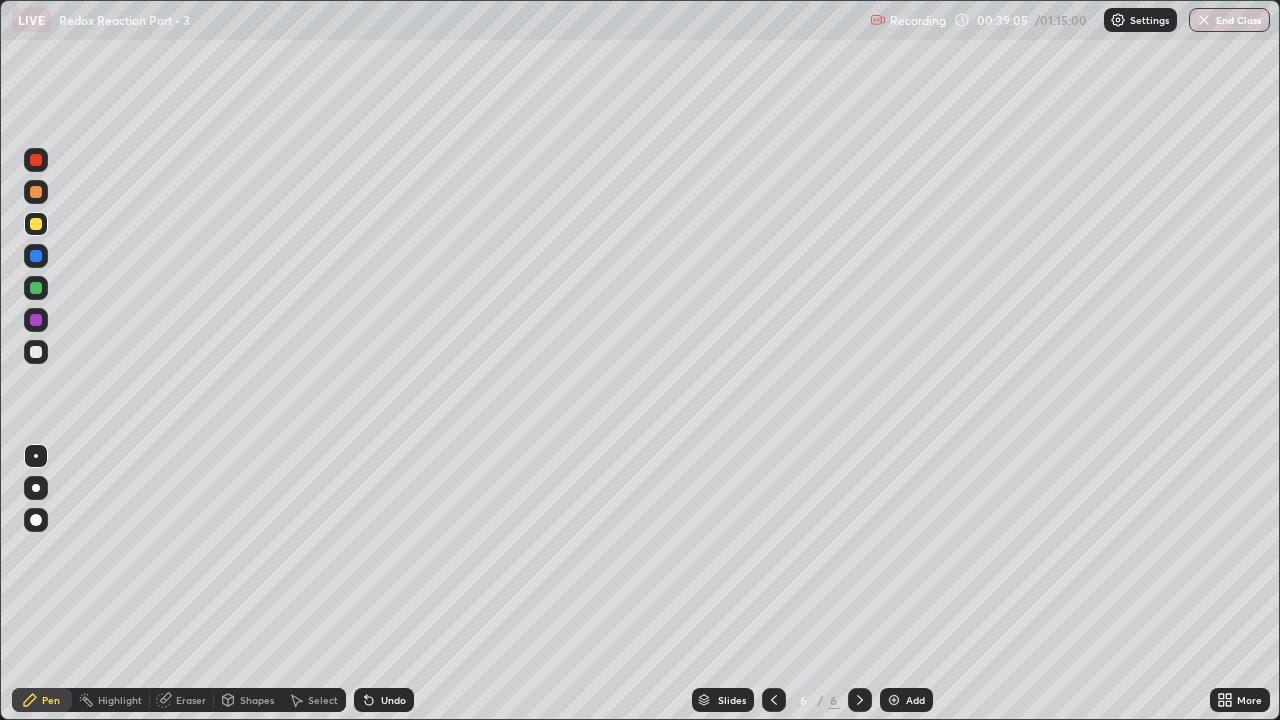click on "Undo" at bounding box center [393, 700] 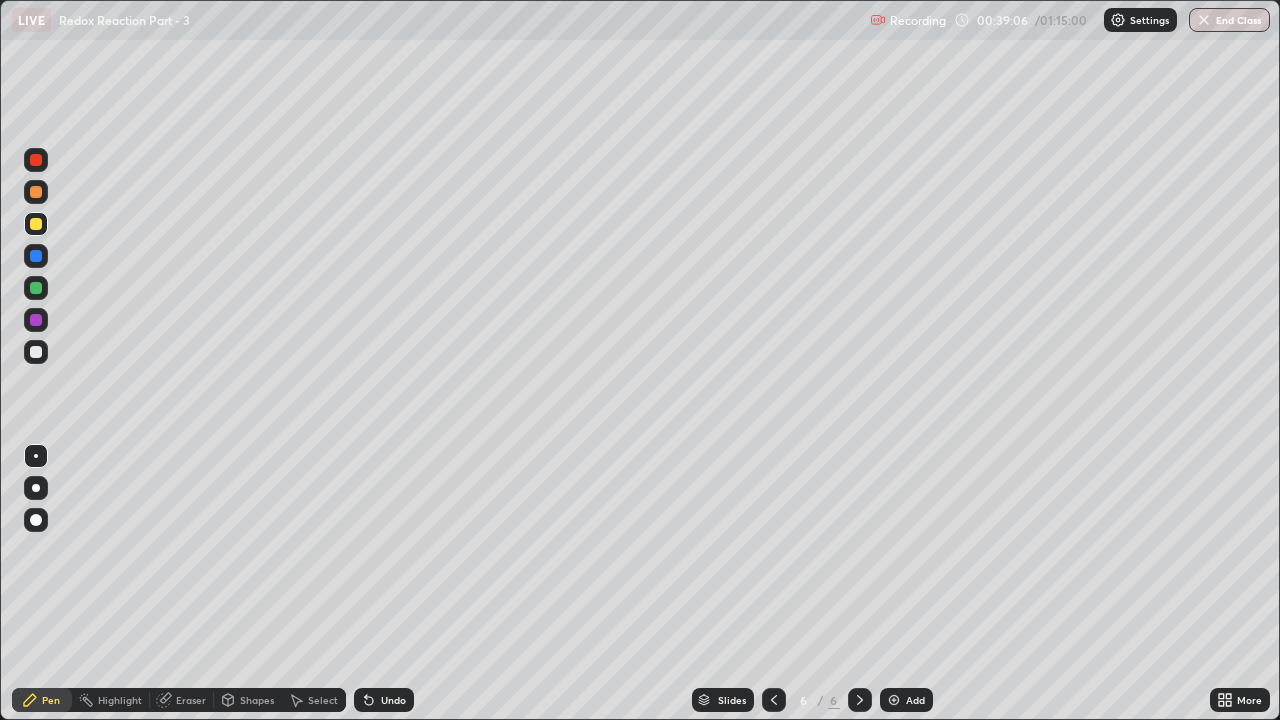 click on "Undo" at bounding box center (393, 700) 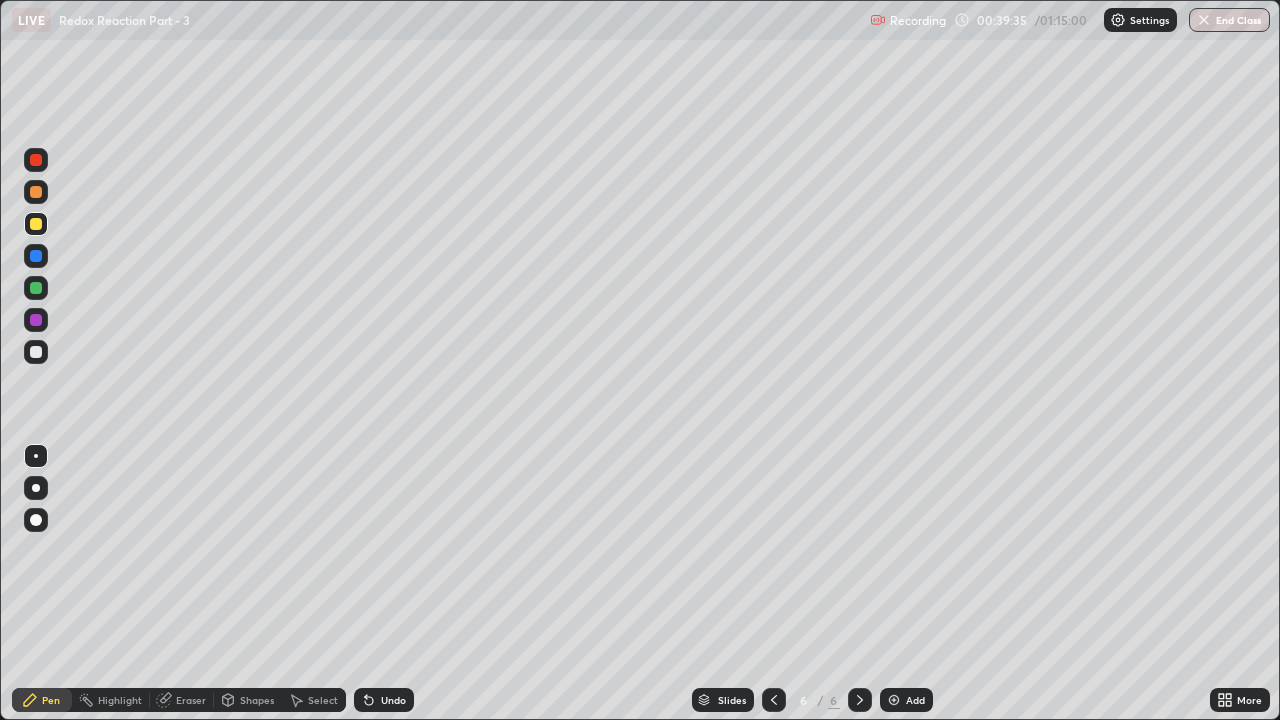 click at bounding box center (36, 352) 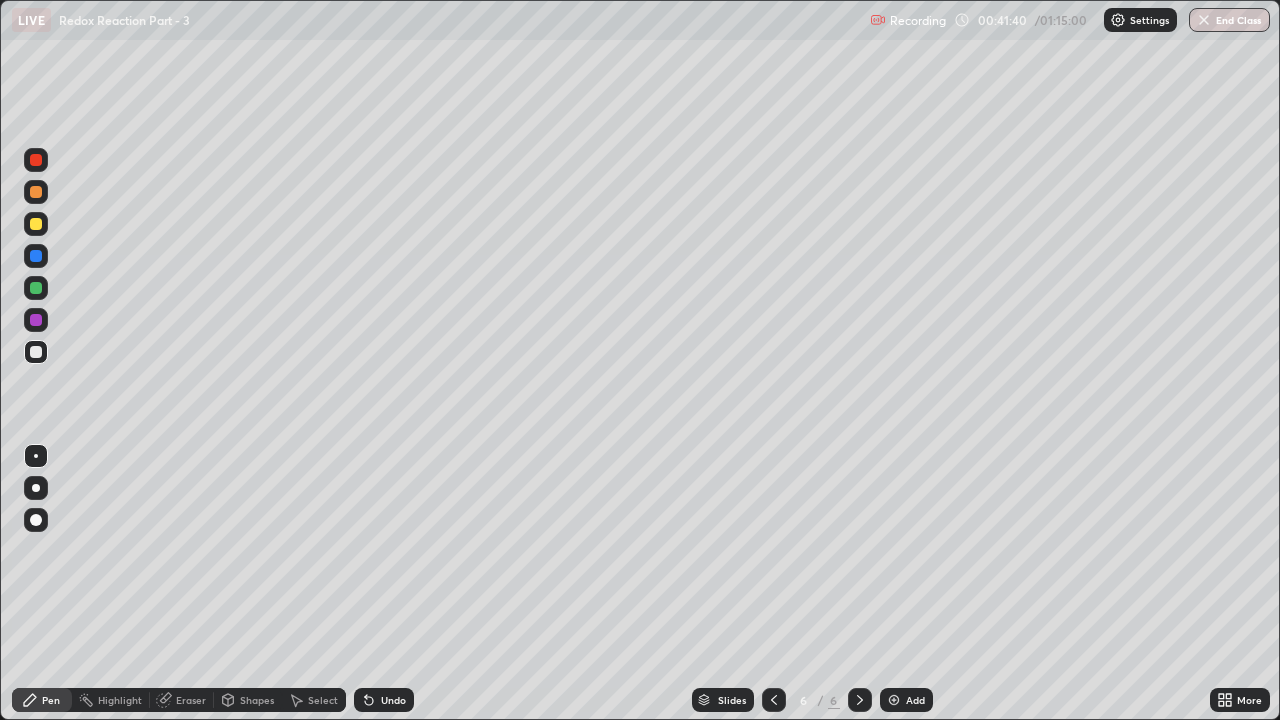 click at bounding box center [894, 700] 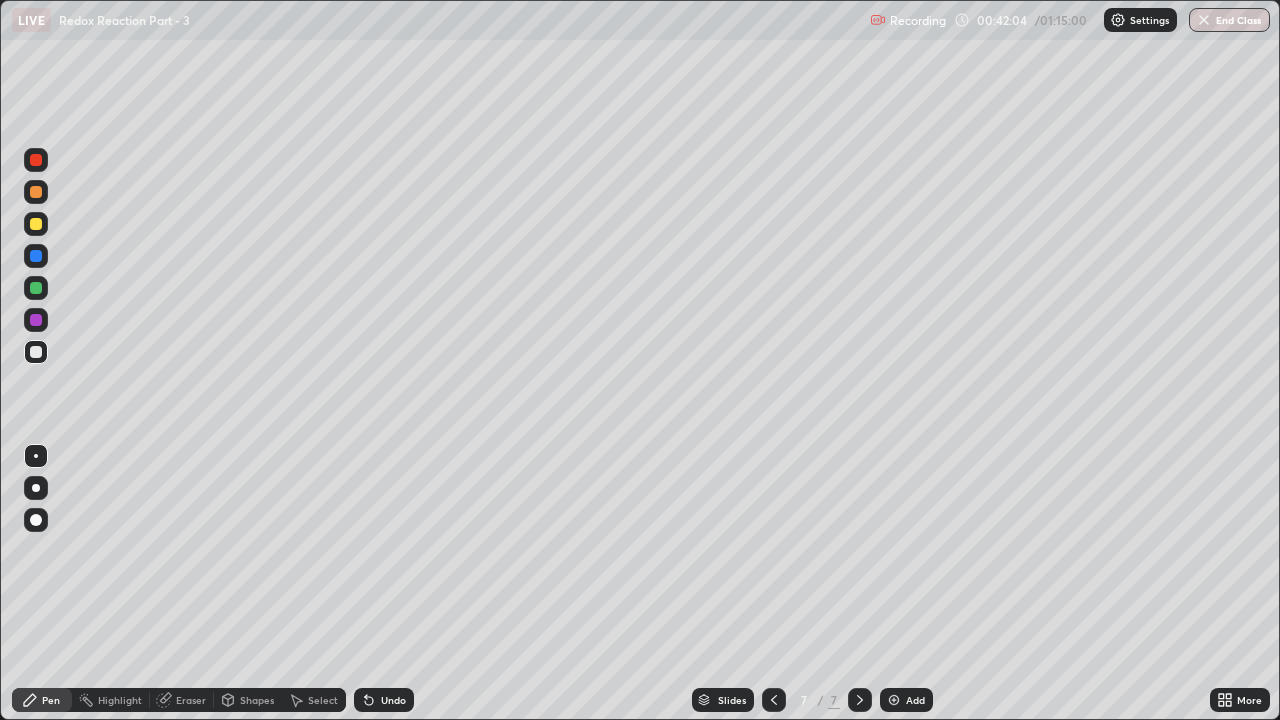 click 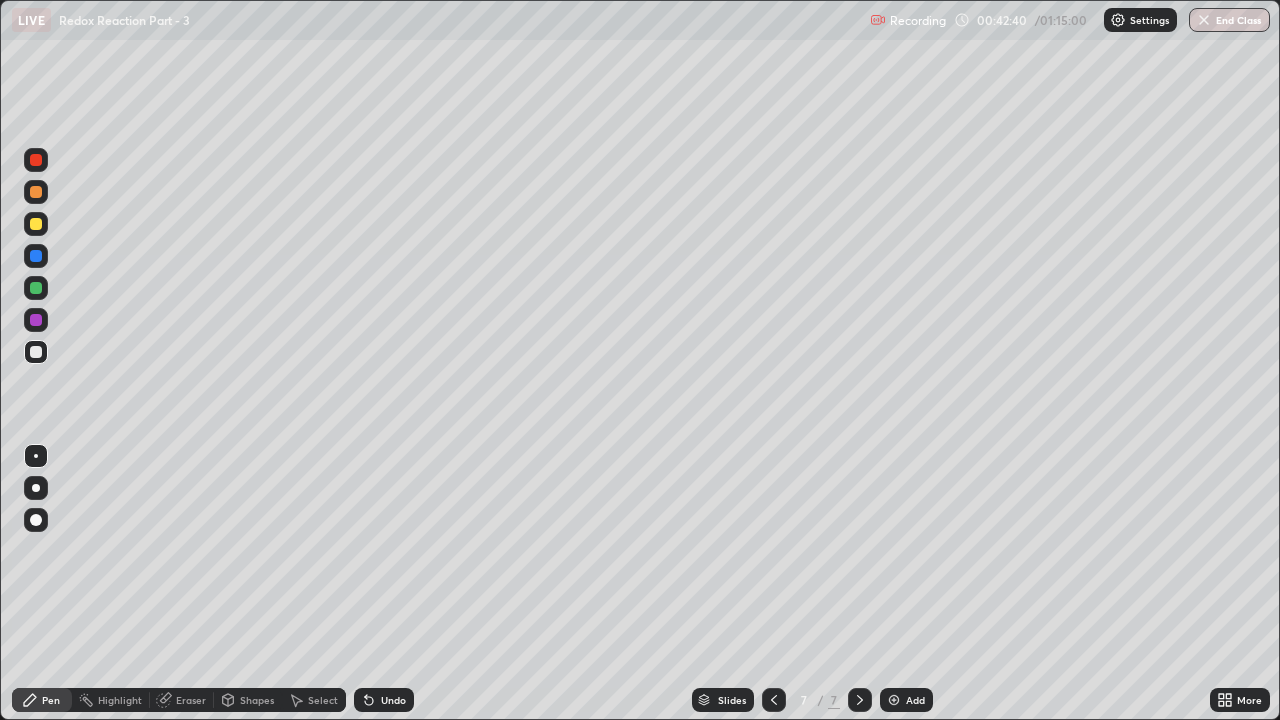 click at bounding box center (36, 256) 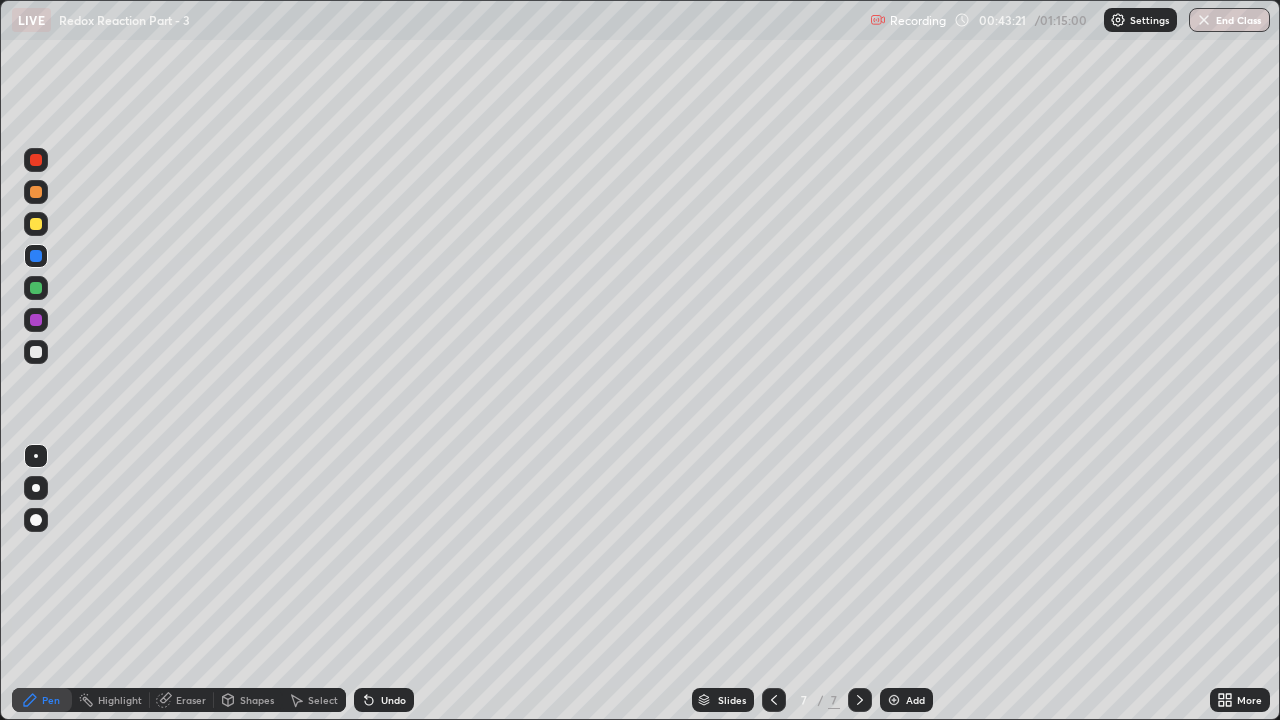click at bounding box center (36, 352) 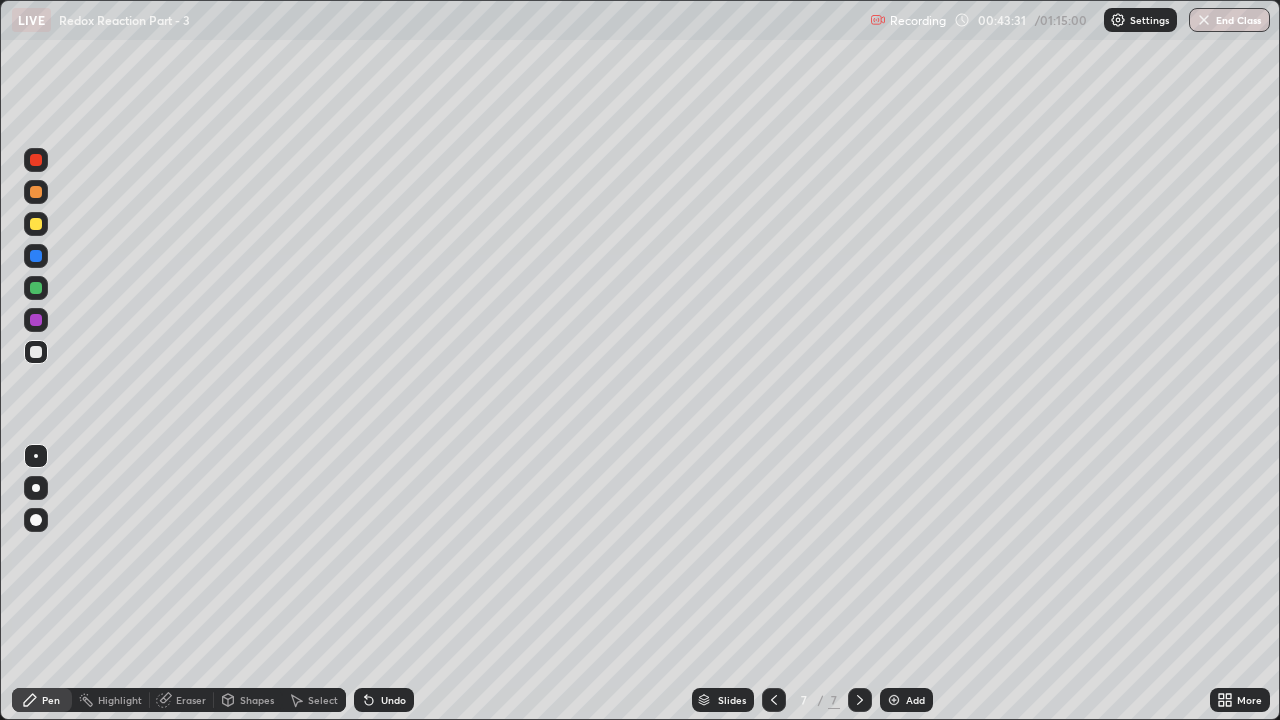 click at bounding box center (36, 224) 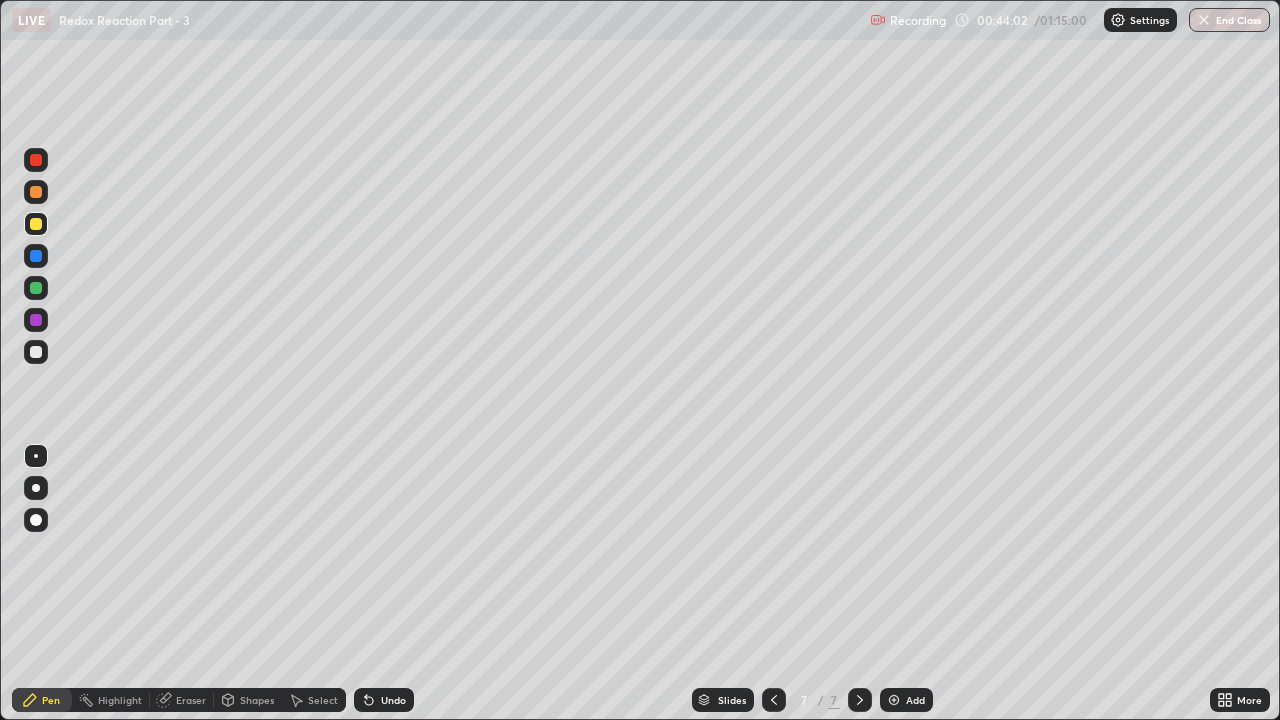 click 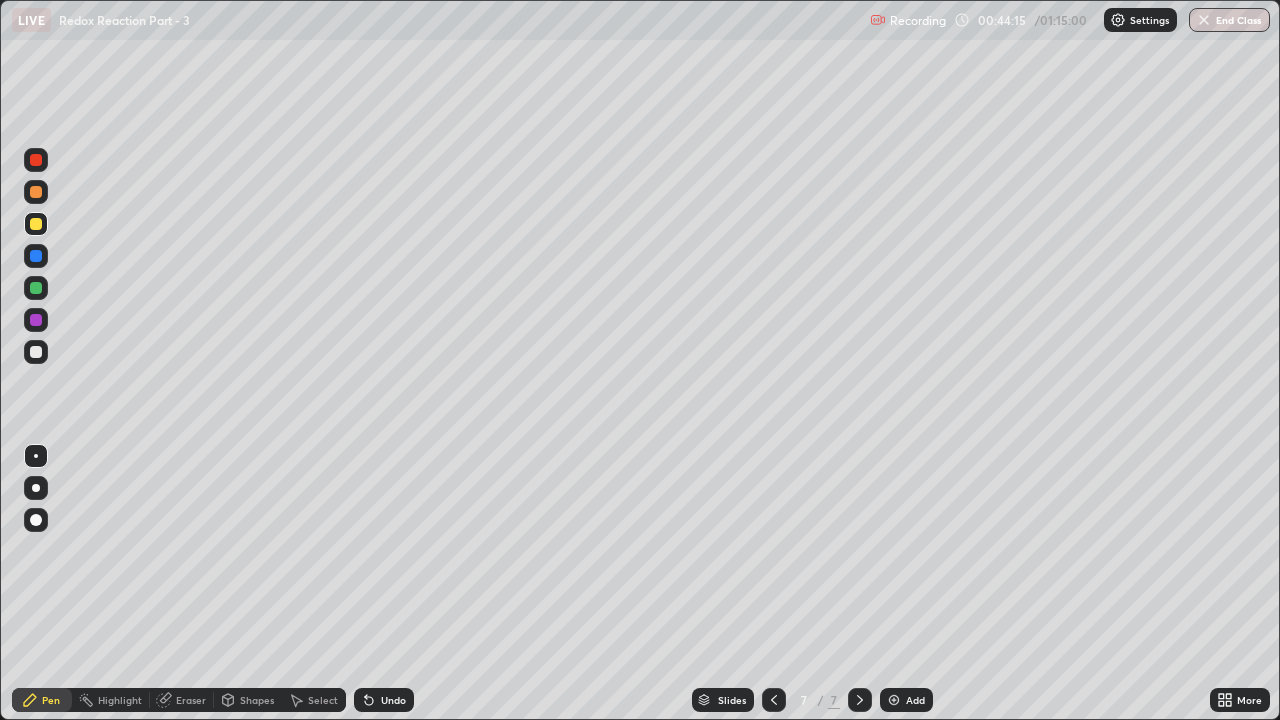 click 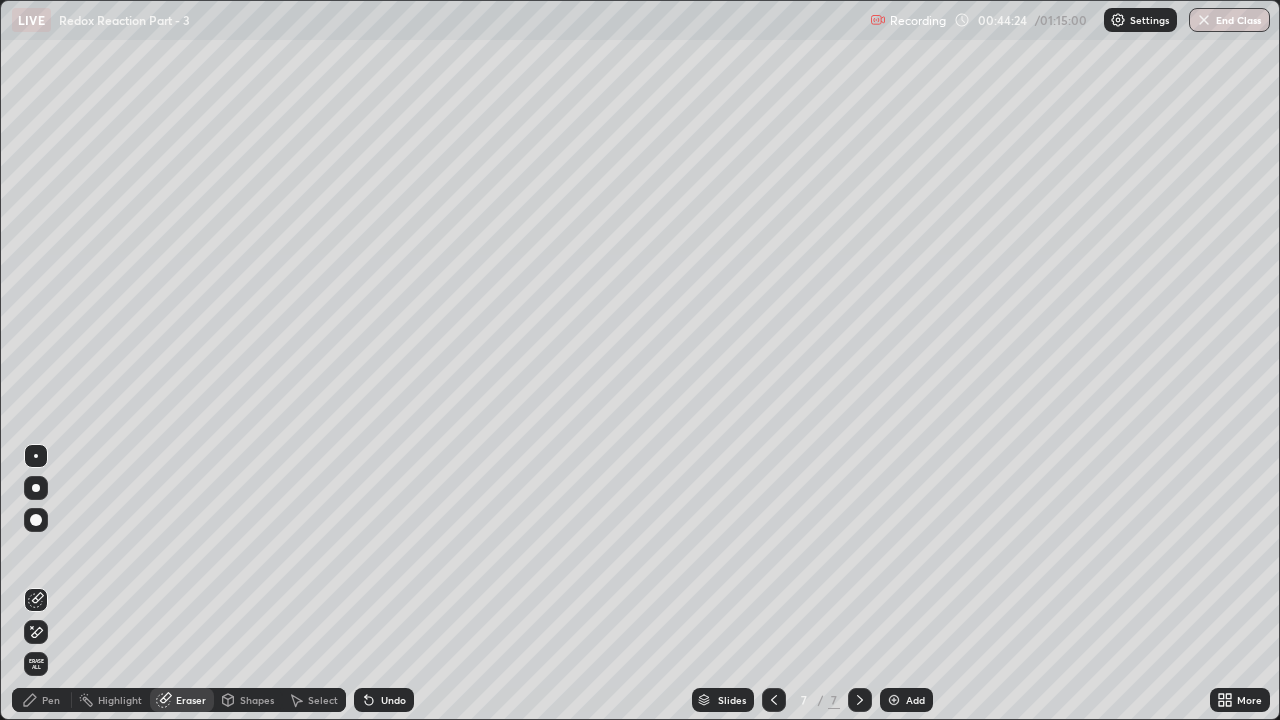click on "Pen" at bounding box center [51, 700] 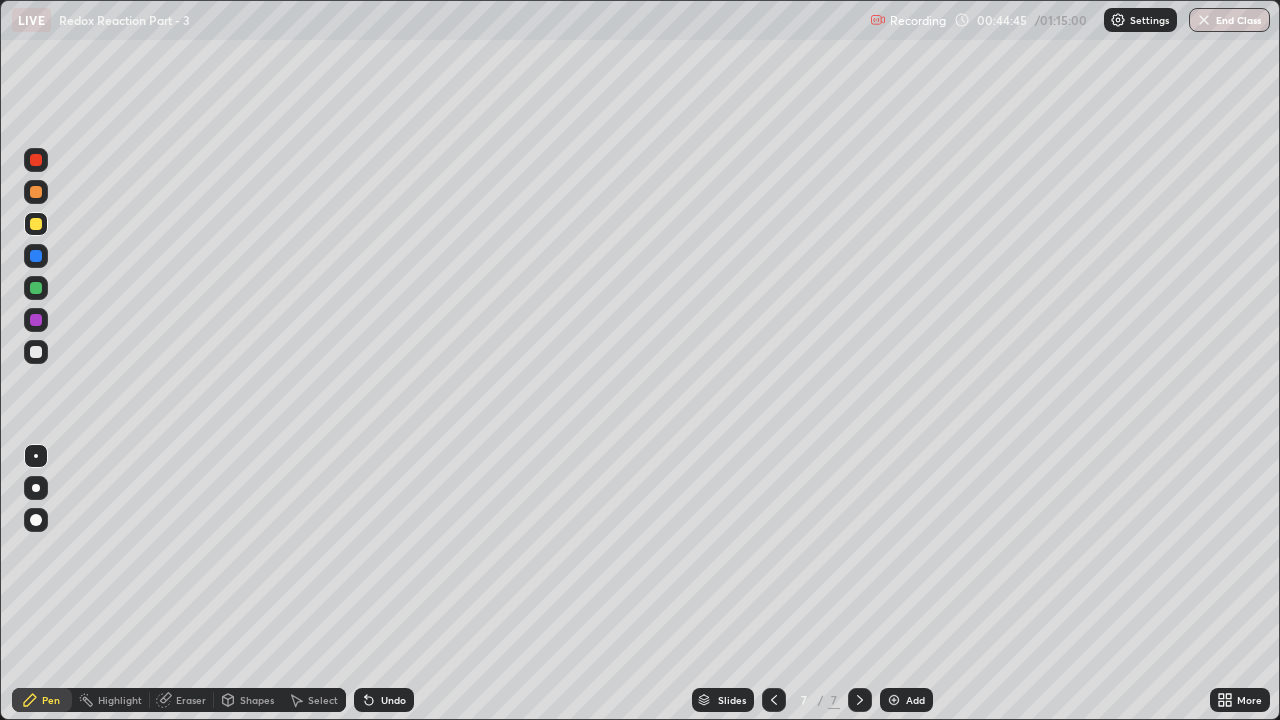 click at bounding box center (36, 192) 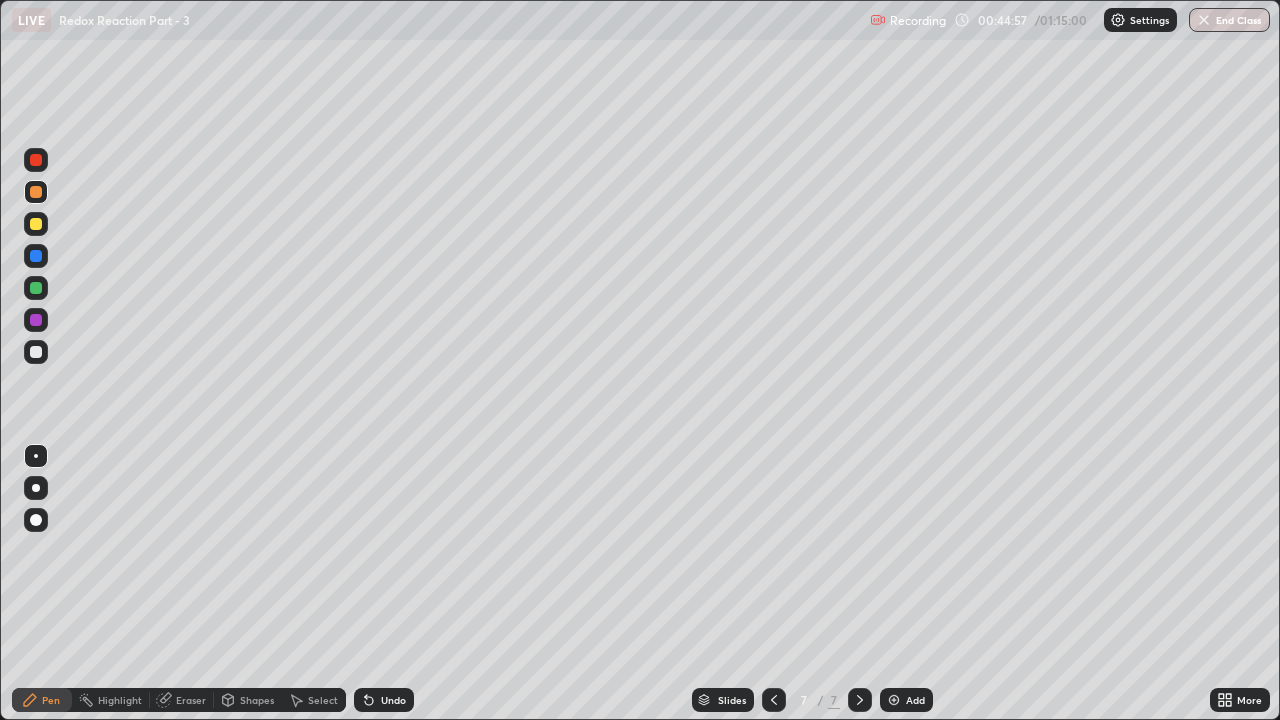 click on "Eraser" at bounding box center (191, 700) 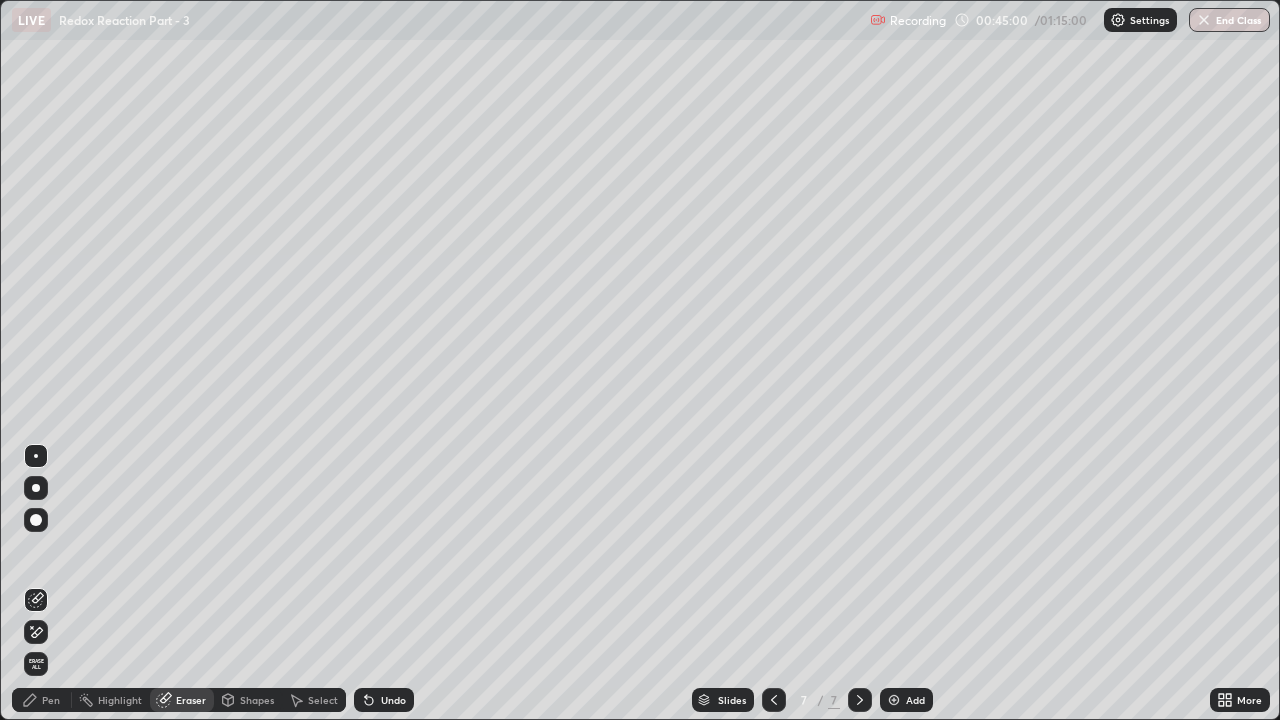 click on "Pen" at bounding box center [51, 700] 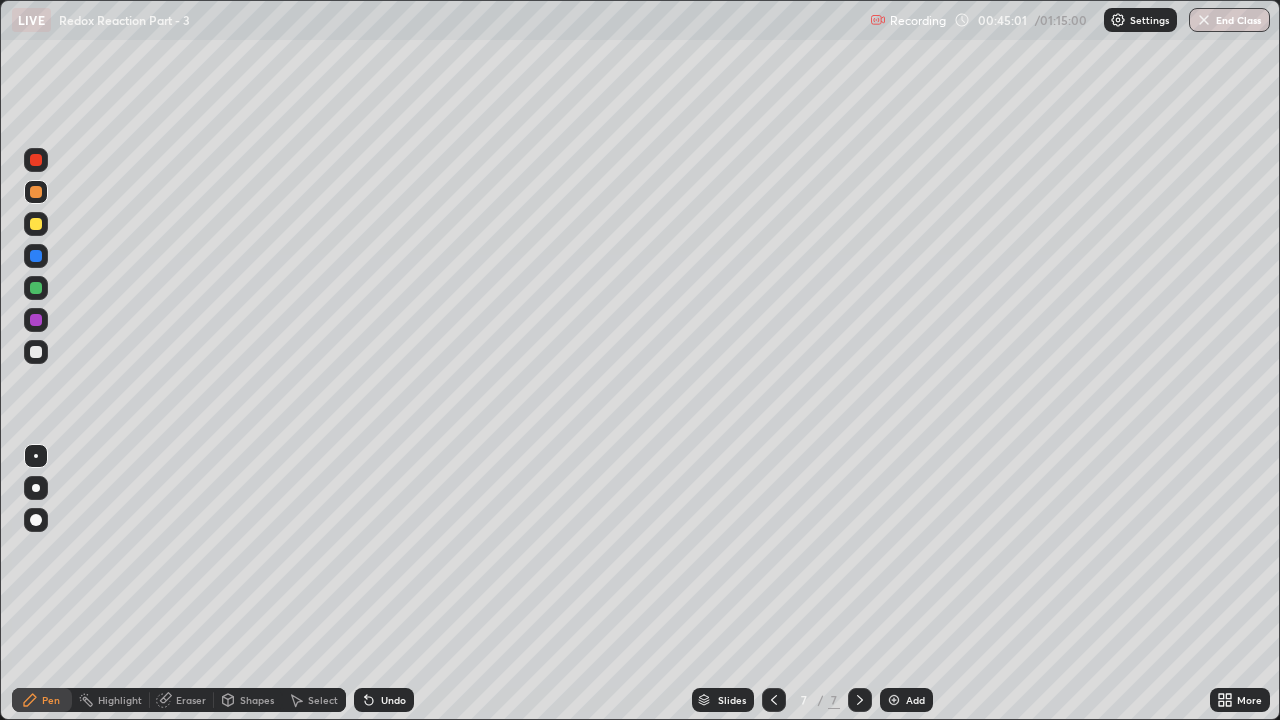 click at bounding box center (36, 224) 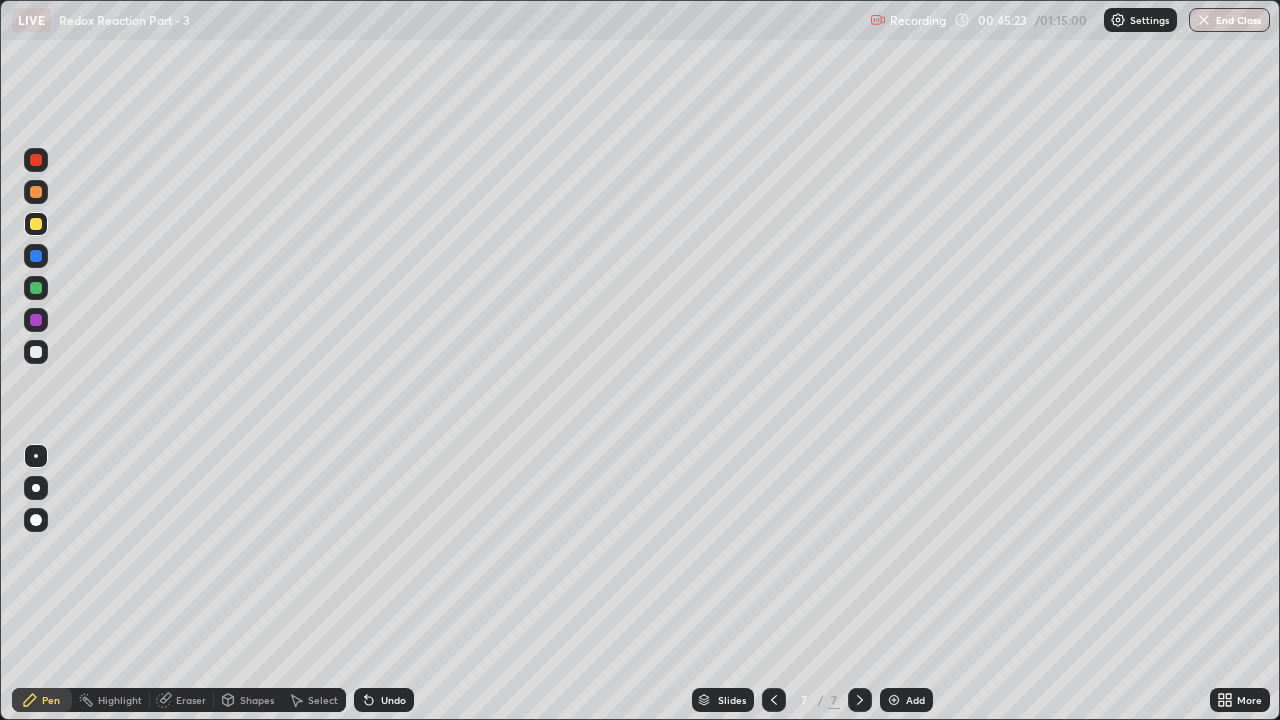 click at bounding box center [36, 352] 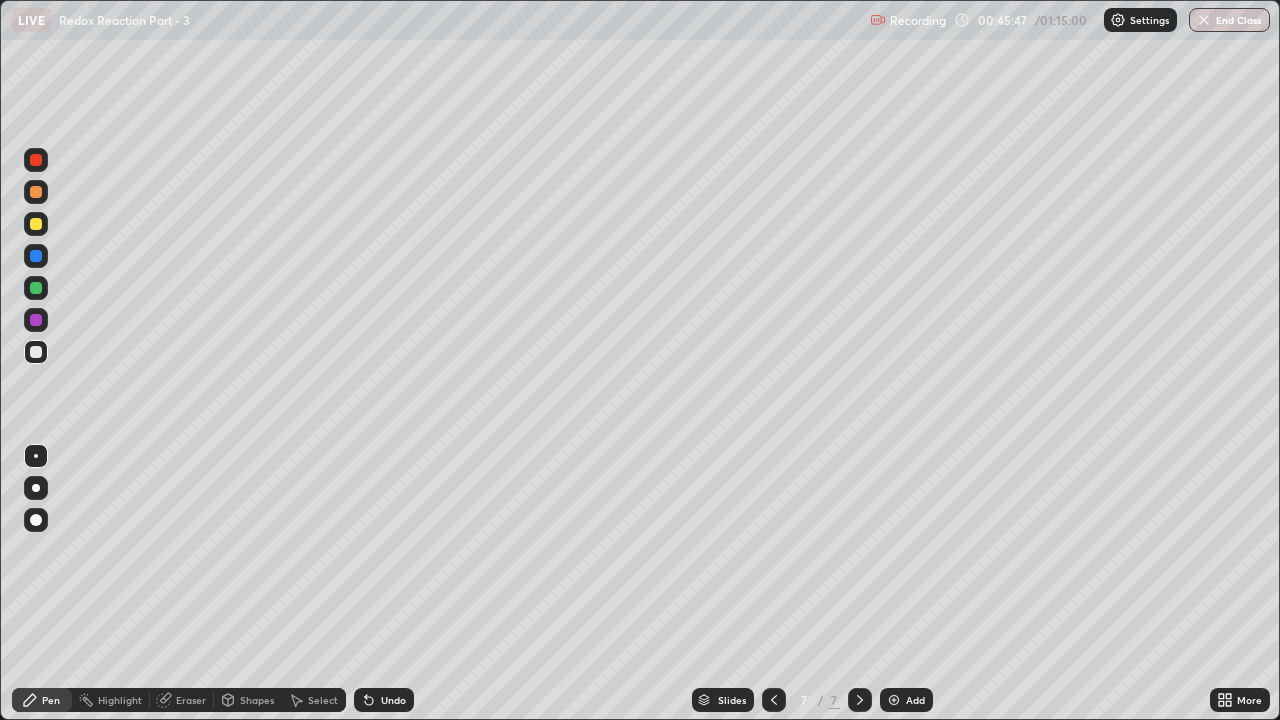 click at bounding box center [36, 192] 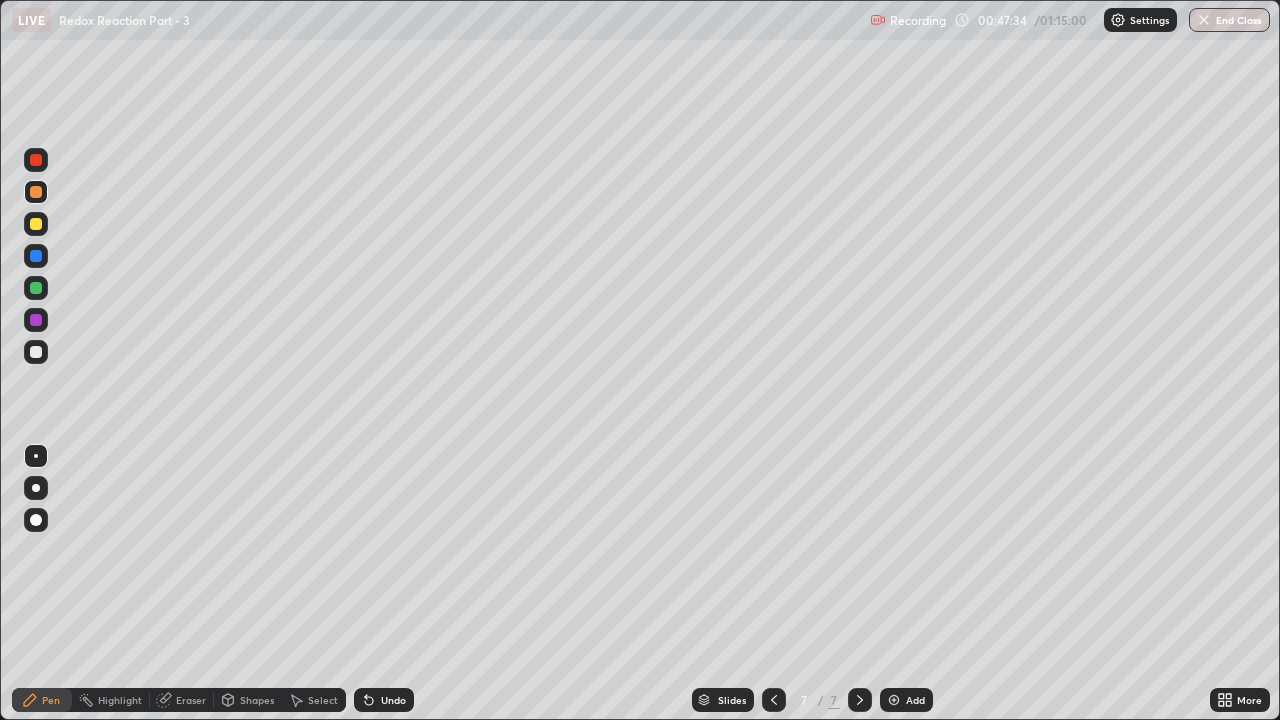 click on "Undo" at bounding box center [384, 700] 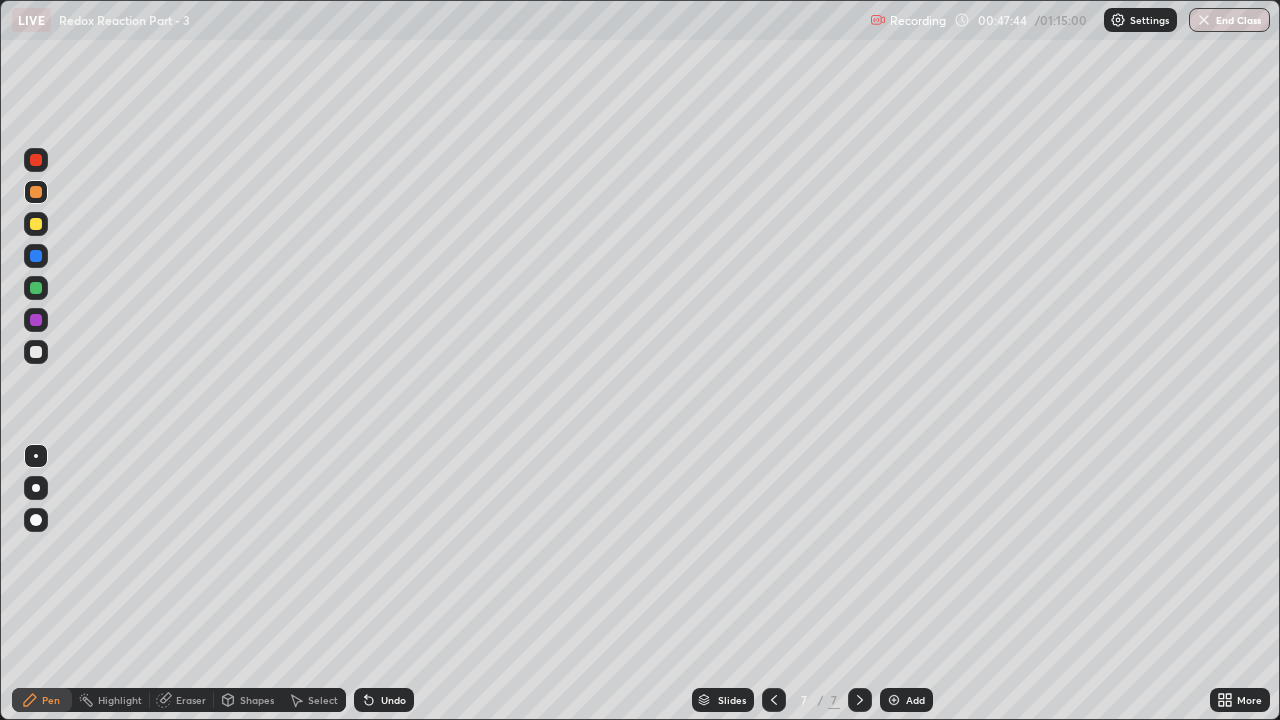 click at bounding box center (36, 352) 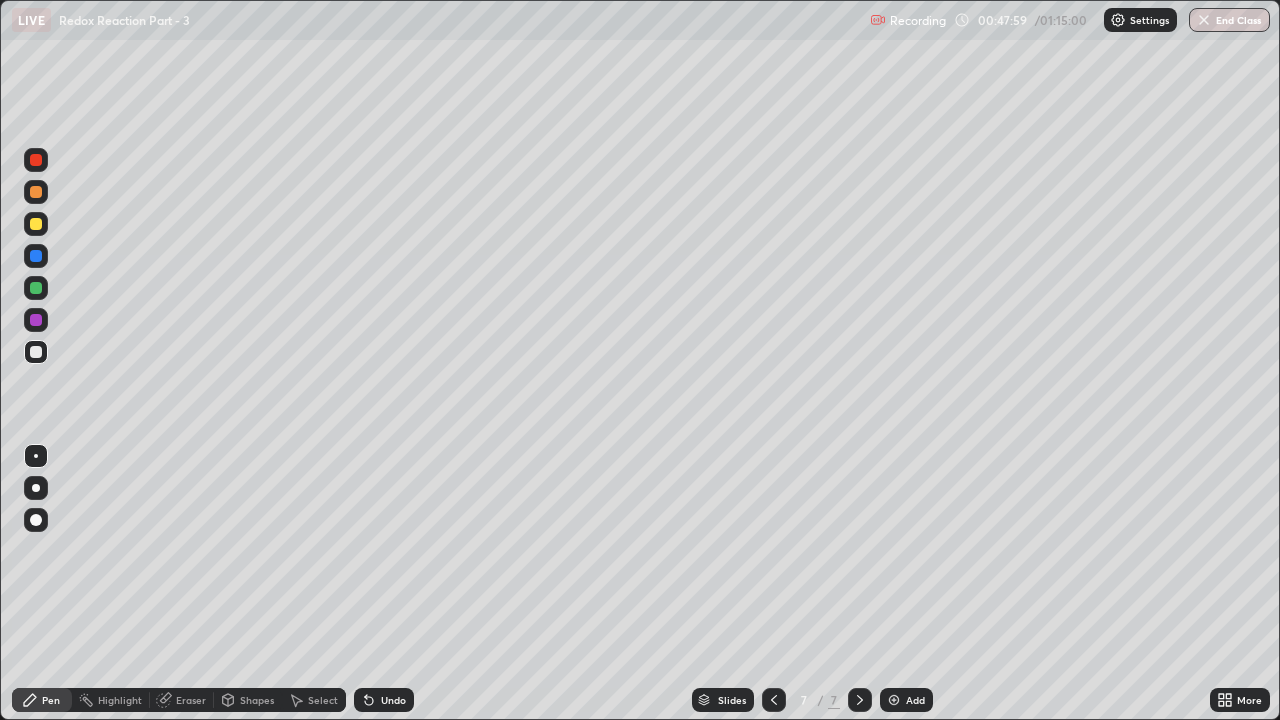 click at bounding box center [36, 288] 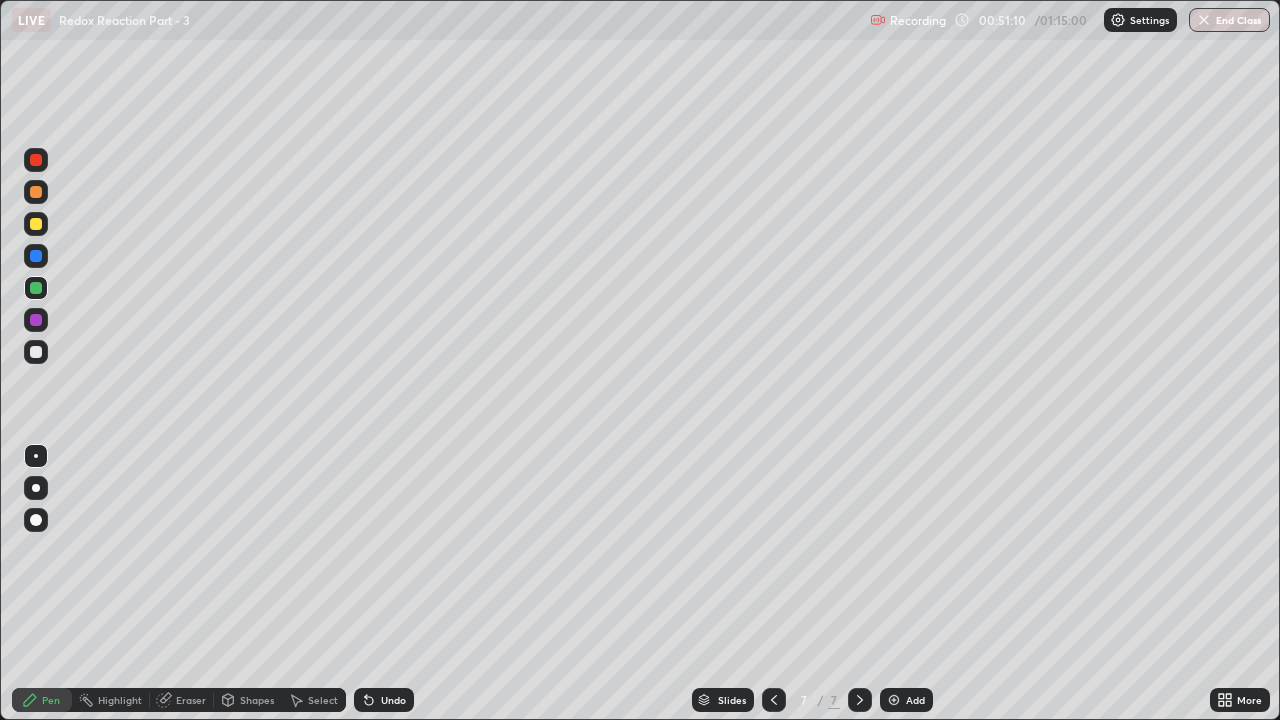 click at bounding box center [894, 700] 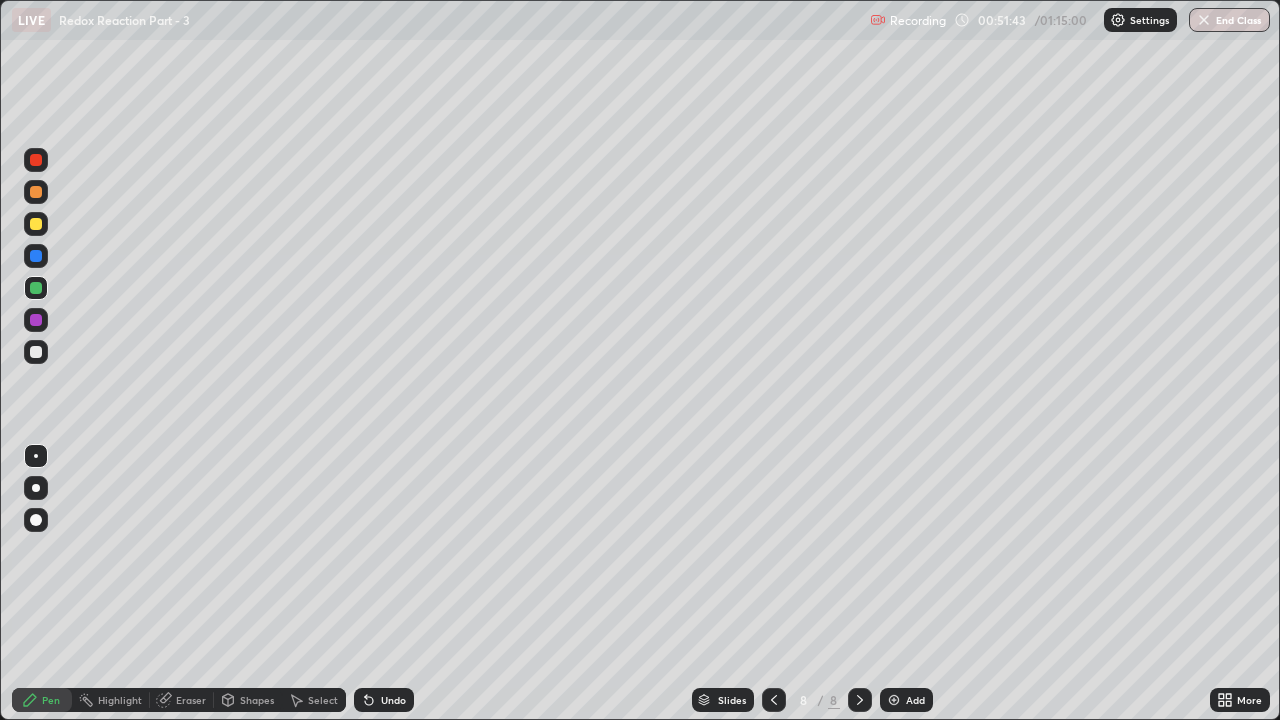 click at bounding box center [36, 224] 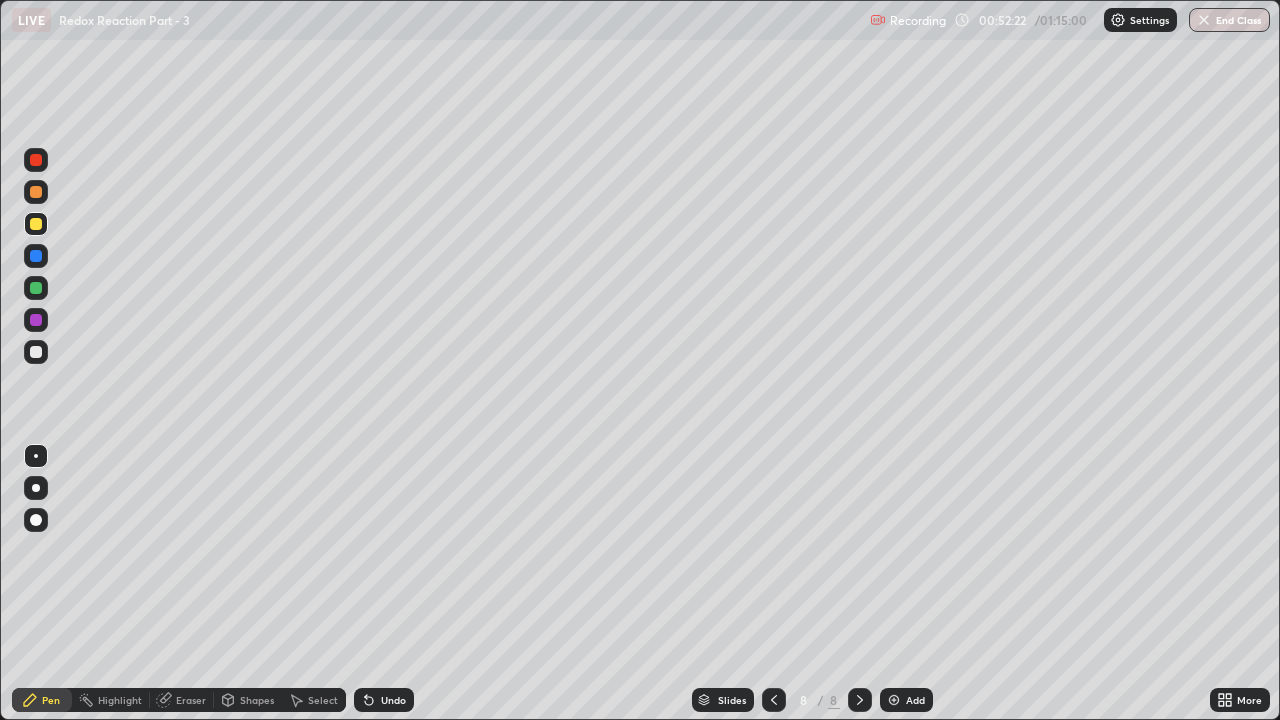 click at bounding box center [36, 352] 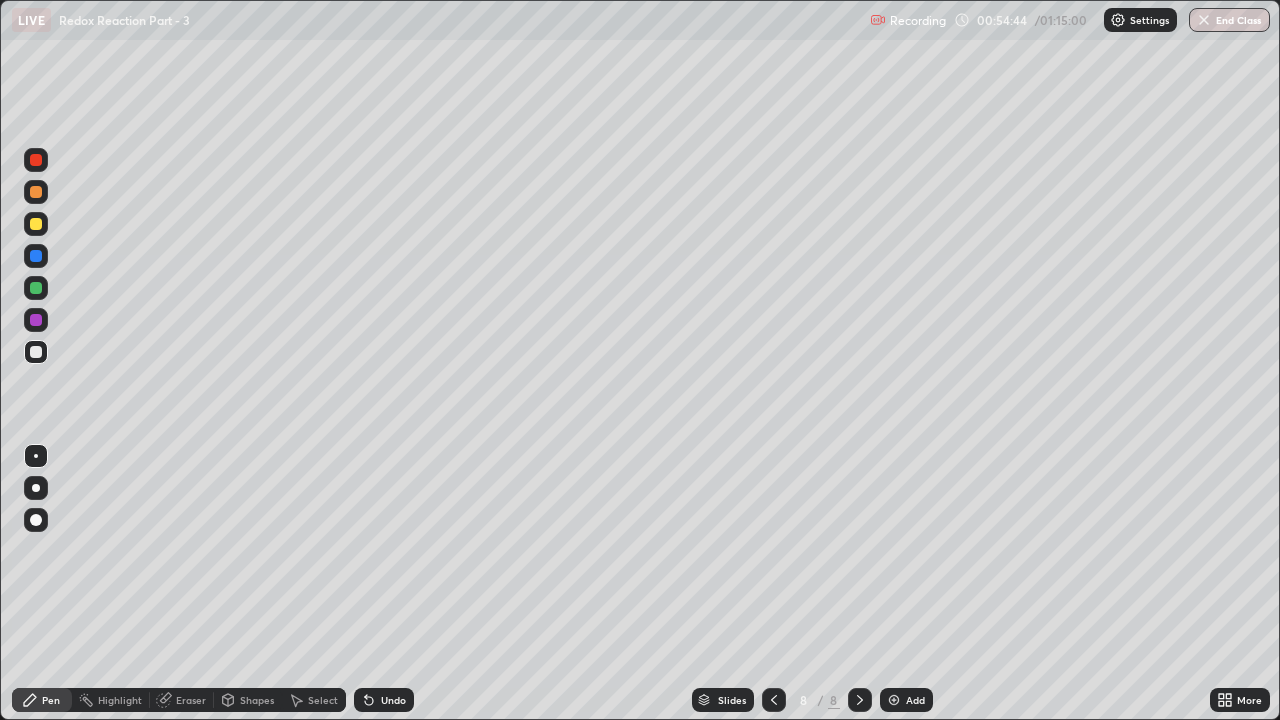 click at bounding box center (36, 192) 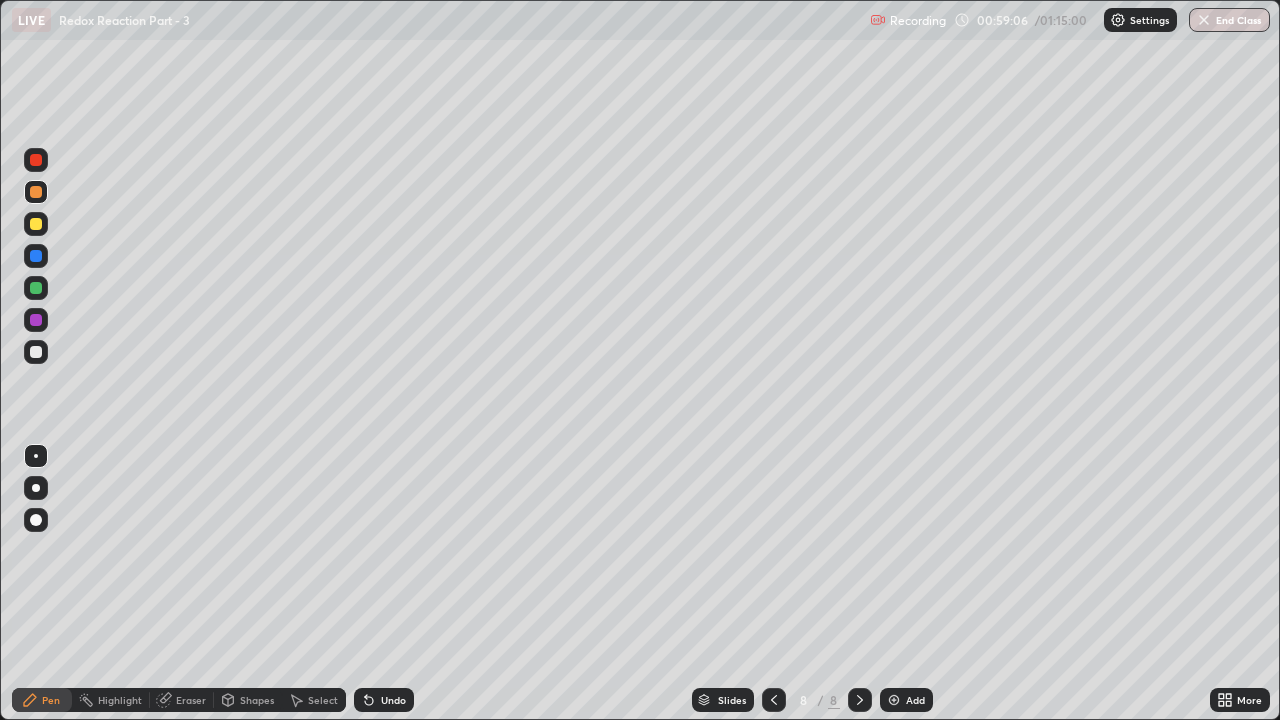 click on "Undo" at bounding box center (393, 700) 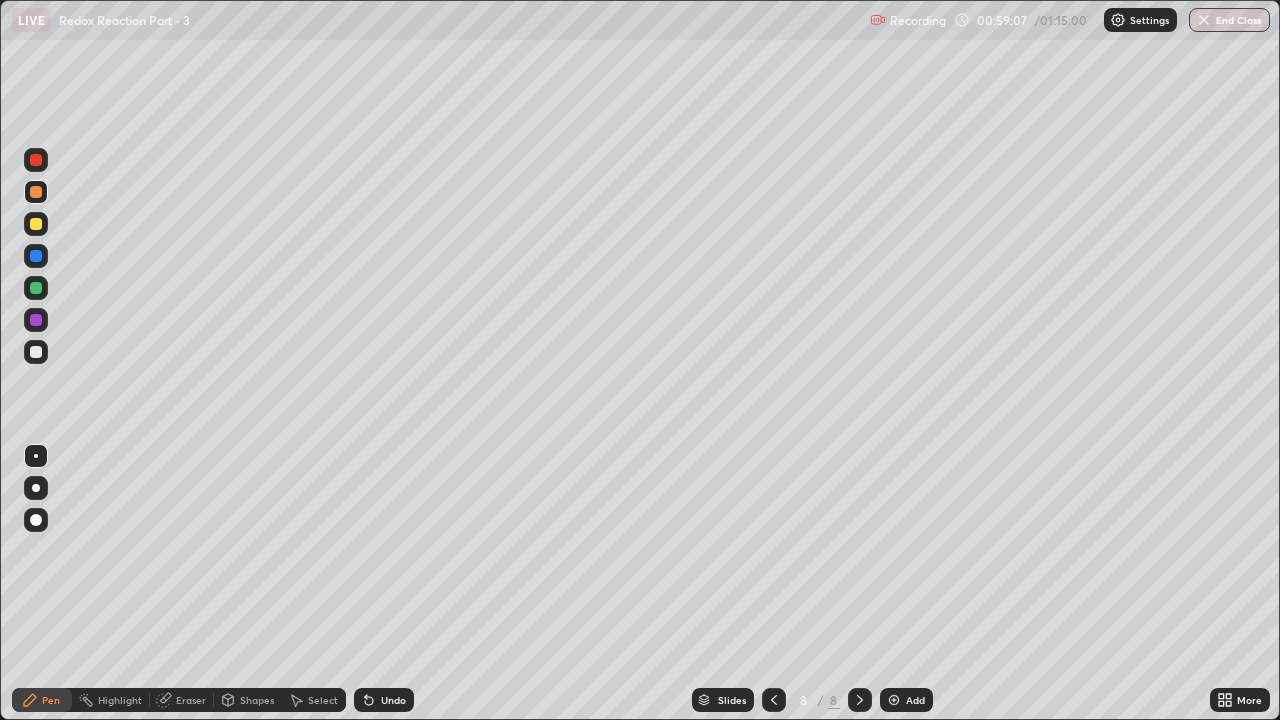 click on "Undo" at bounding box center (384, 700) 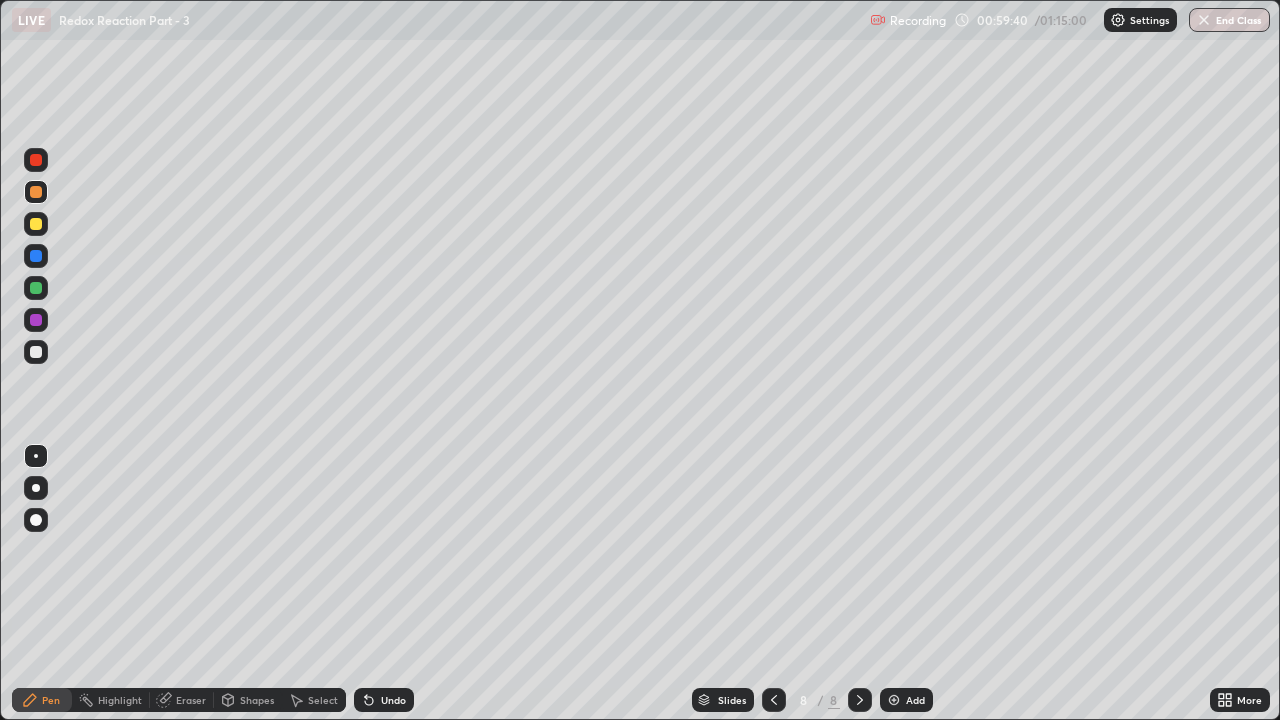 click on "End Class" at bounding box center [1229, 20] 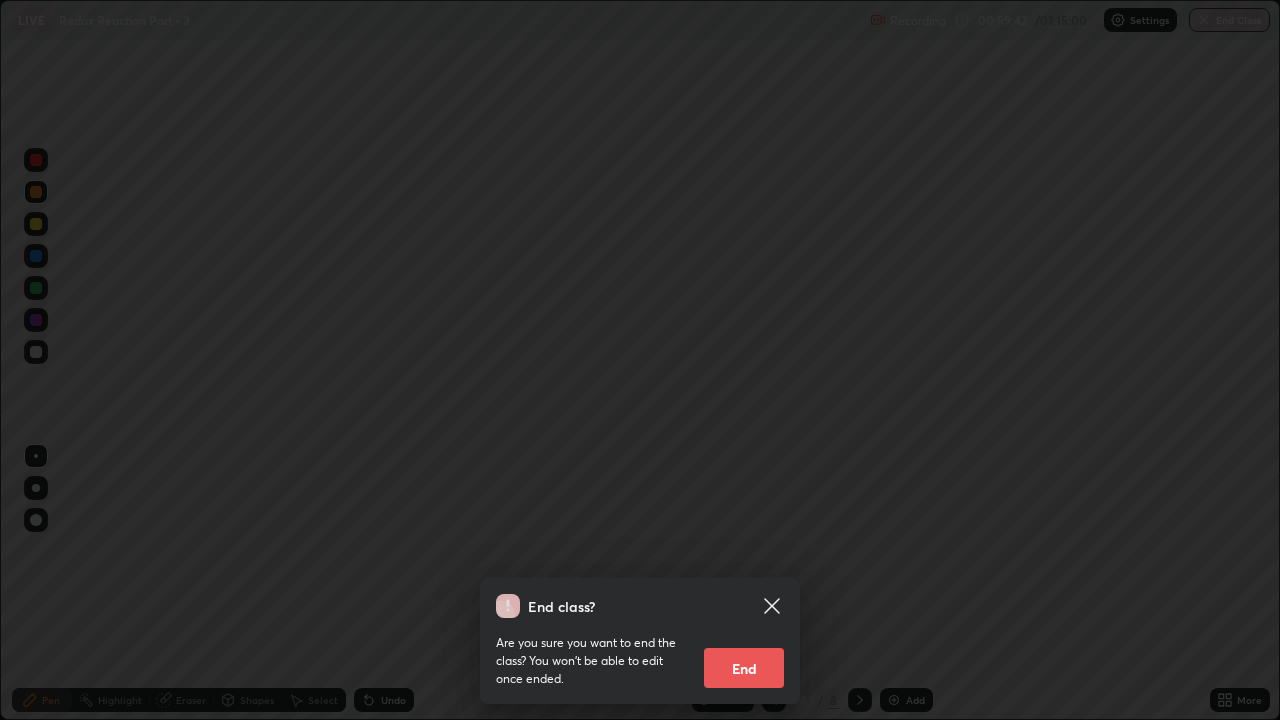click on "End" at bounding box center (744, 668) 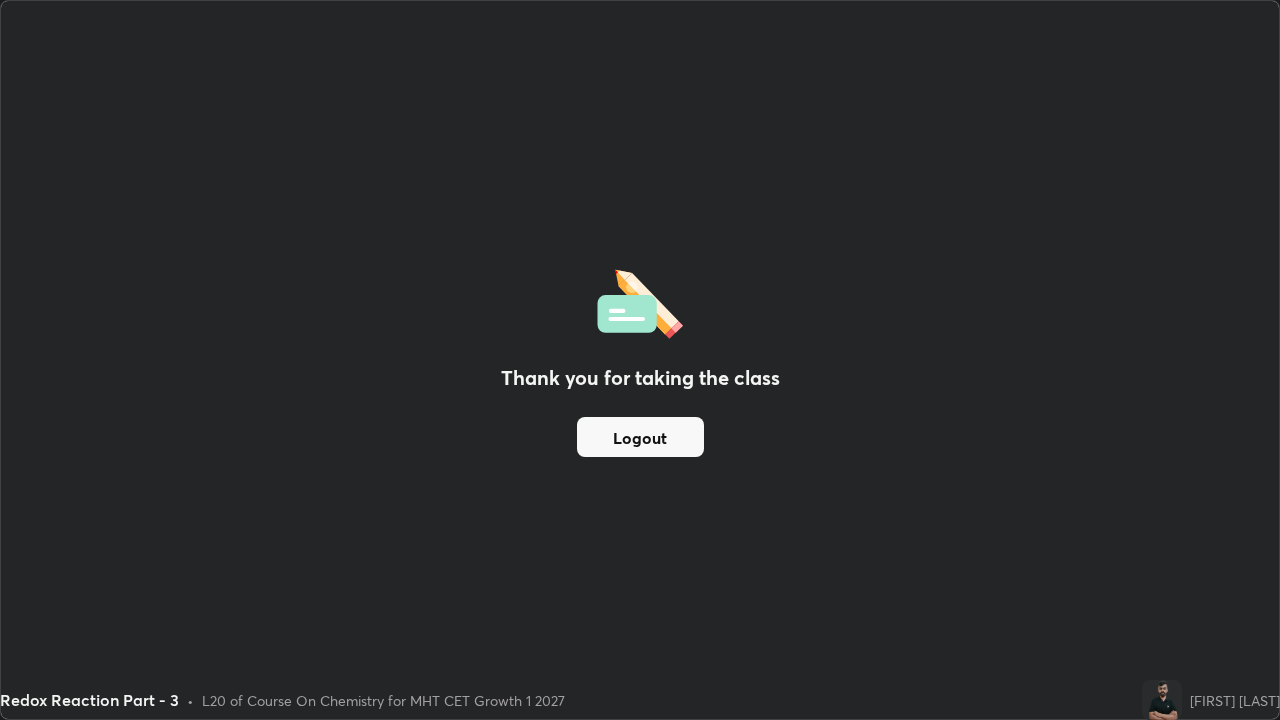 click on "Logout" at bounding box center (640, 437) 